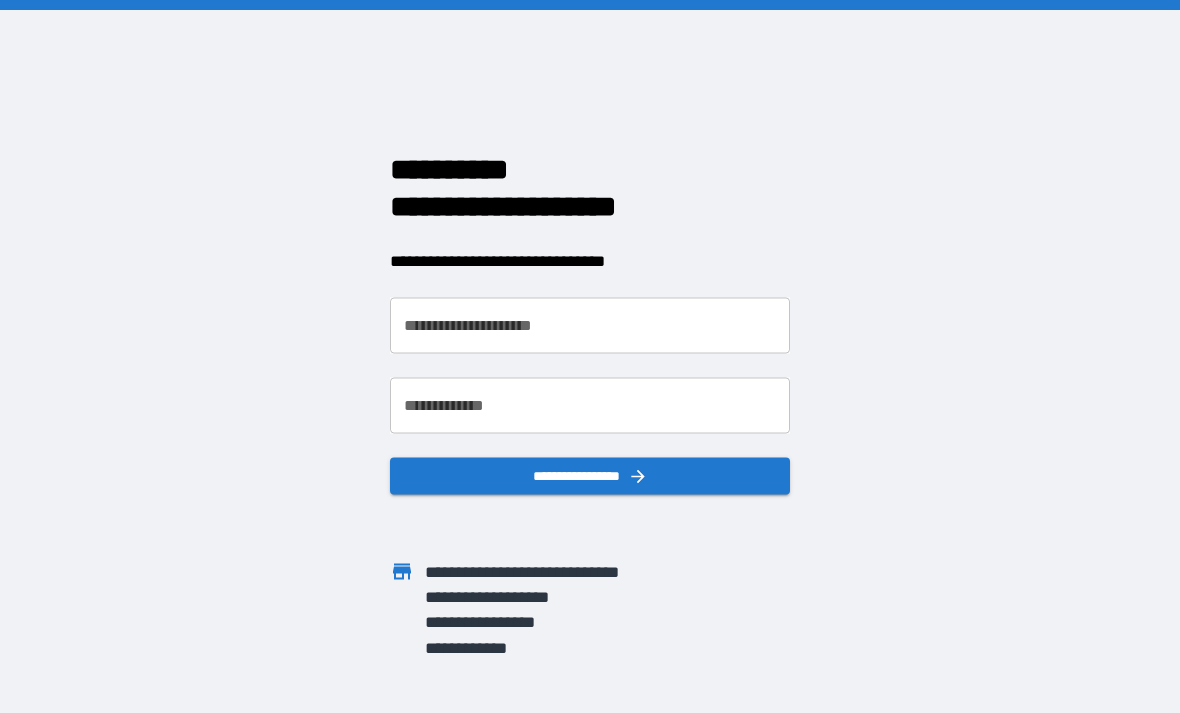 scroll, scrollTop: 0, scrollLeft: 0, axis: both 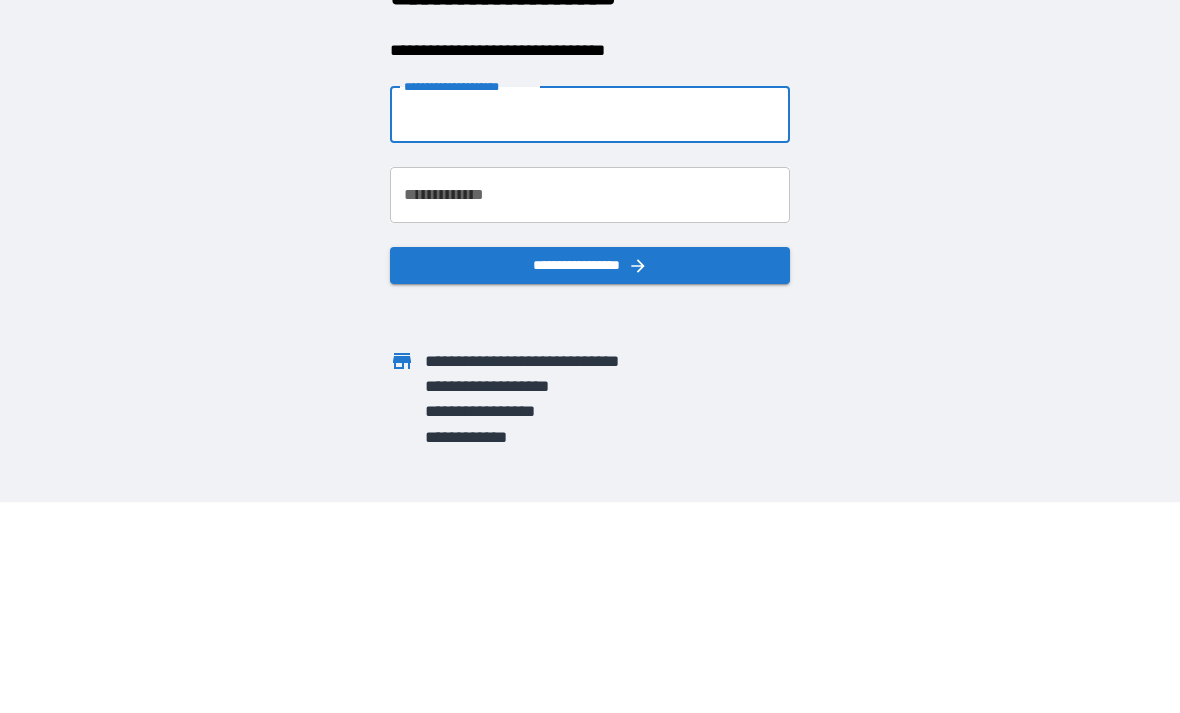 type on "**********" 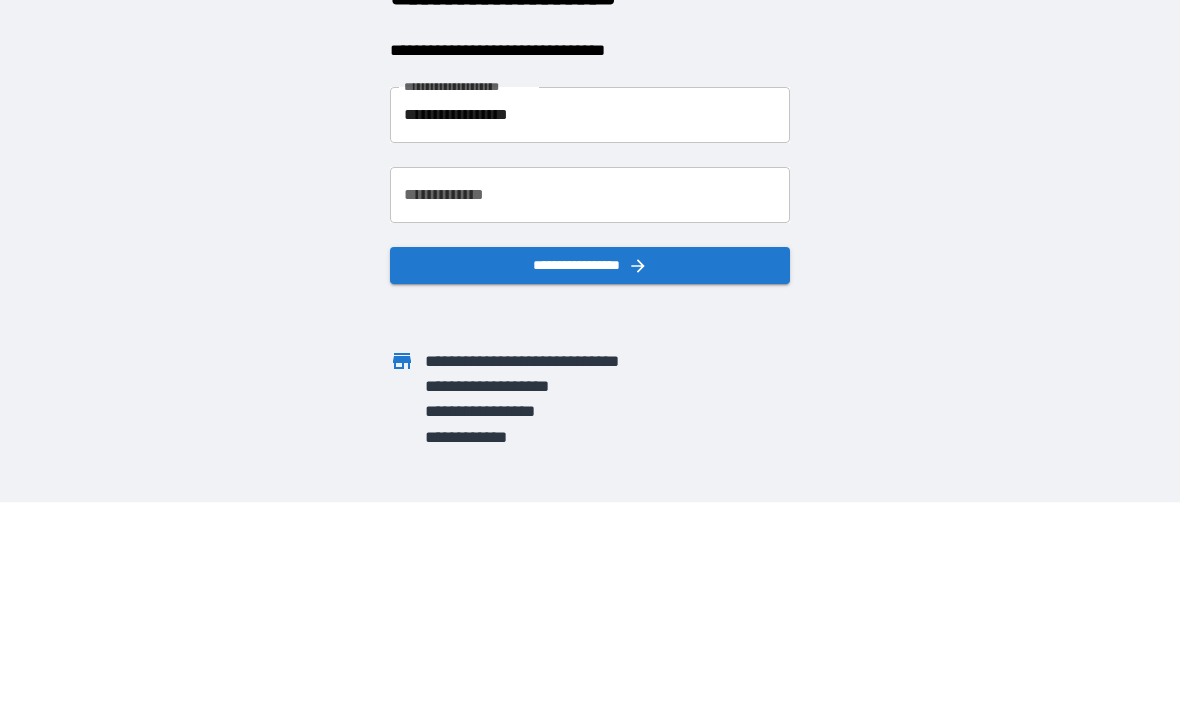 scroll, scrollTop: 64, scrollLeft: 0, axis: vertical 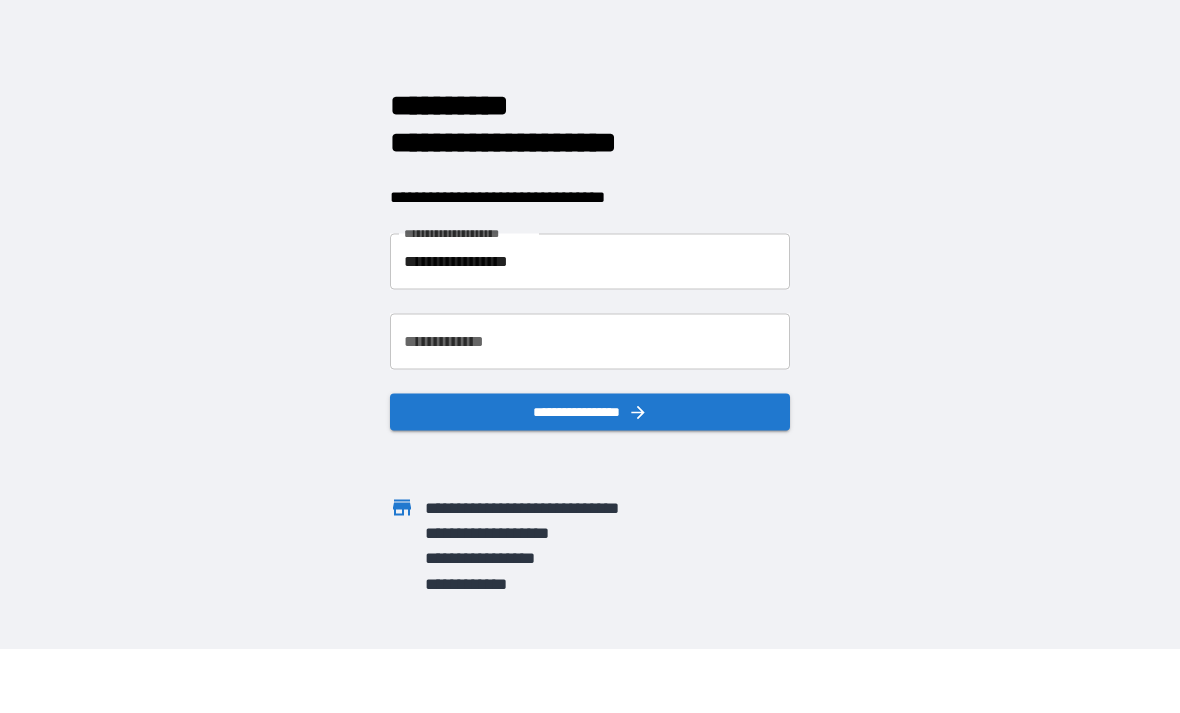 click on "**********" at bounding box center (590, 341) 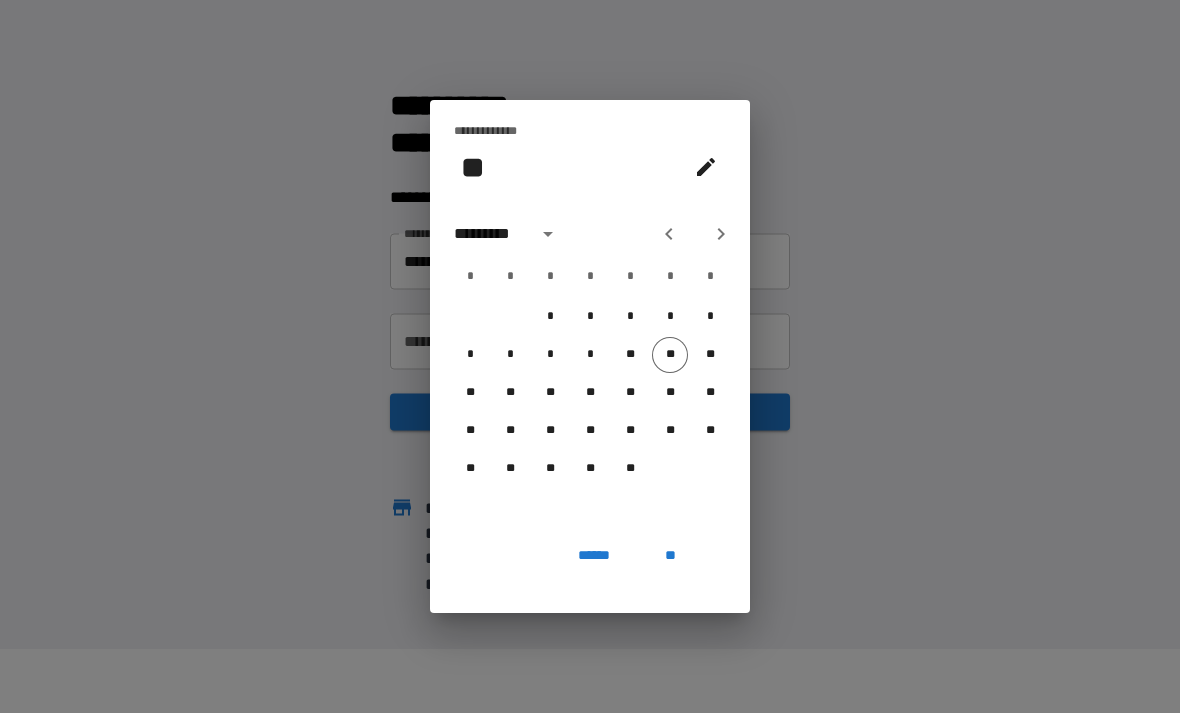 click on "**" at bounding box center (473, 167) 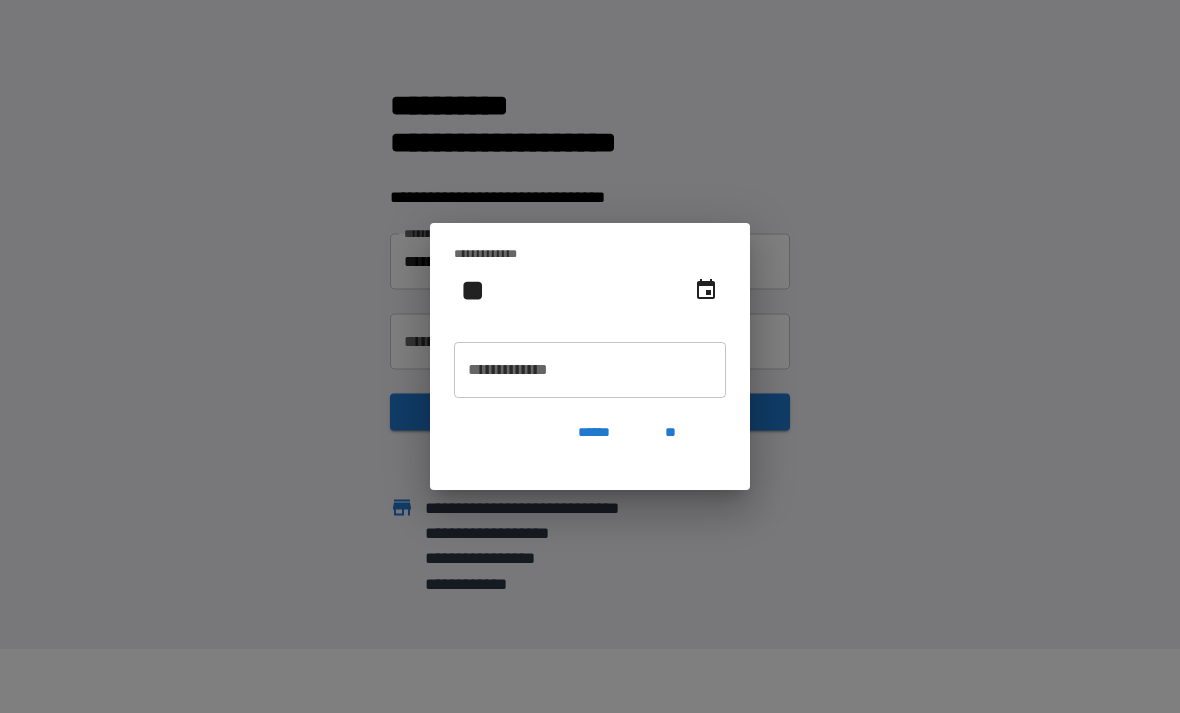 click on "**********" at bounding box center [590, 370] 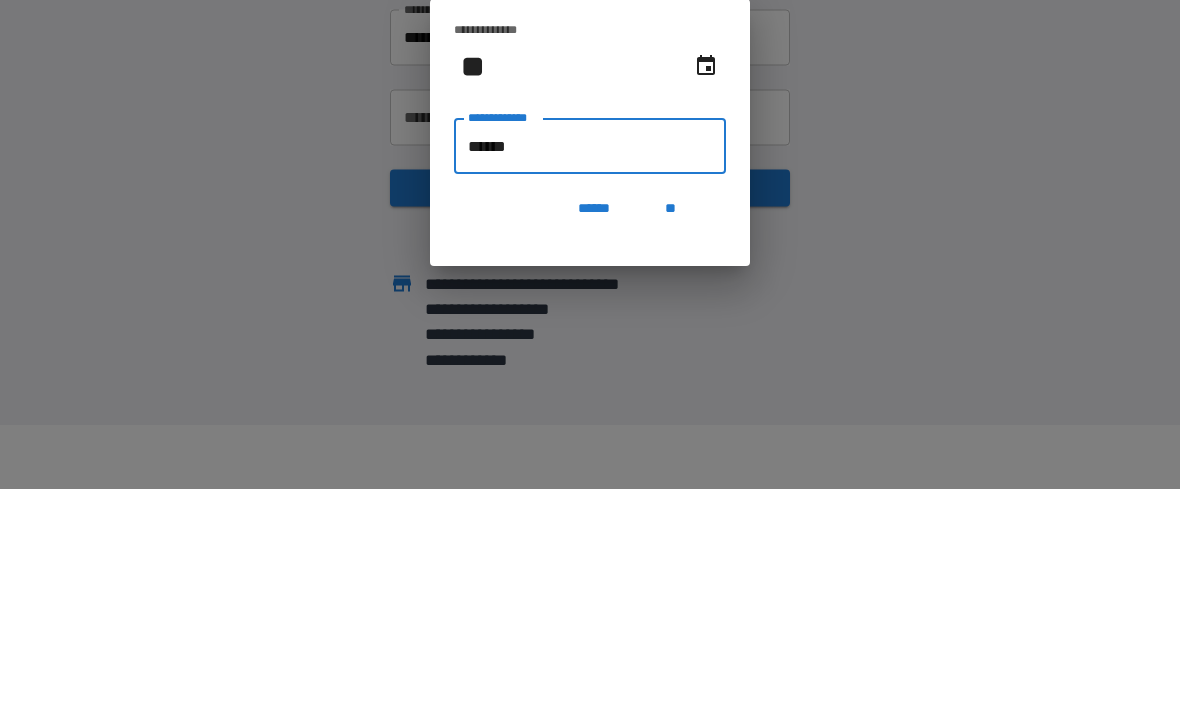 type on "*******" 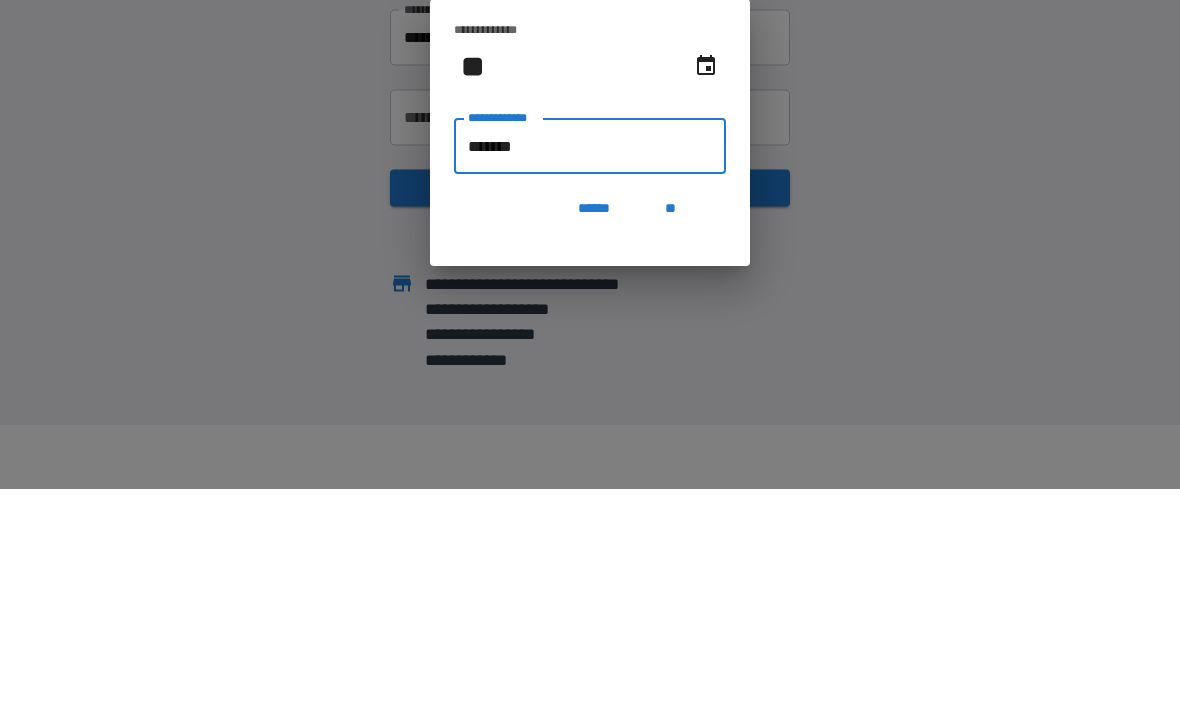 type on "**********" 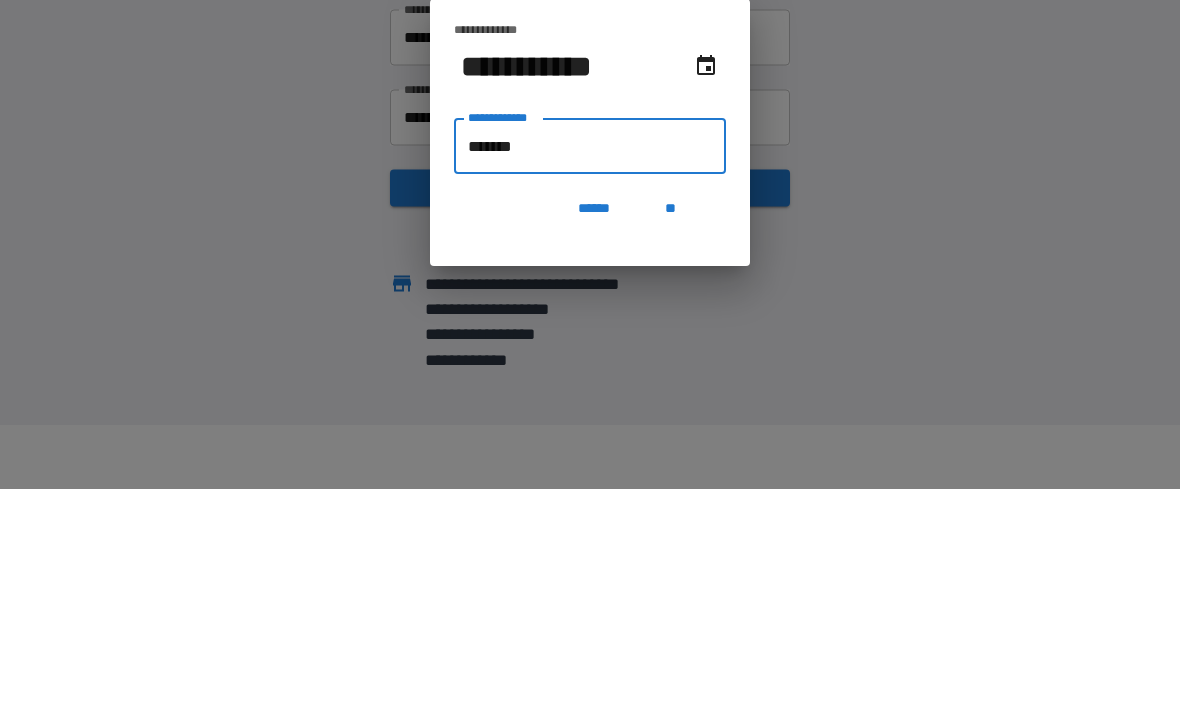 type on "********" 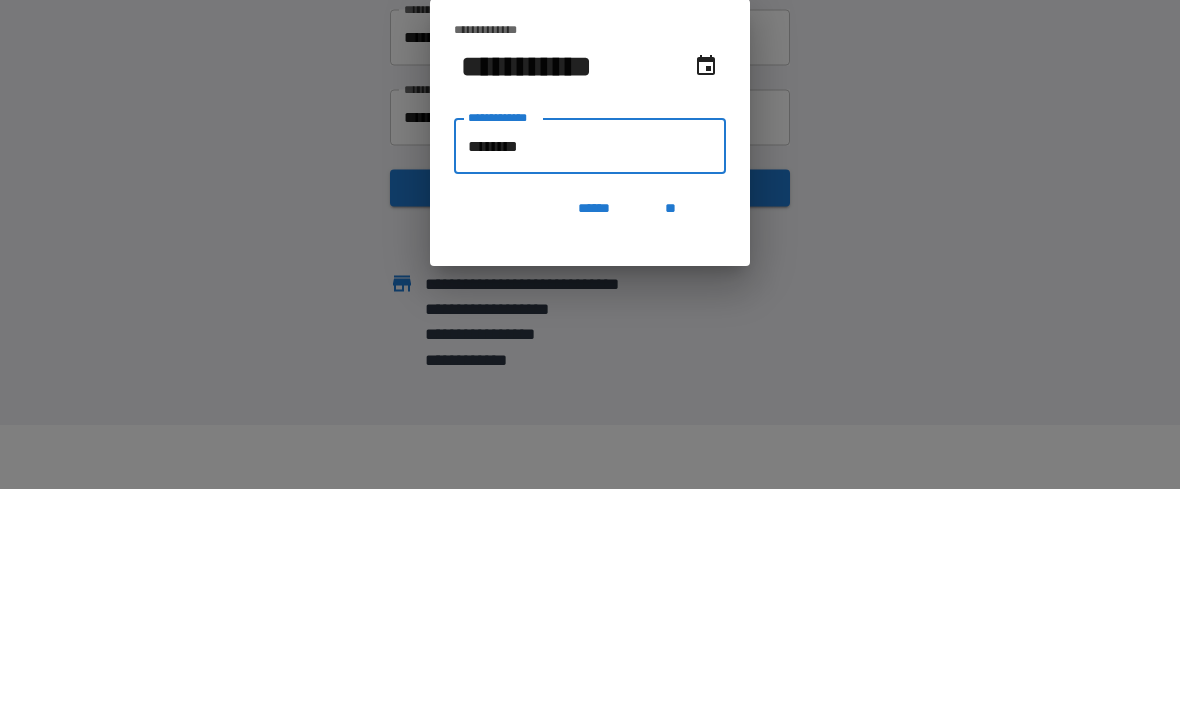 type on "**********" 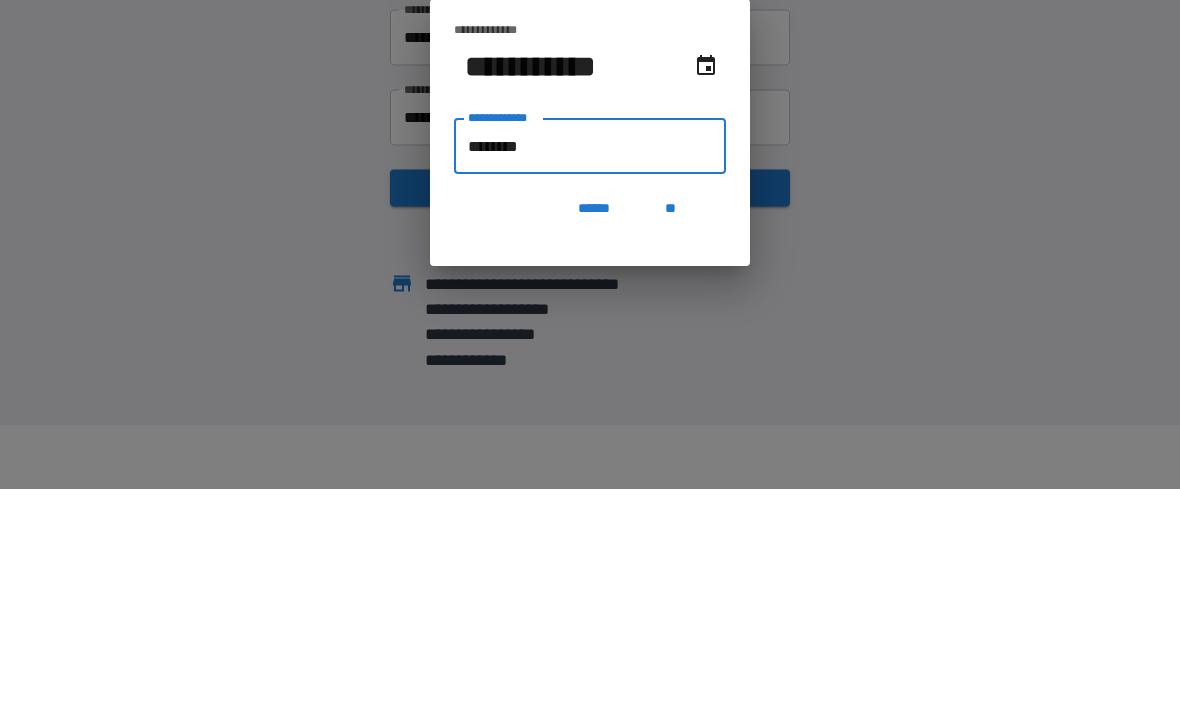type on "*********" 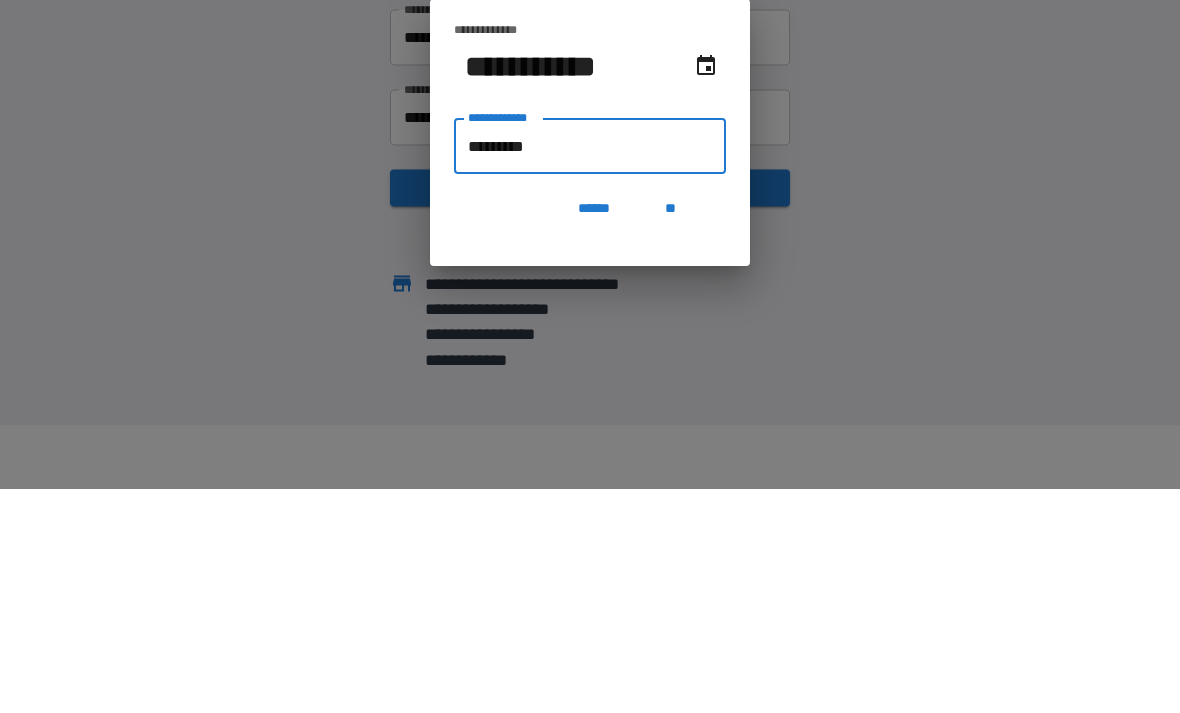 type on "**********" 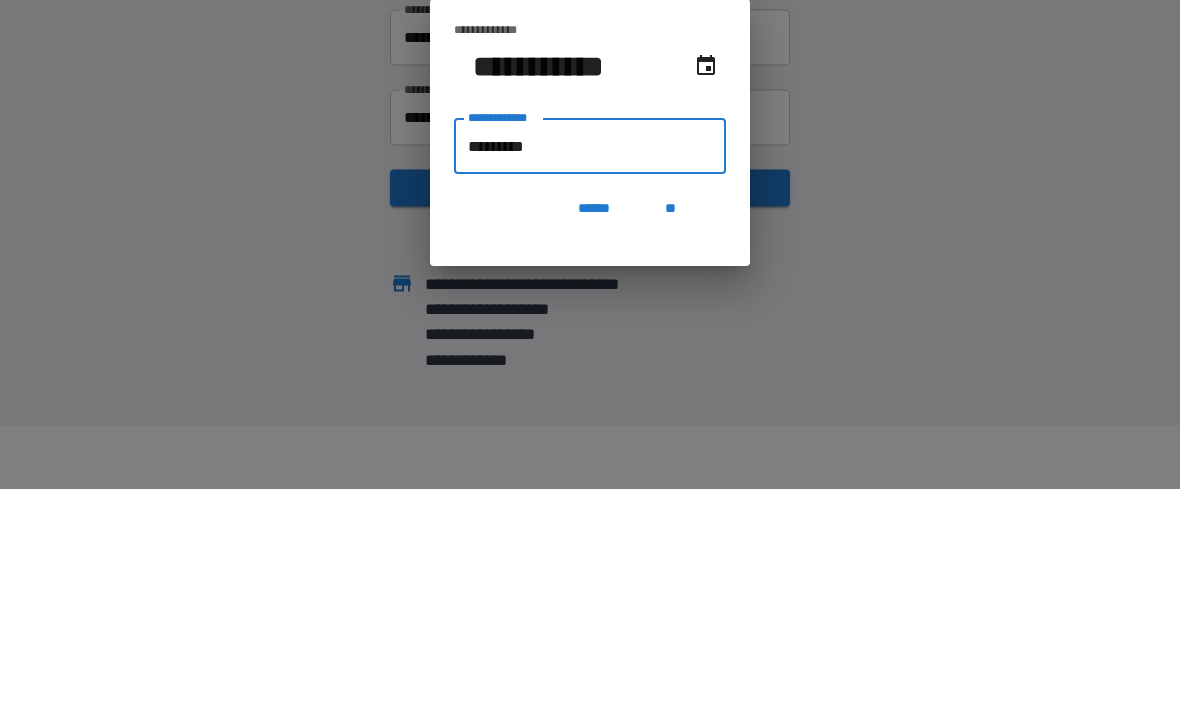 type on "**********" 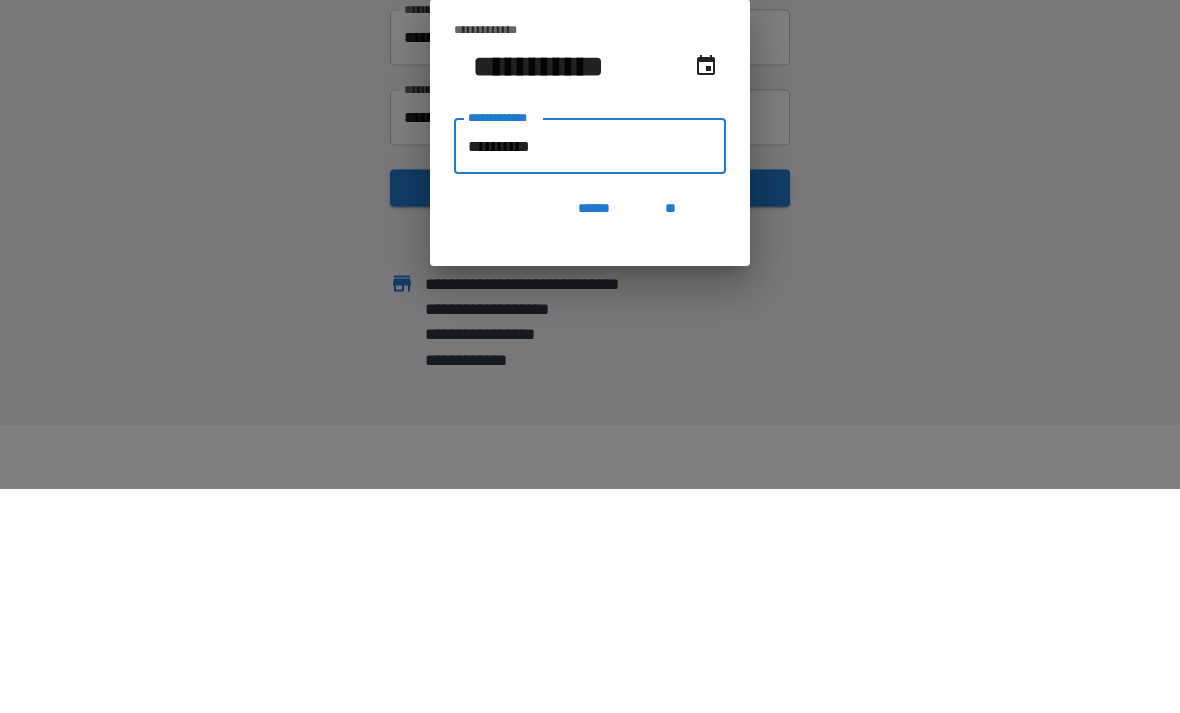 type on "**********" 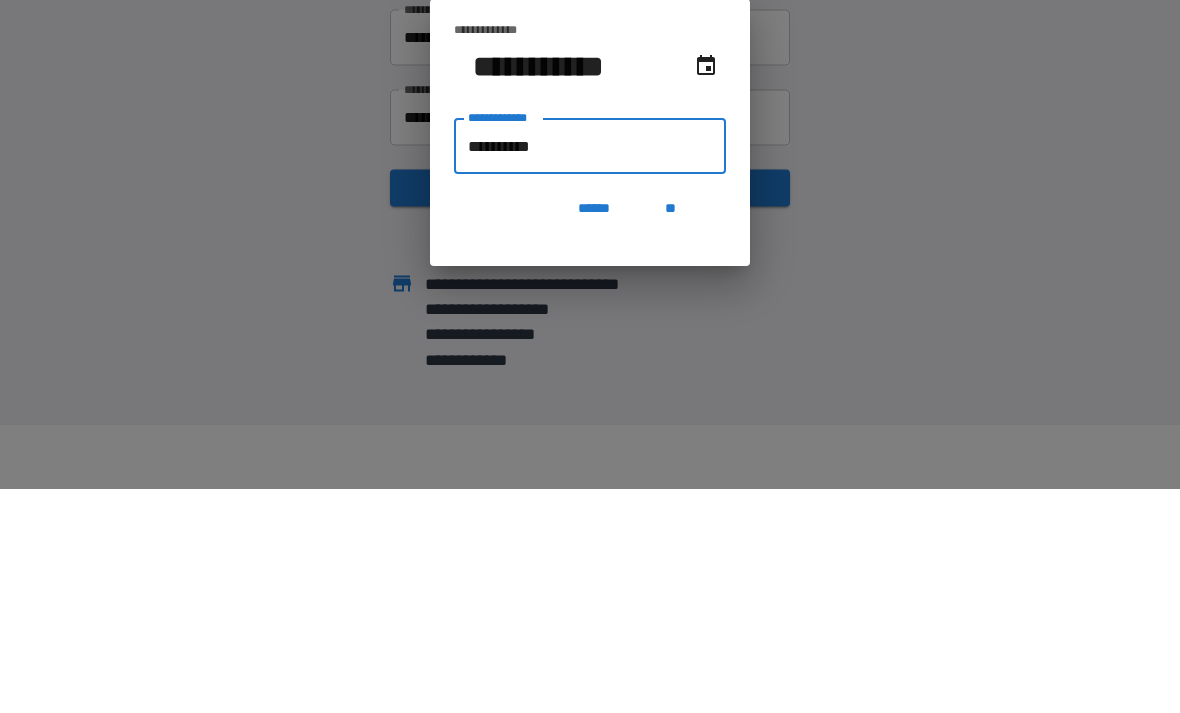 type on "**********" 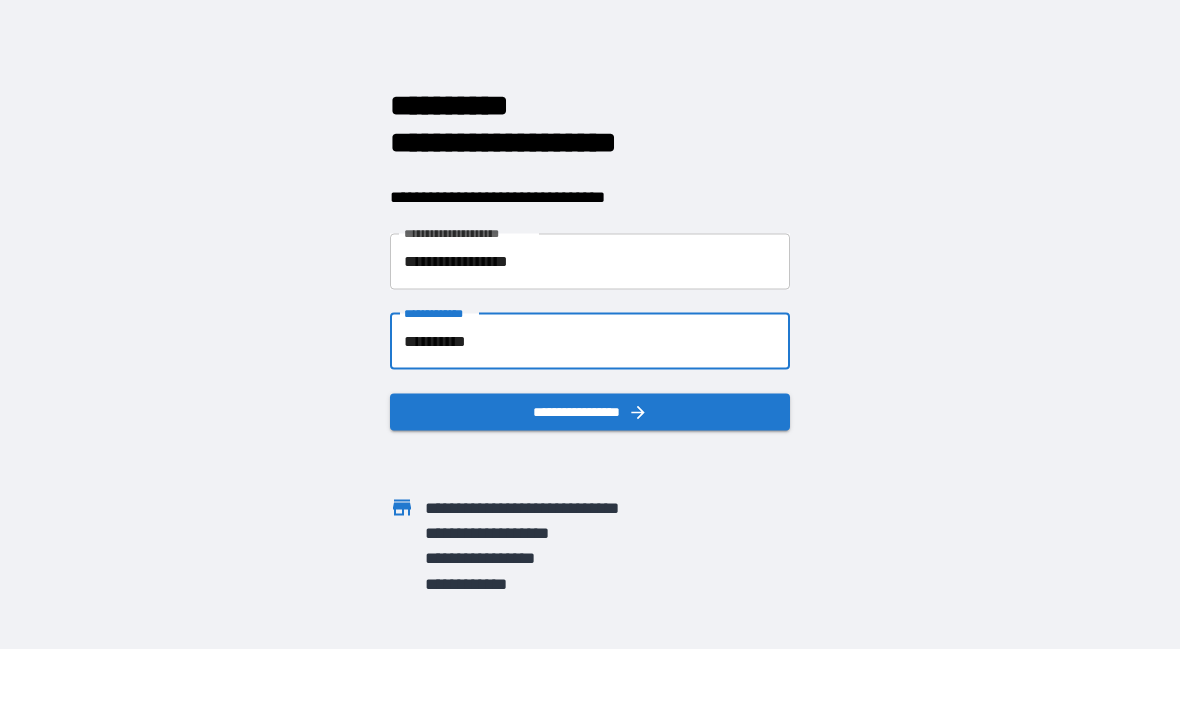 click on "**********" at bounding box center [590, 411] 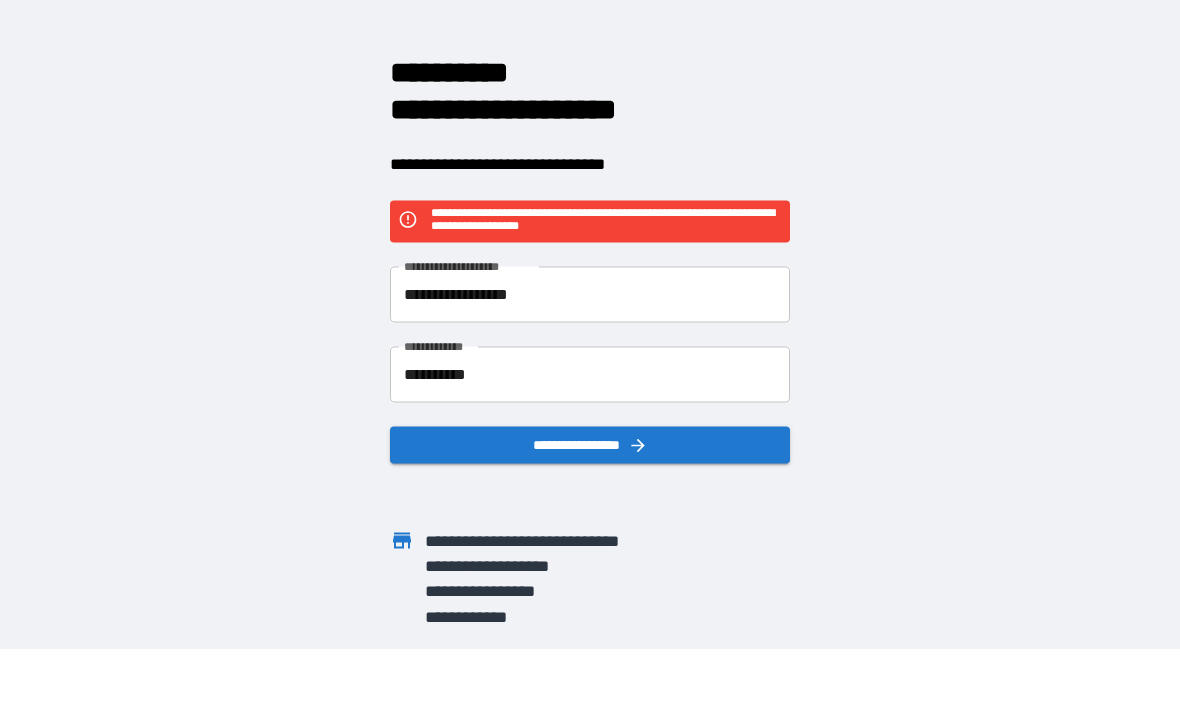 click on "**********" at bounding box center [590, 294] 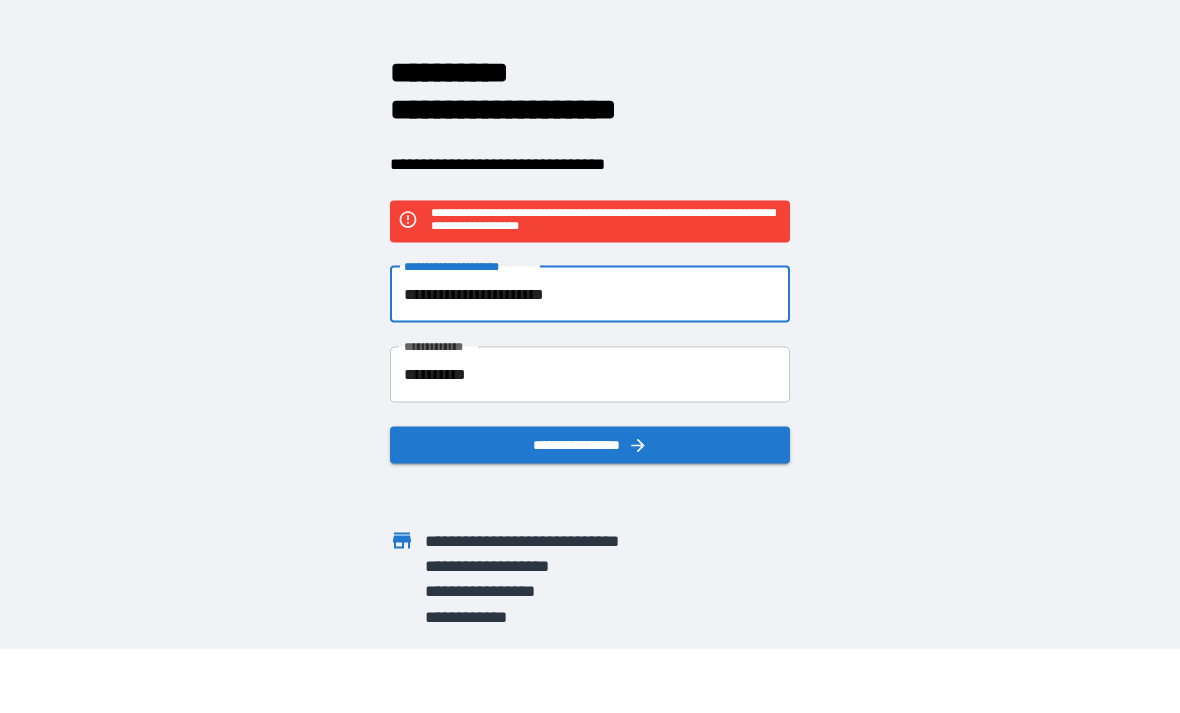 type on "**********" 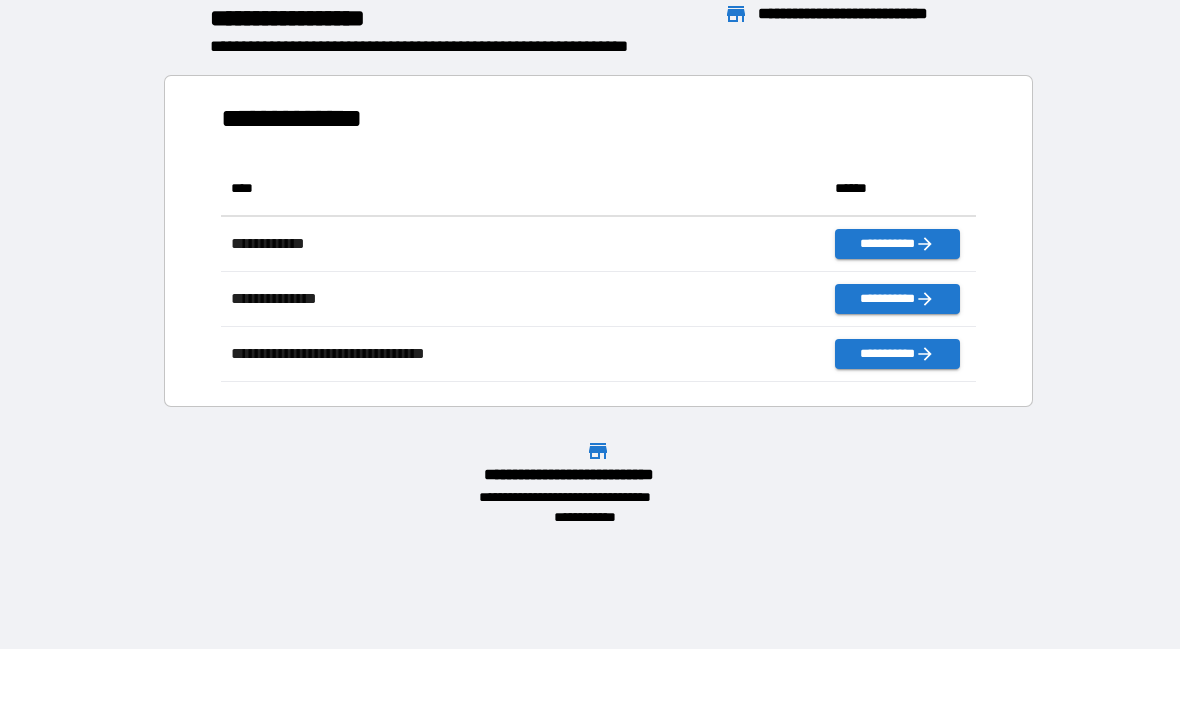 scroll, scrollTop: 1, scrollLeft: 1, axis: both 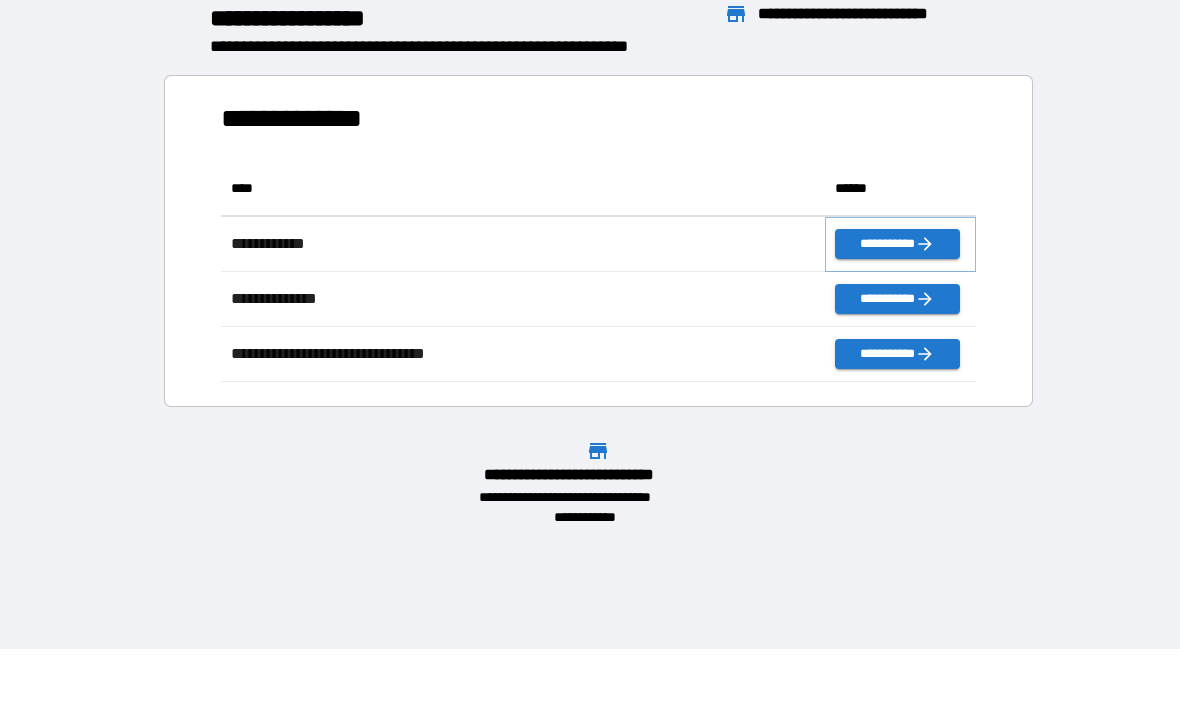 click on "**********" at bounding box center [897, 244] 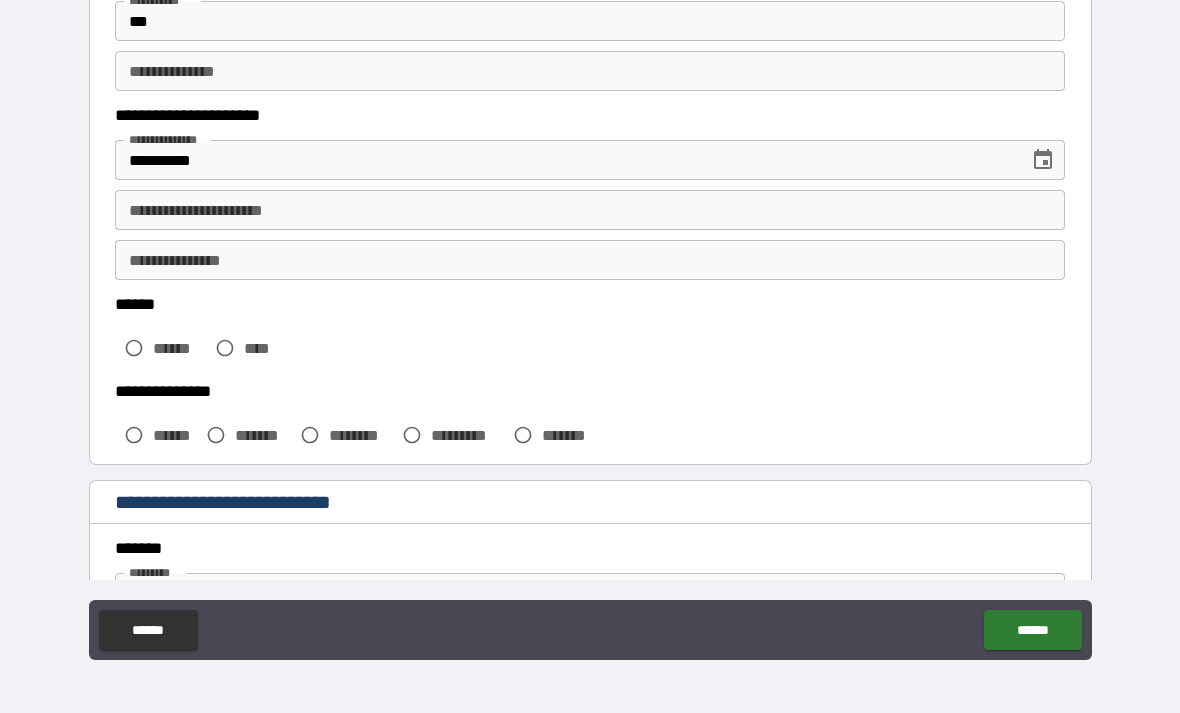 scroll, scrollTop: 217, scrollLeft: 0, axis: vertical 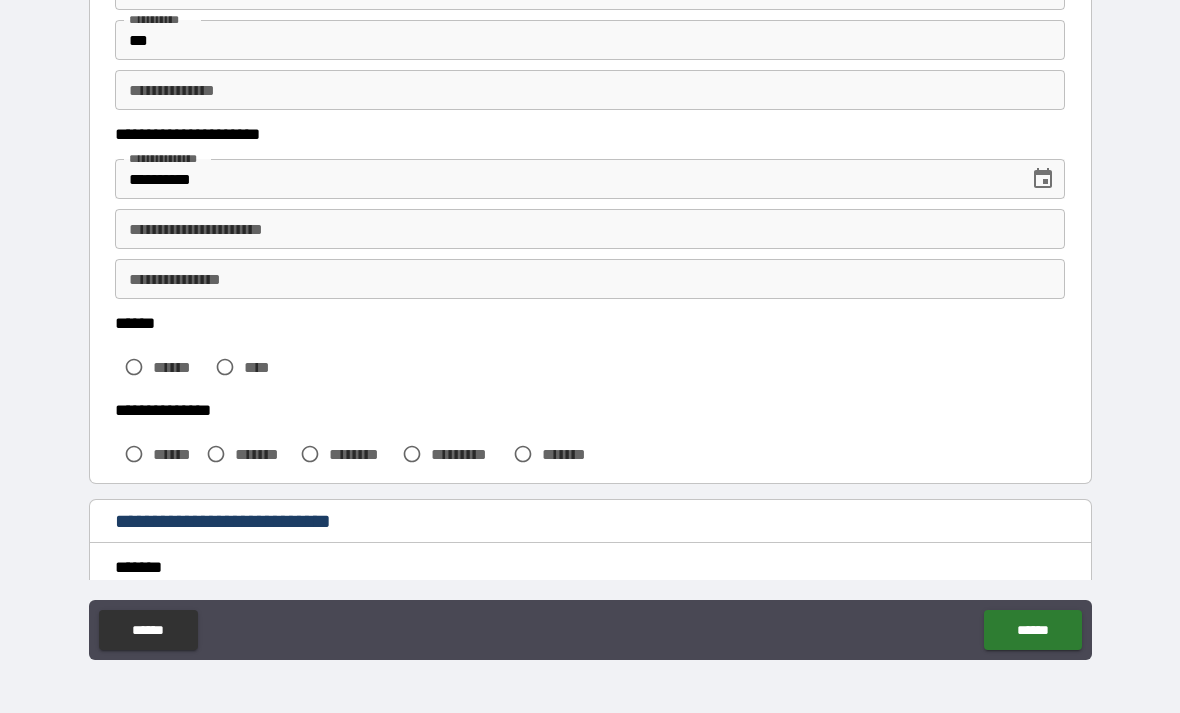 click on "**********" at bounding box center (590, 229) 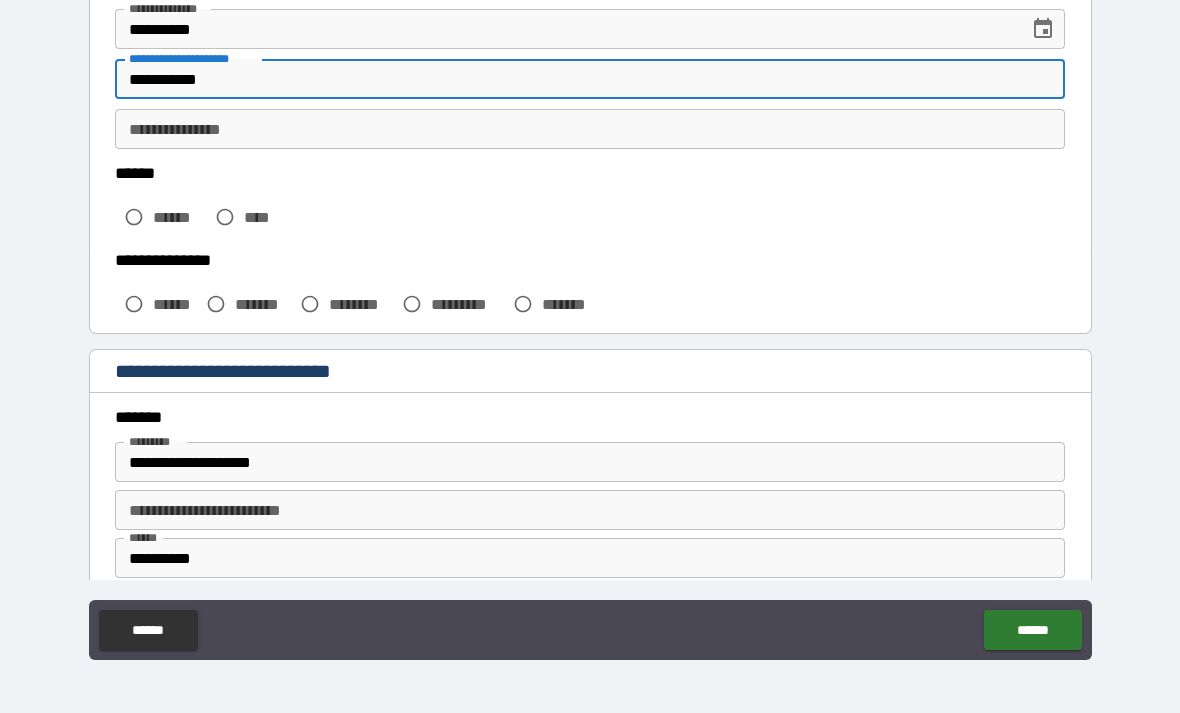 scroll, scrollTop: 378, scrollLeft: 0, axis: vertical 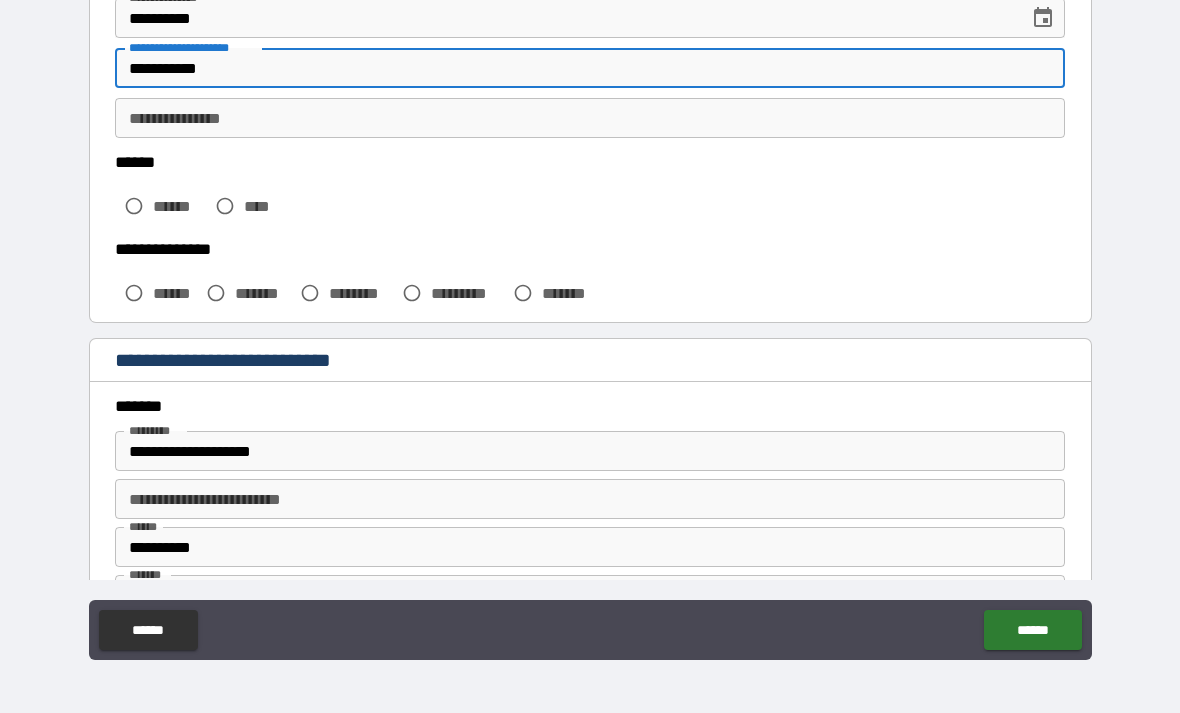 type on "**********" 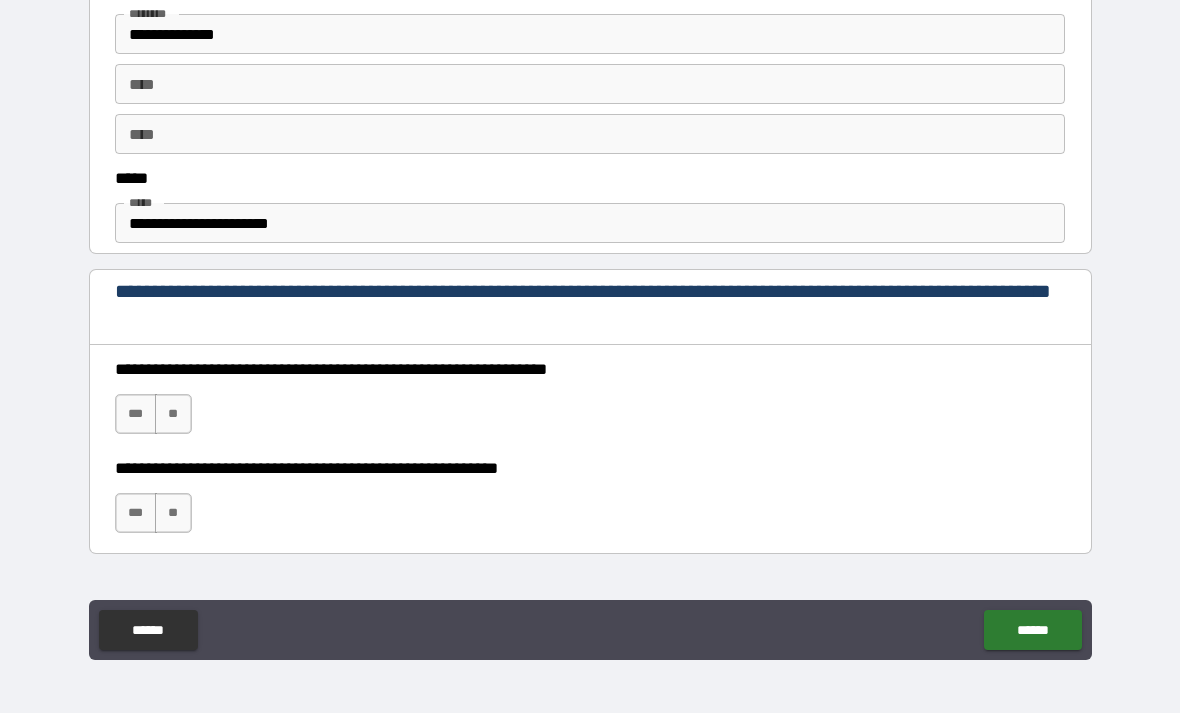 scroll, scrollTop: 1083, scrollLeft: 0, axis: vertical 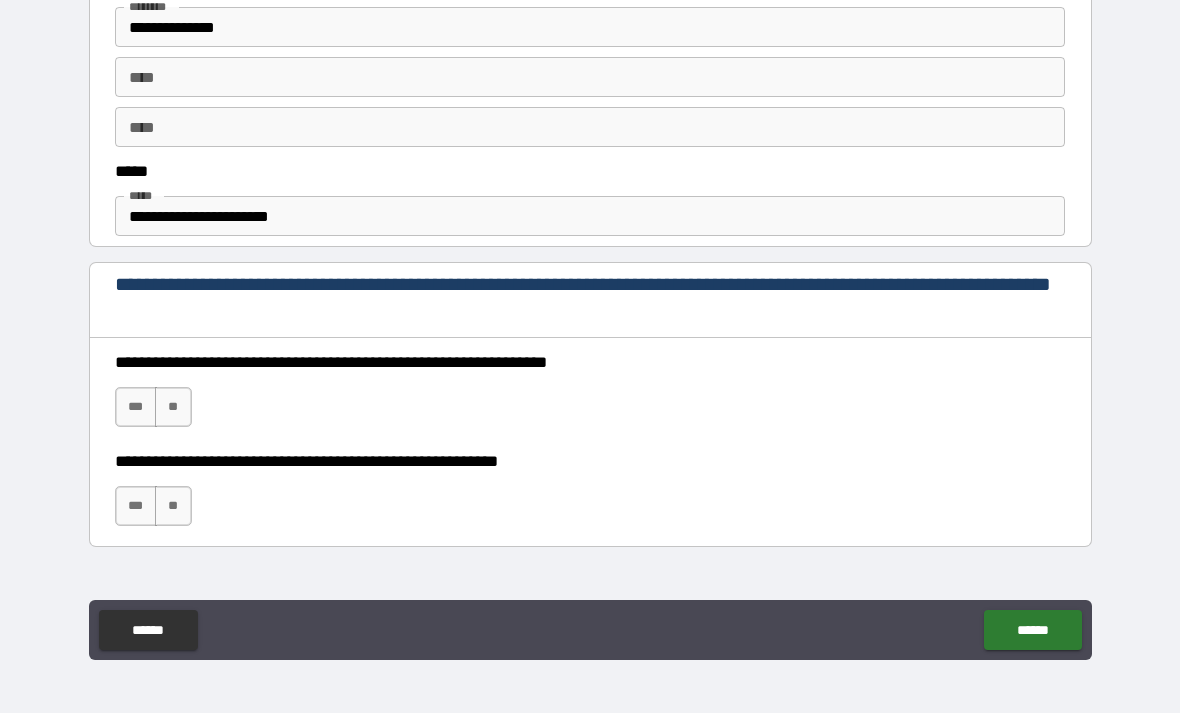 click on "***" at bounding box center (136, 407) 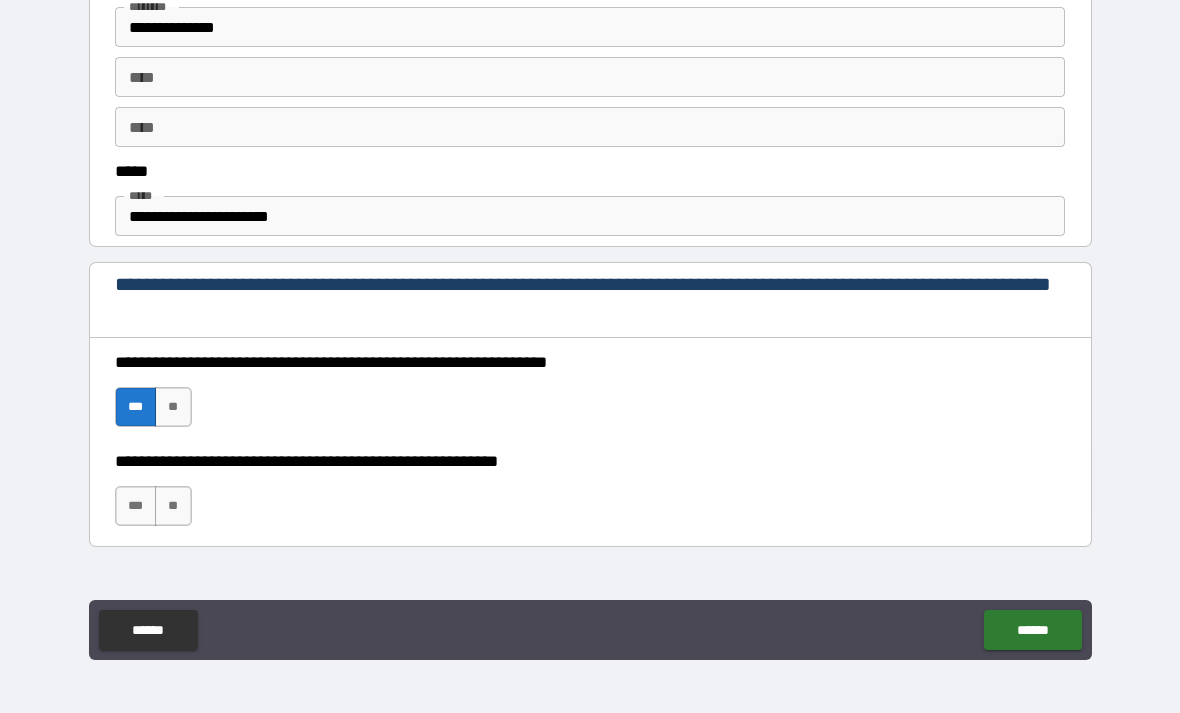 click on "***" at bounding box center (136, 506) 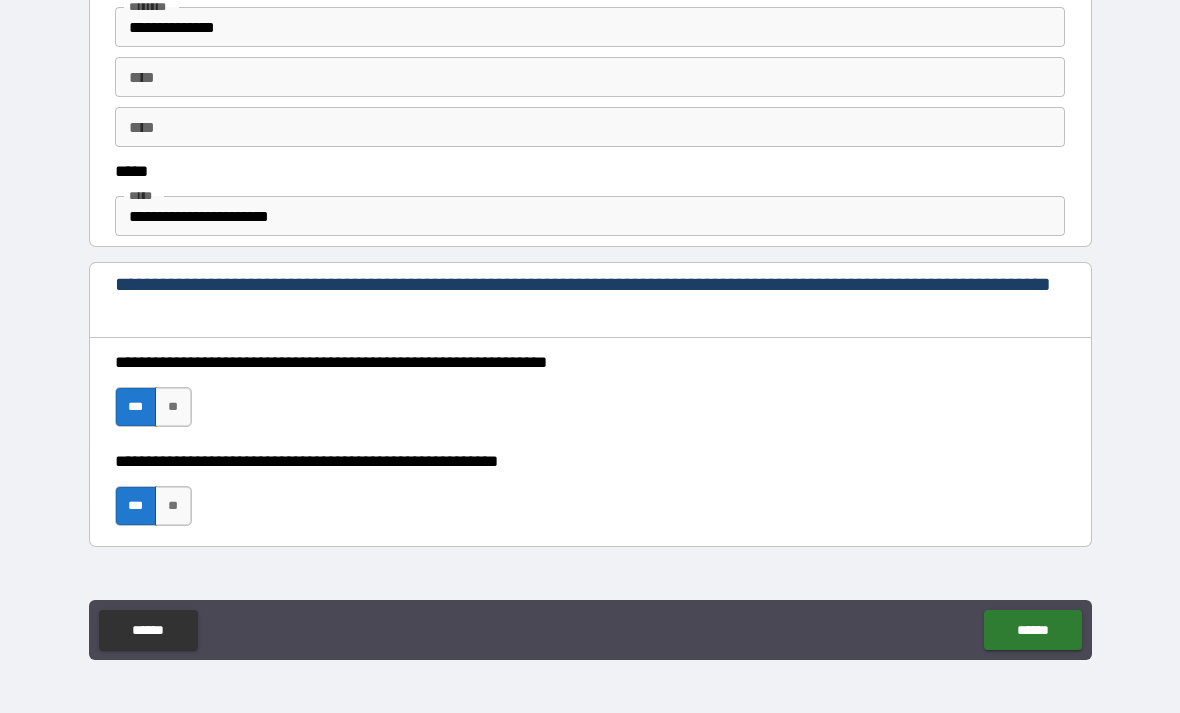 click on "******" at bounding box center [1032, 630] 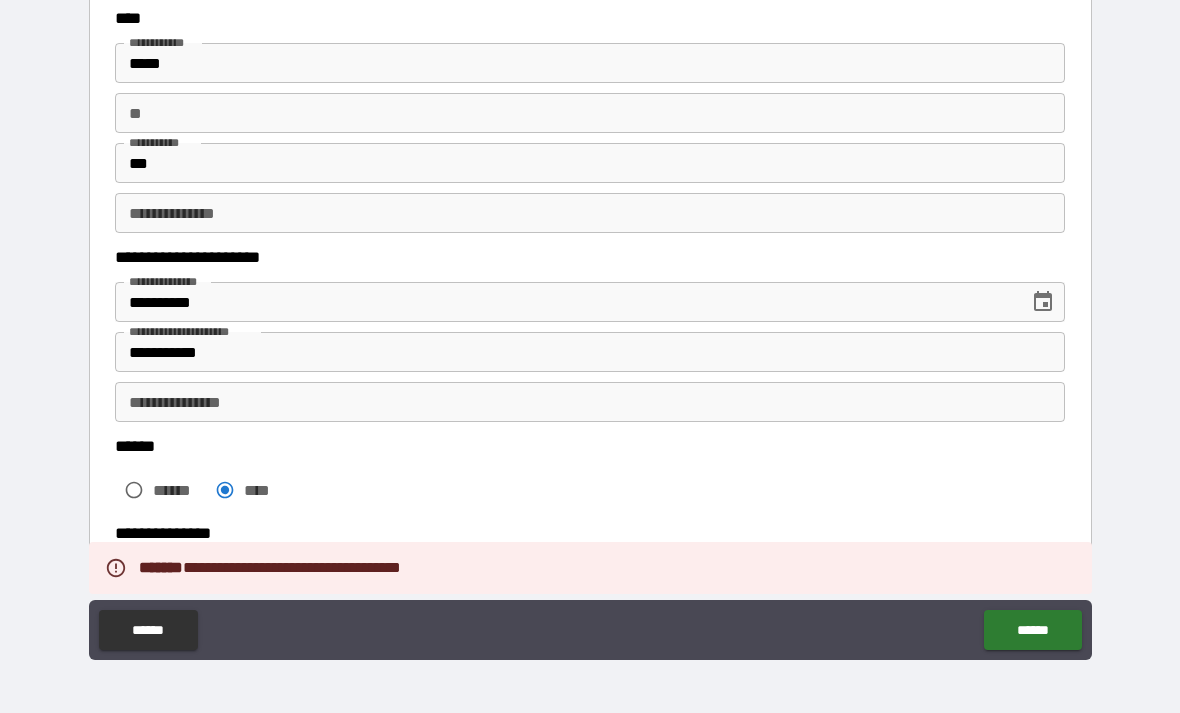 scroll, scrollTop: 106, scrollLeft: 0, axis: vertical 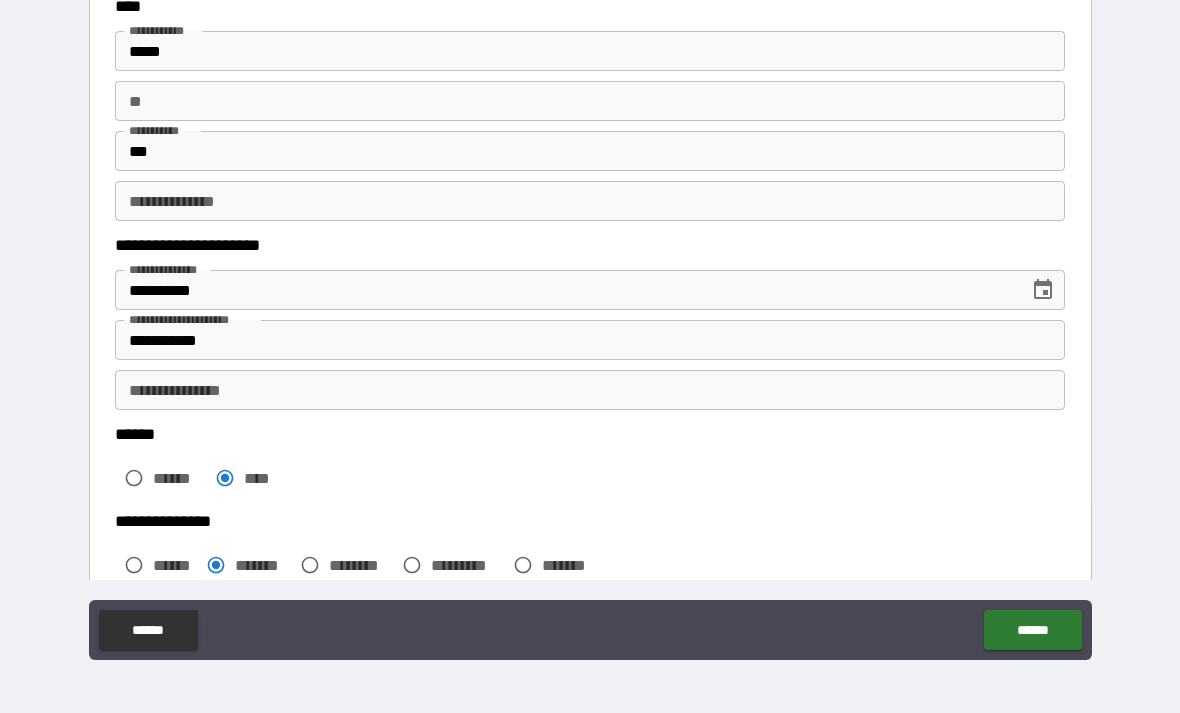 click on "**********" at bounding box center [590, 390] 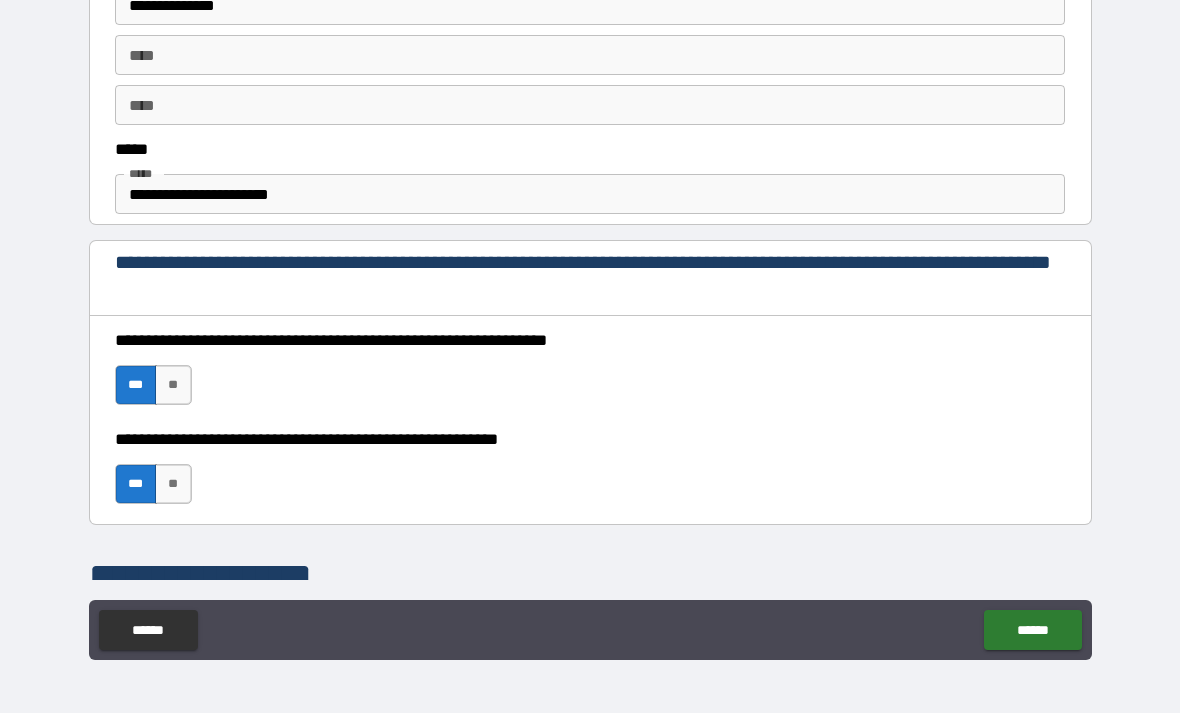scroll, scrollTop: 1109, scrollLeft: 0, axis: vertical 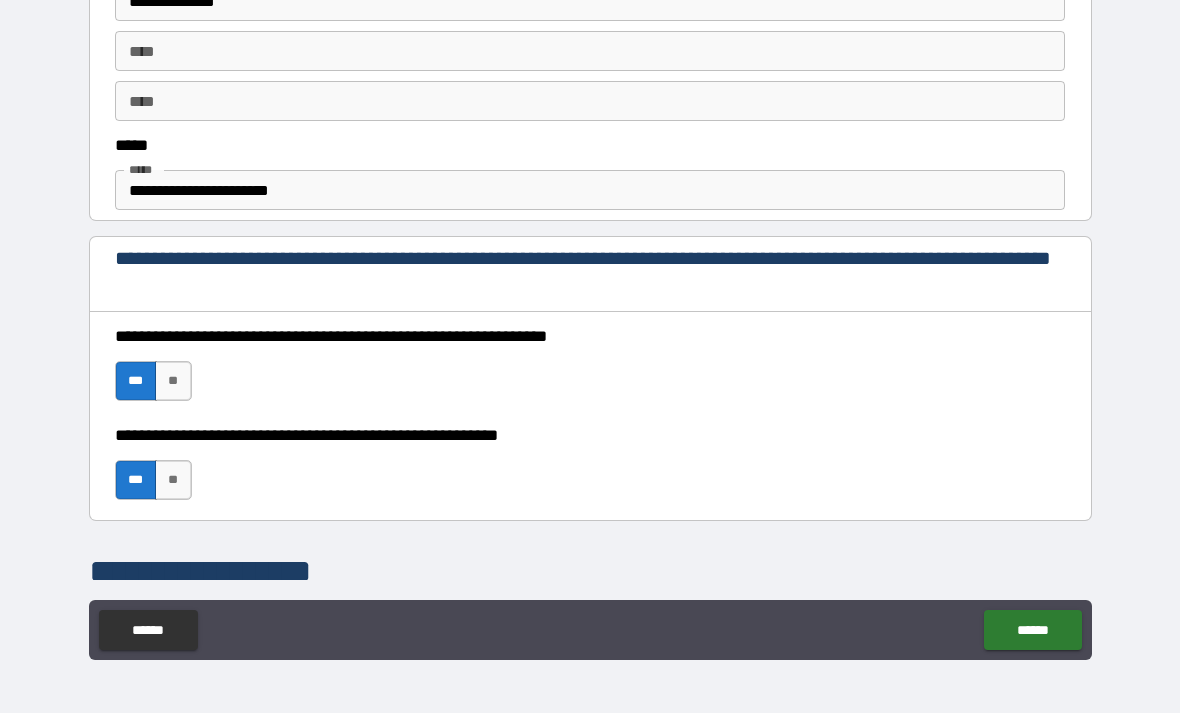 type on "********" 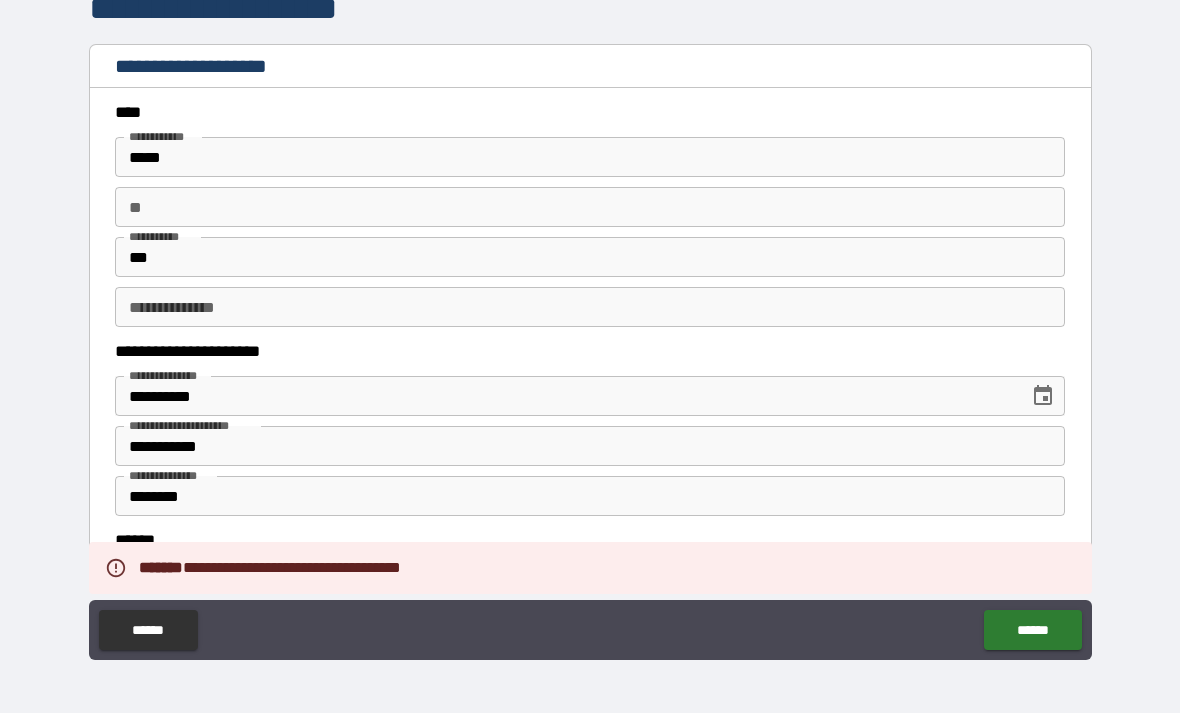 scroll, scrollTop: 0, scrollLeft: 0, axis: both 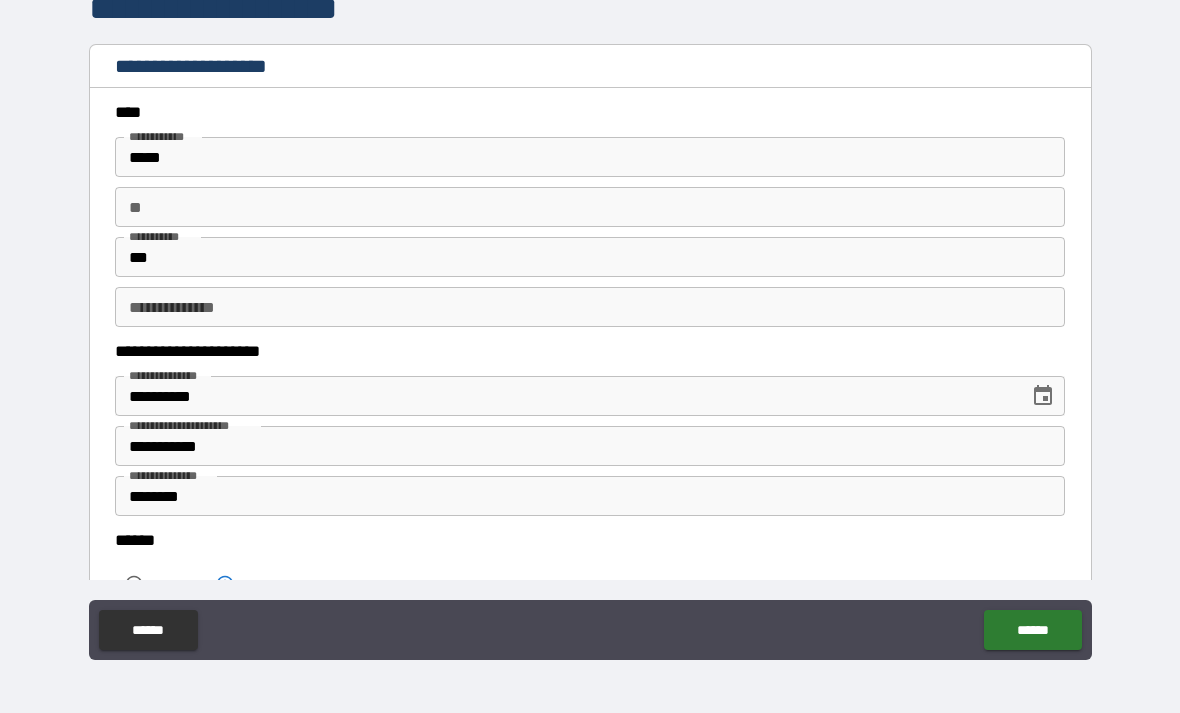 click on "**" at bounding box center [590, 207] 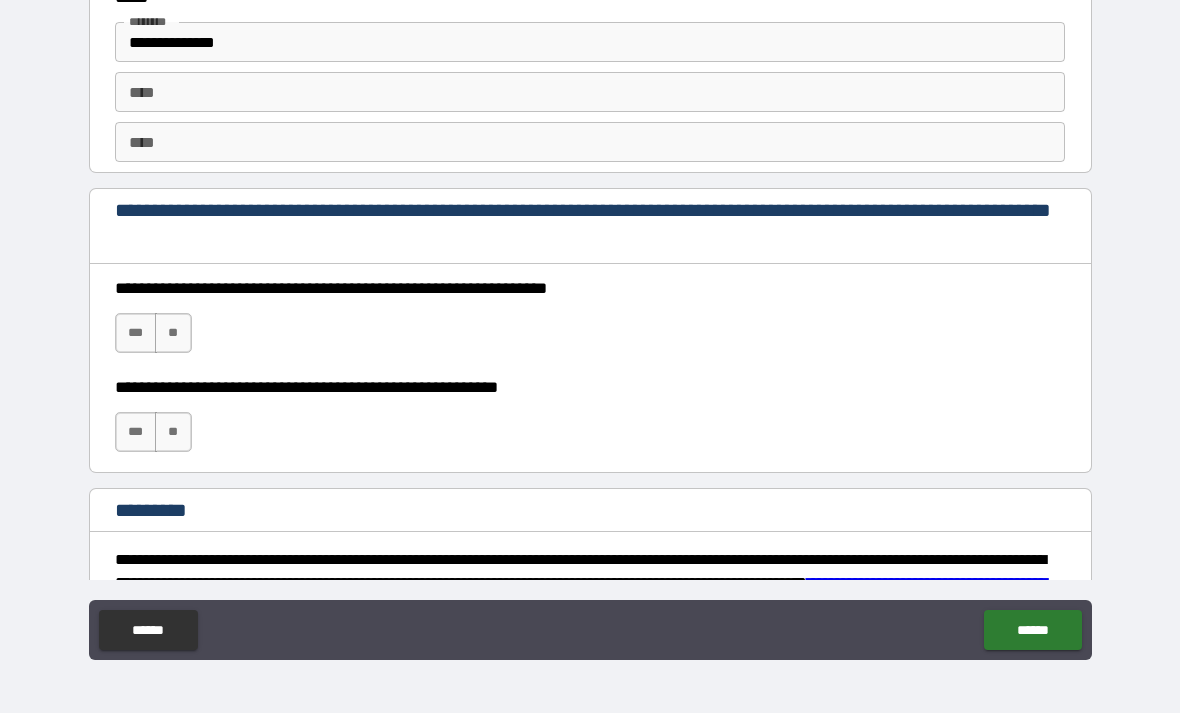 scroll, scrollTop: 2763, scrollLeft: 0, axis: vertical 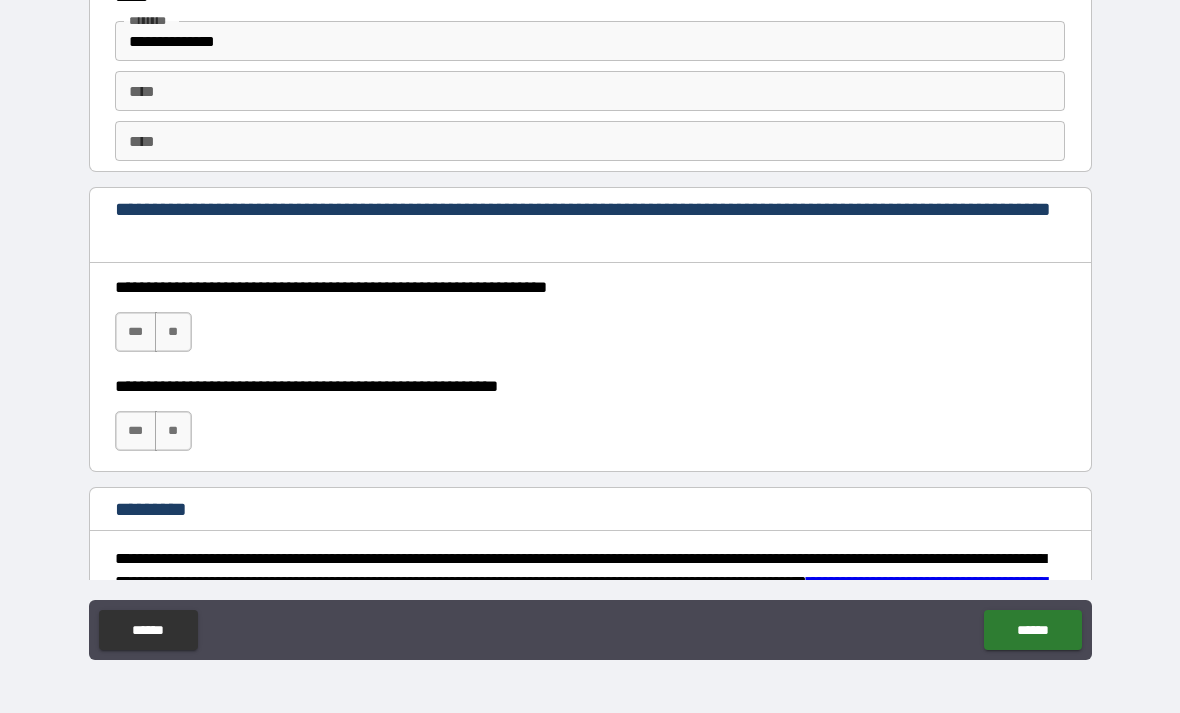 type on "*" 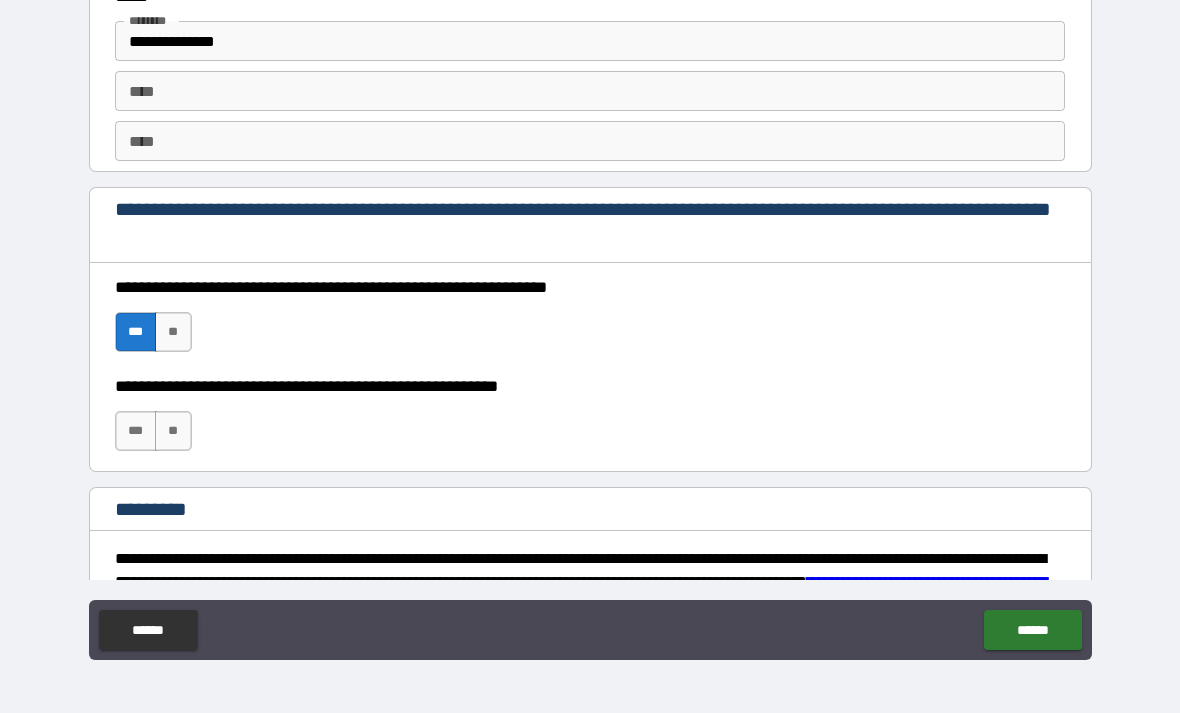 click on "***" at bounding box center [136, 431] 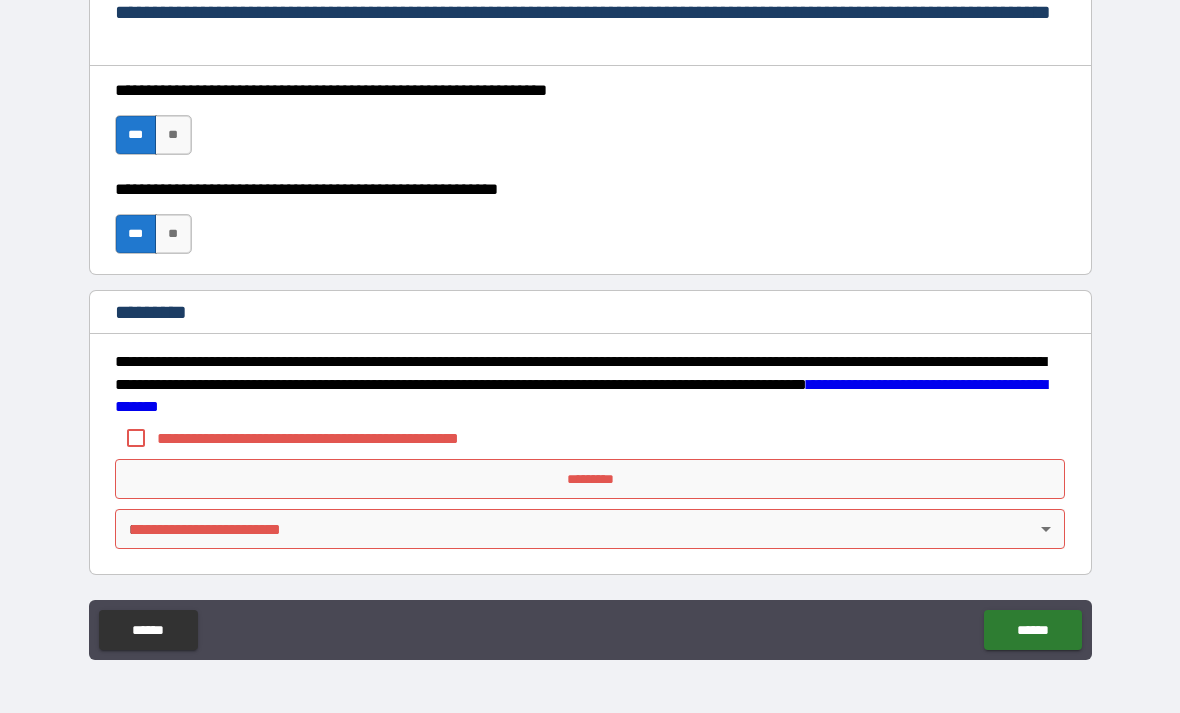 scroll, scrollTop: 2960, scrollLeft: 0, axis: vertical 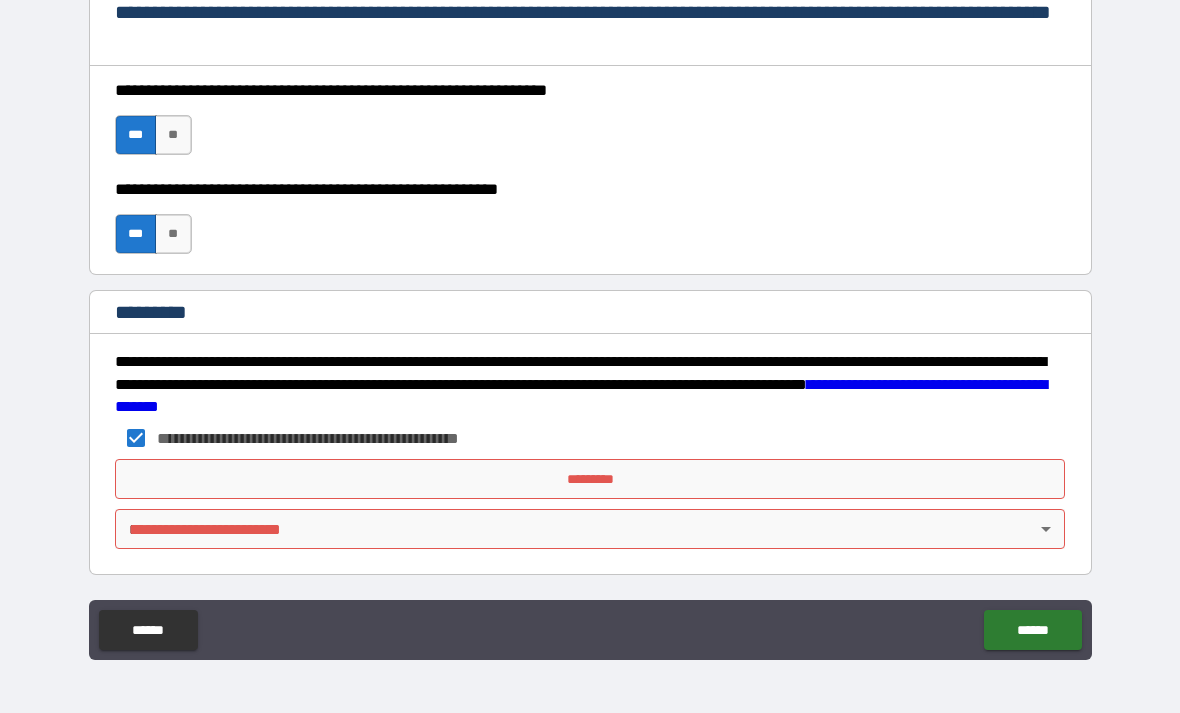 click on "*********" at bounding box center [590, 479] 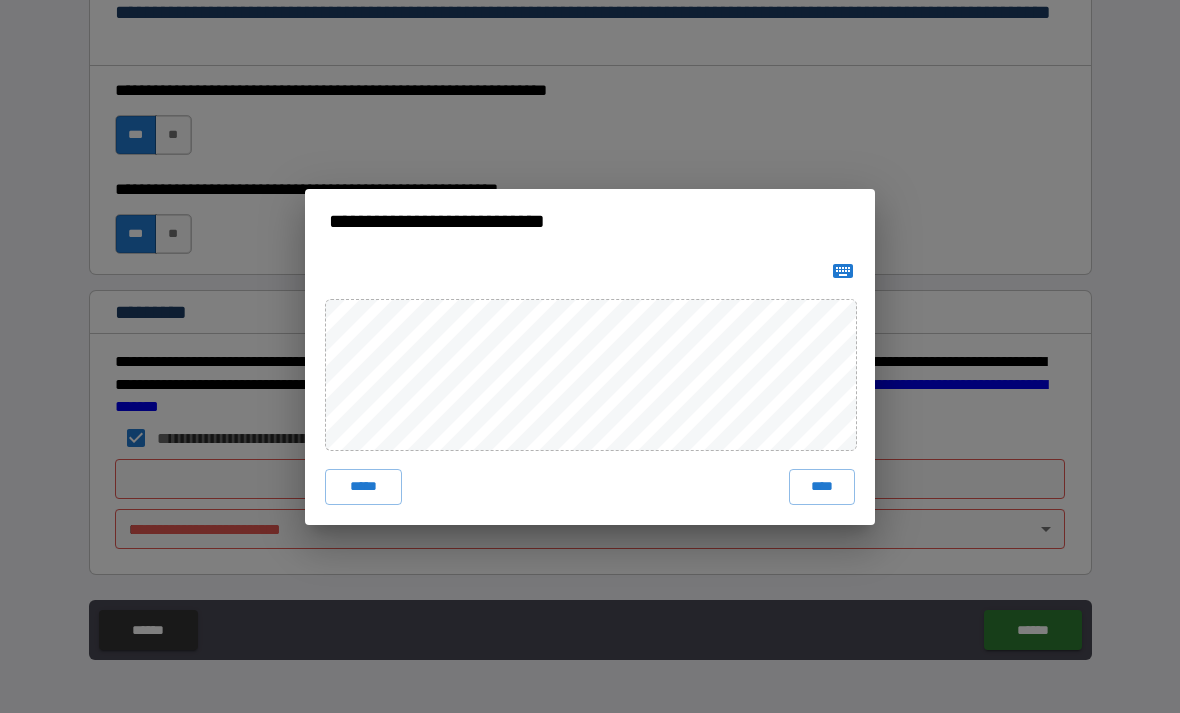 click on "****" at bounding box center (822, 487) 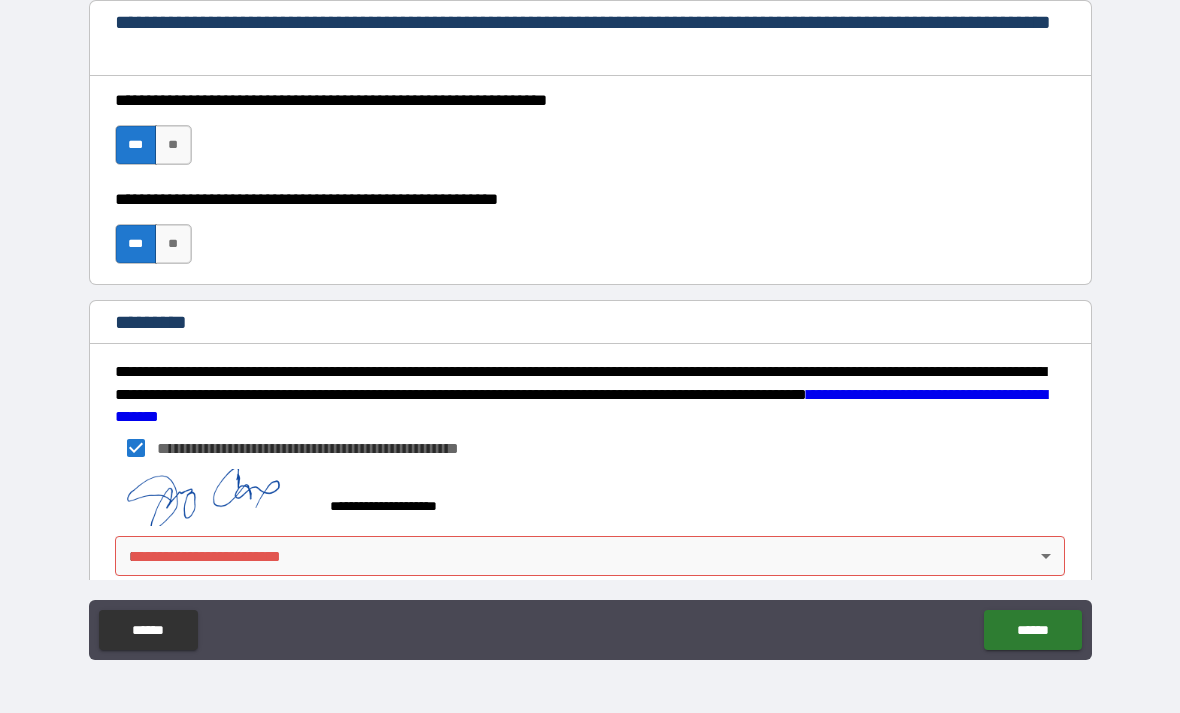 click on "**********" at bounding box center (590, 324) 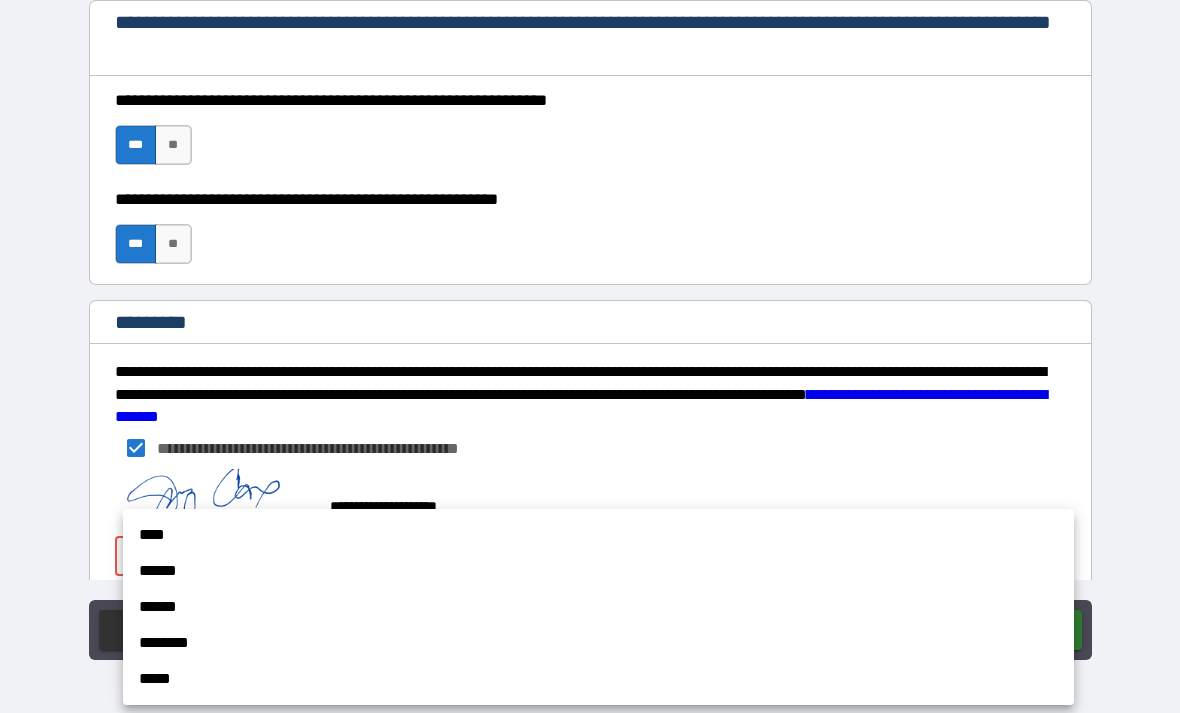 click on "****" at bounding box center [598, 535] 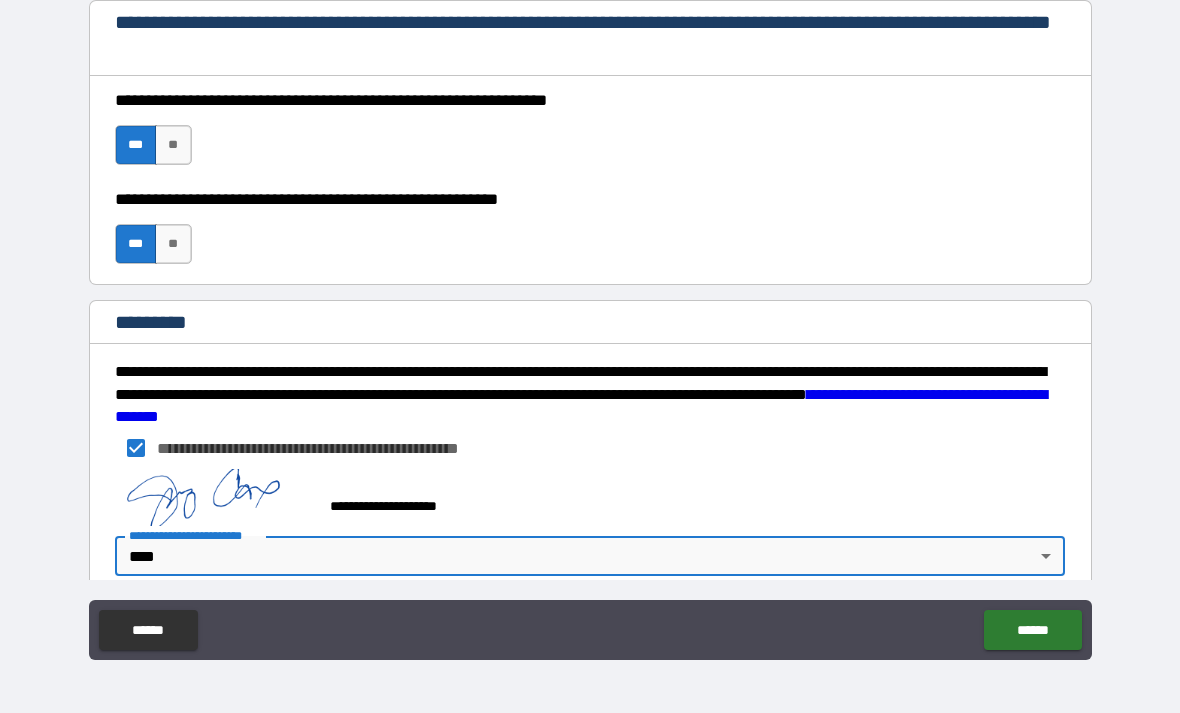click on "******" at bounding box center (1032, 630) 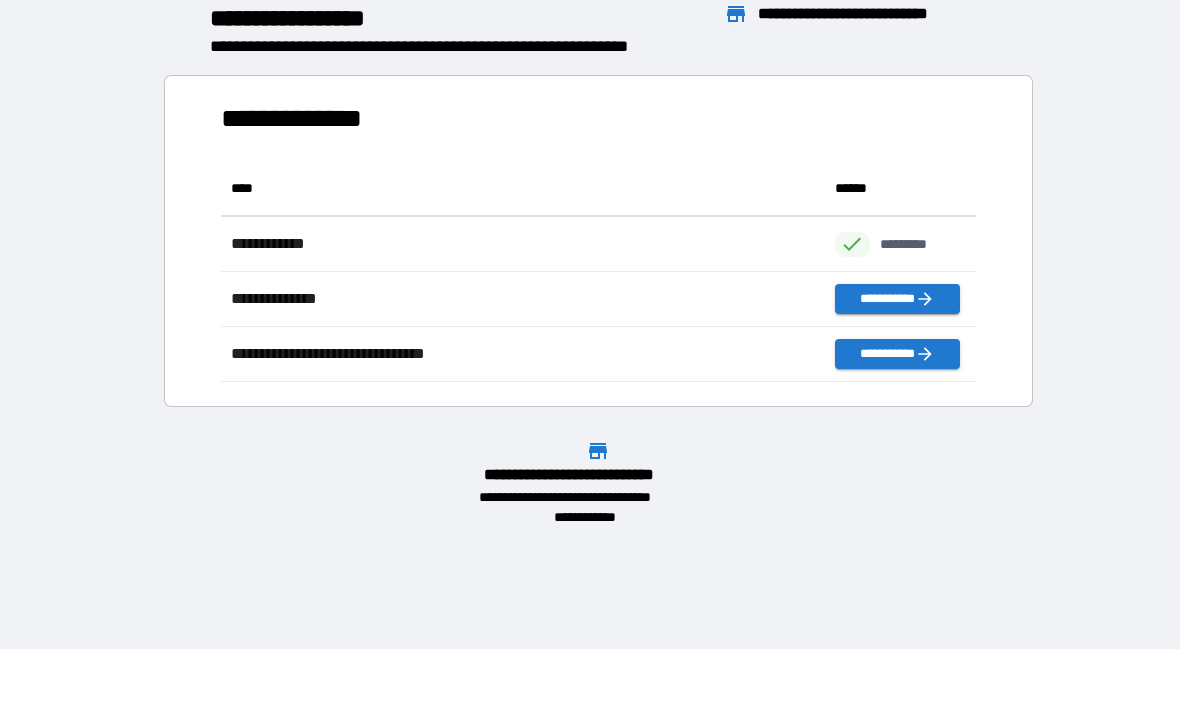 scroll, scrollTop: 1, scrollLeft: 1, axis: both 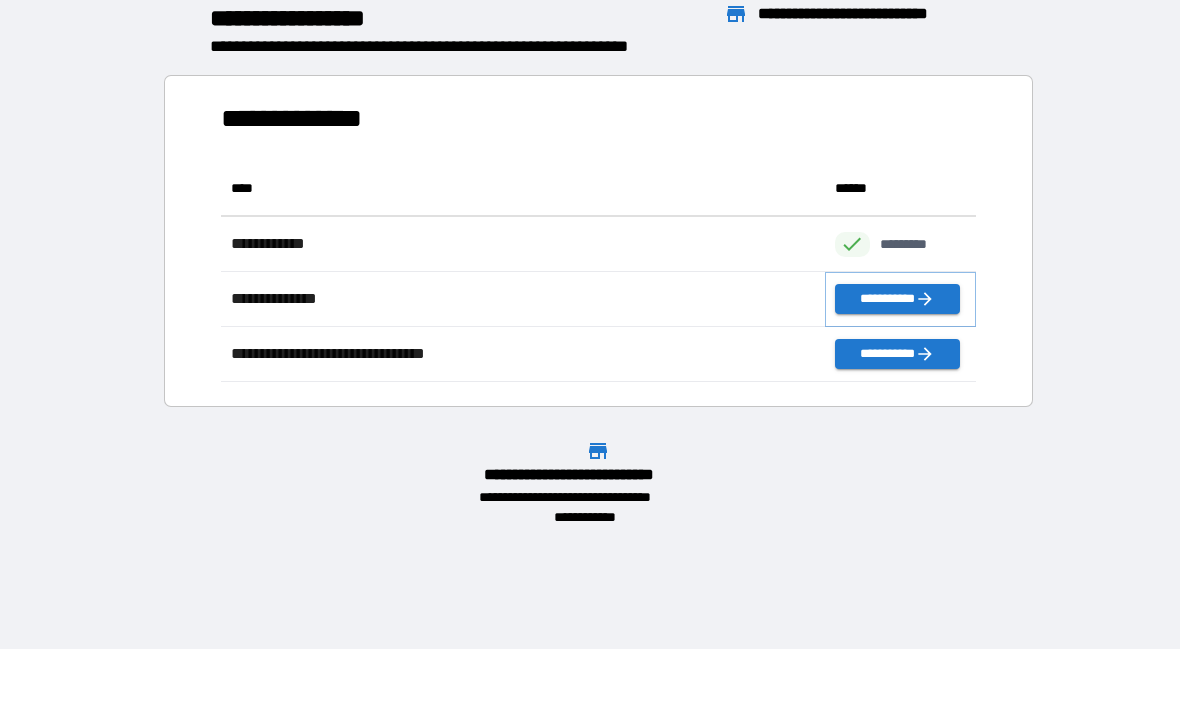 click on "**********" at bounding box center [897, 299] 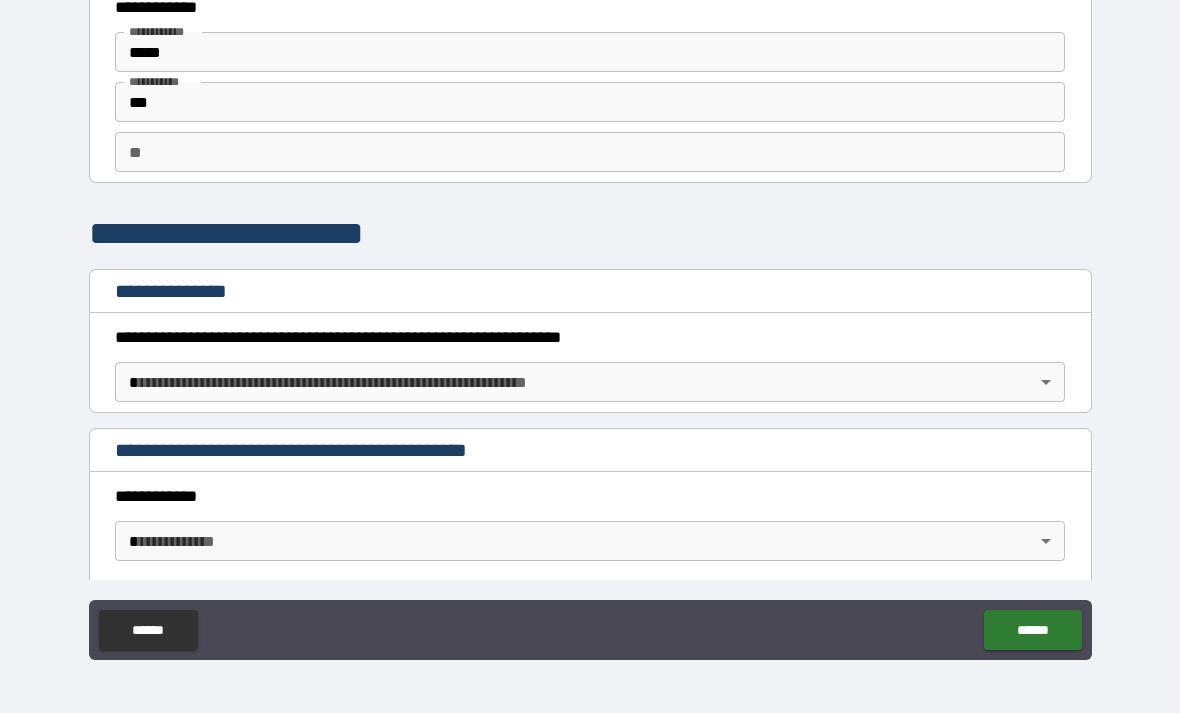 scroll, scrollTop: 55, scrollLeft: 0, axis: vertical 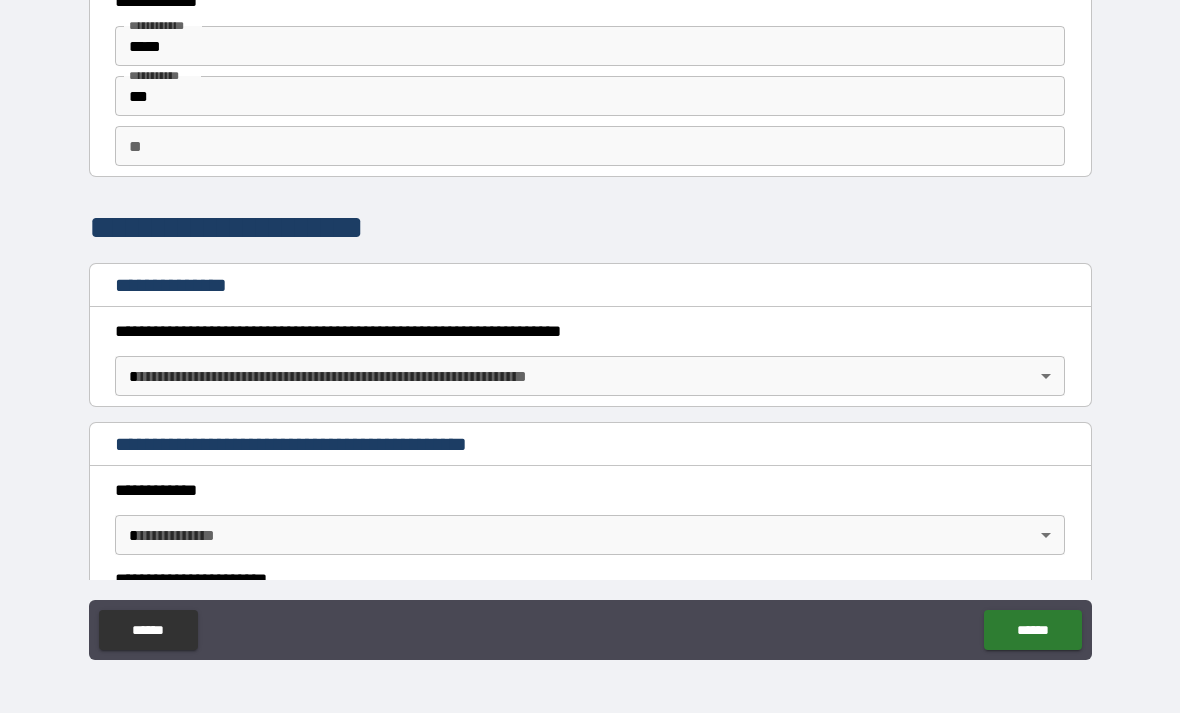 click on "**********" at bounding box center [590, 324] 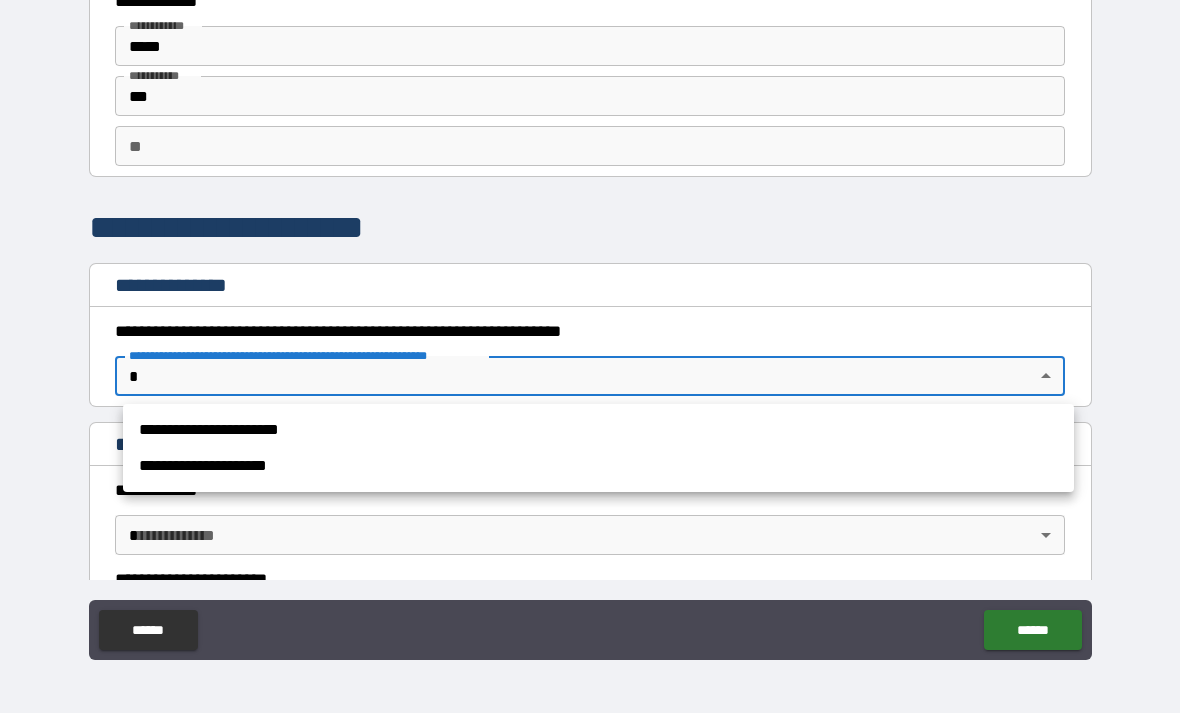 click on "**********" at bounding box center [598, 466] 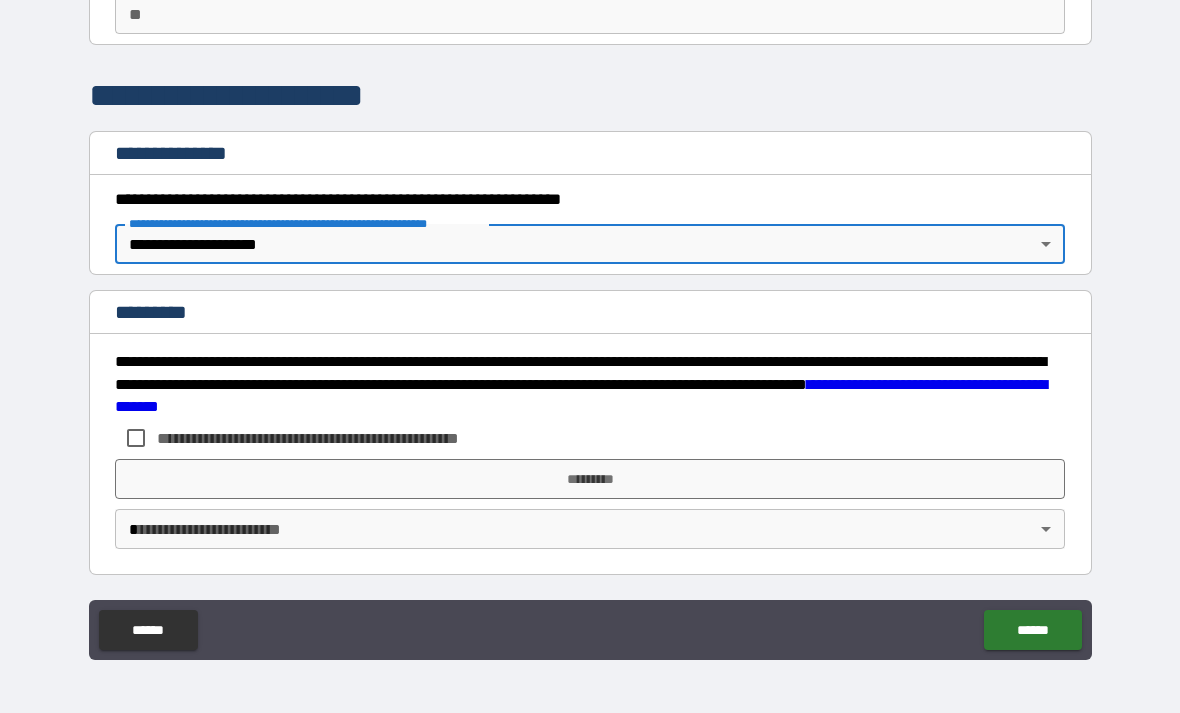 scroll, scrollTop: 187, scrollLeft: 0, axis: vertical 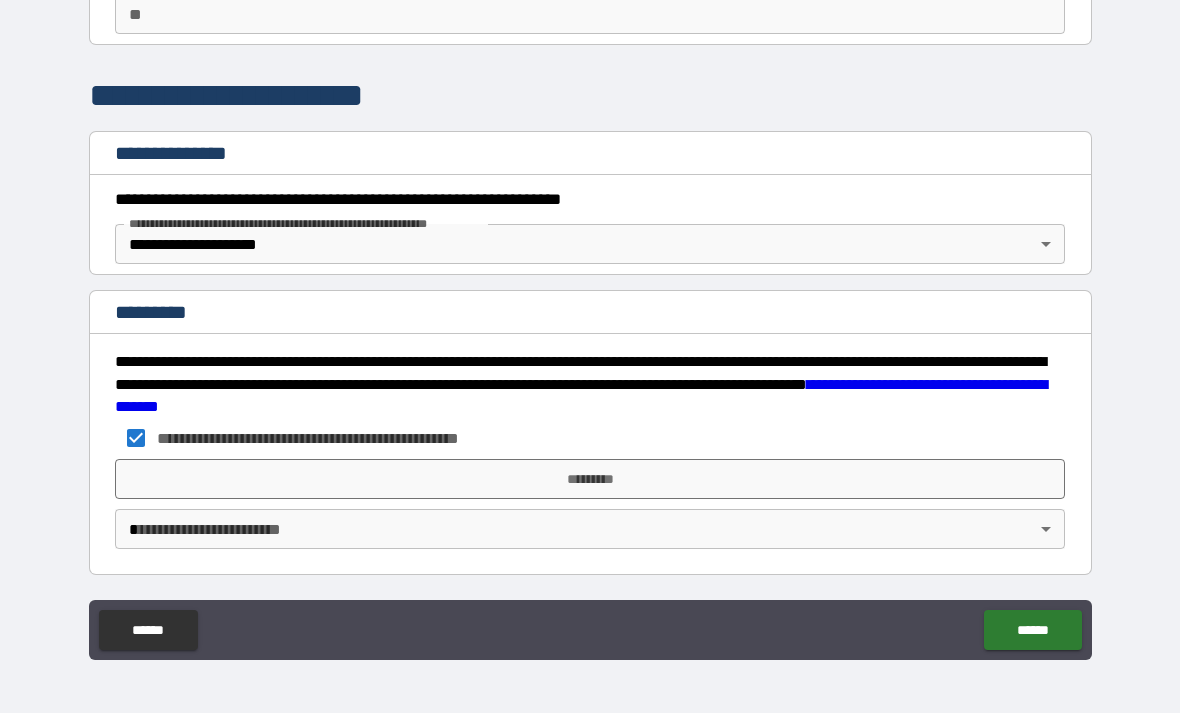 click on "*********" at bounding box center [590, 479] 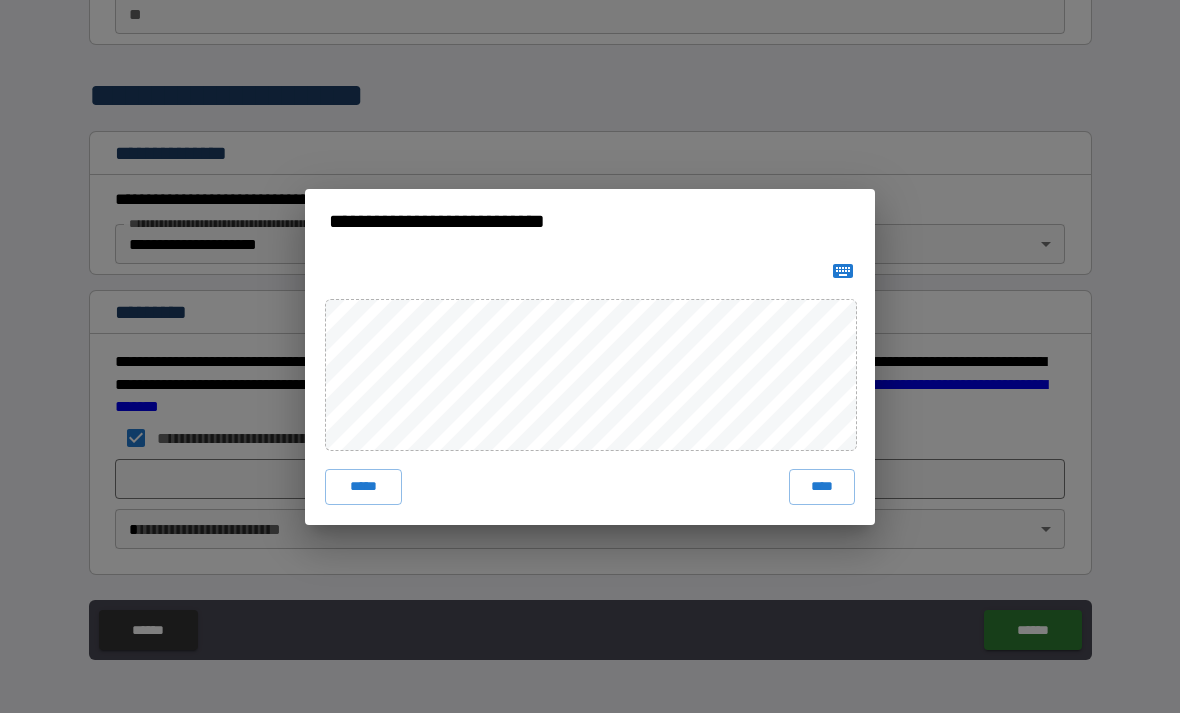 click on "****" at bounding box center [822, 487] 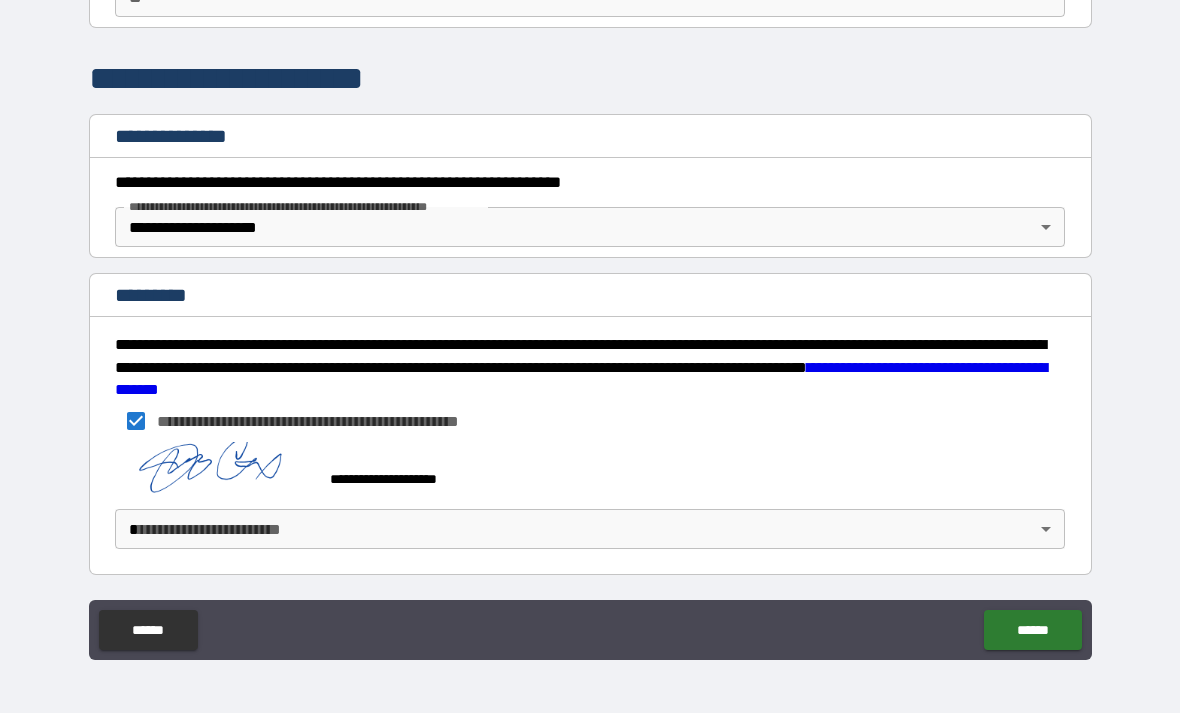 scroll, scrollTop: 204, scrollLeft: 0, axis: vertical 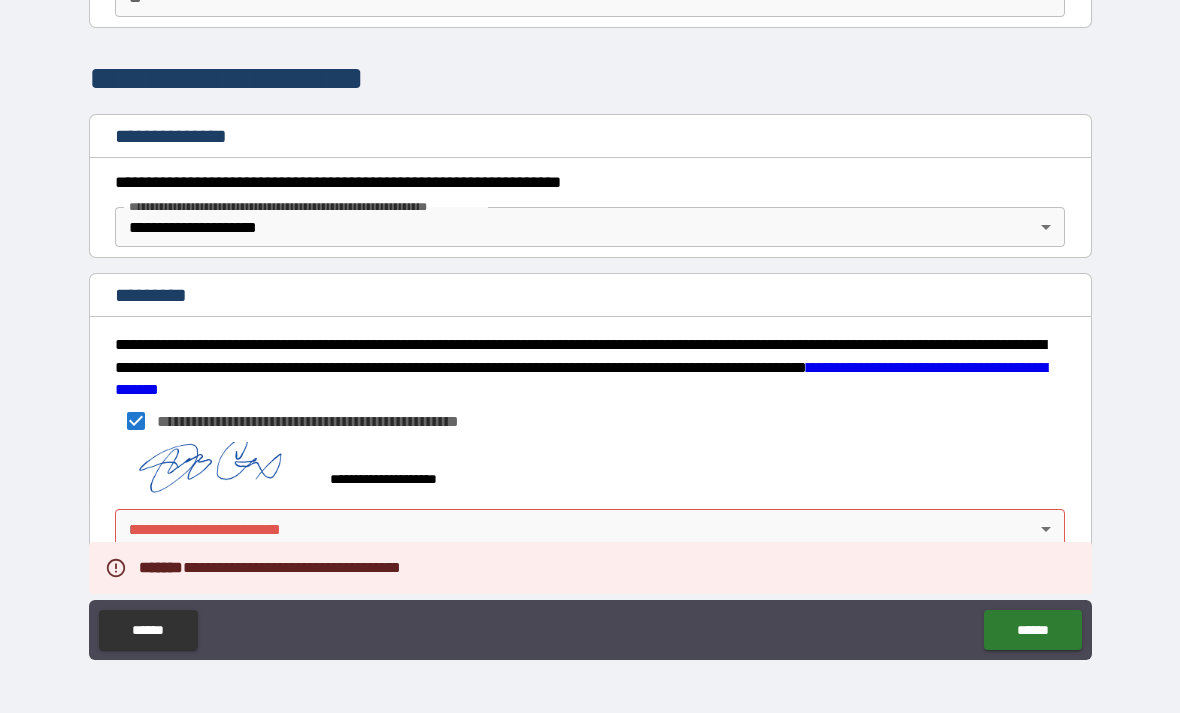 click on "**********" at bounding box center (590, 324) 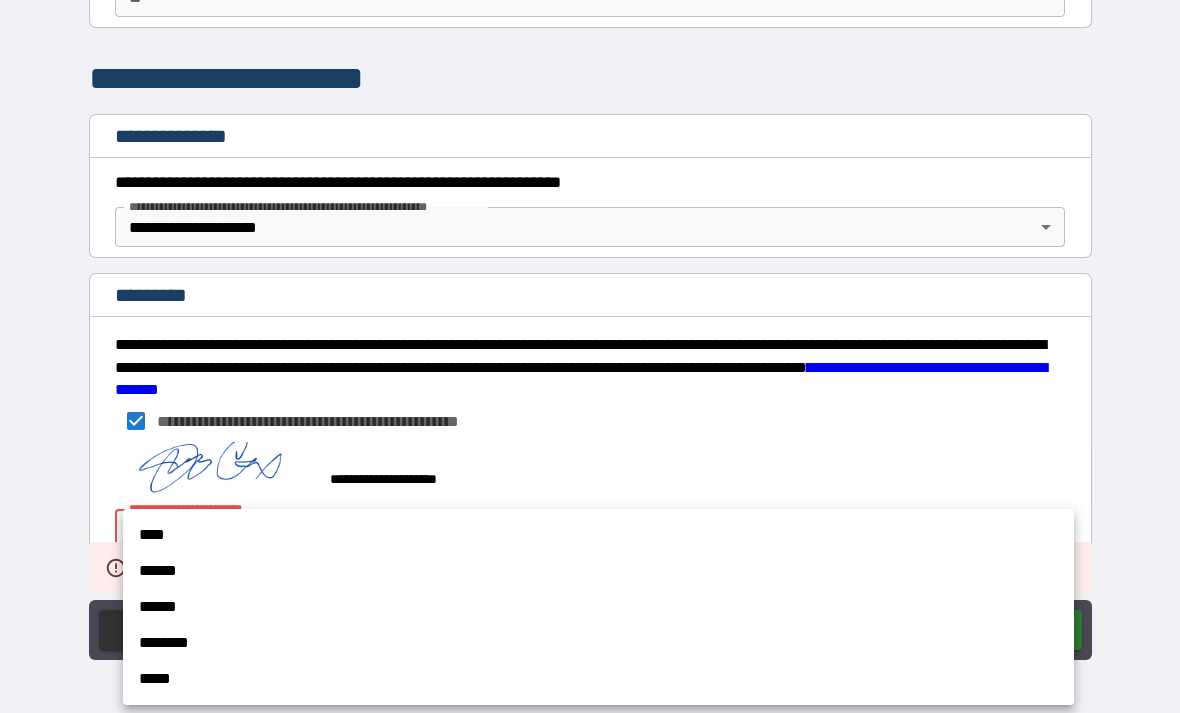 click on "****" at bounding box center (598, 535) 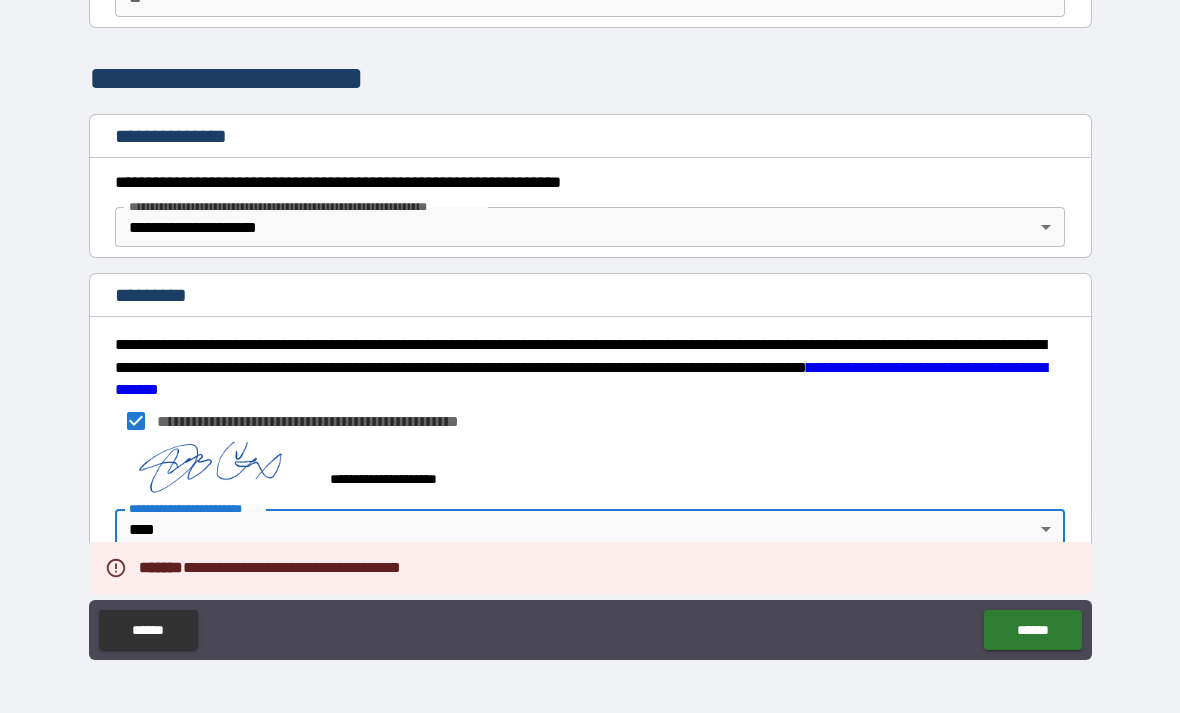click on "******" at bounding box center (1032, 630) 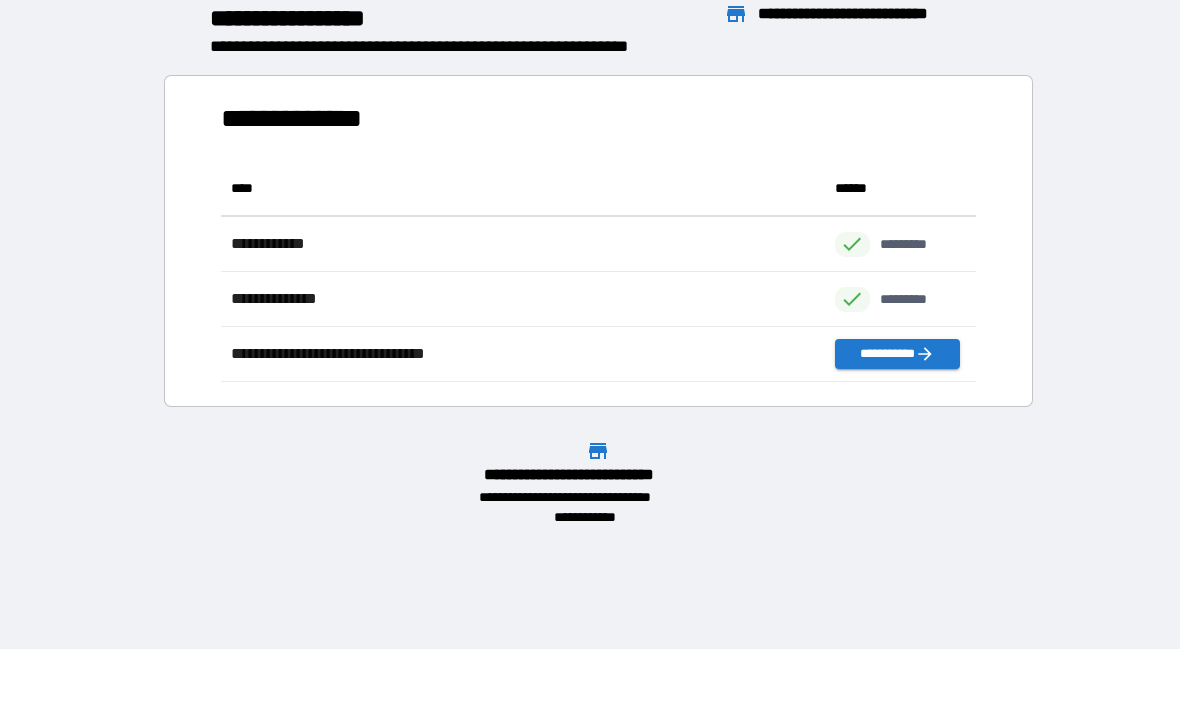 scroll, scrollTop: 1, scrollLeft: 1, axis: both 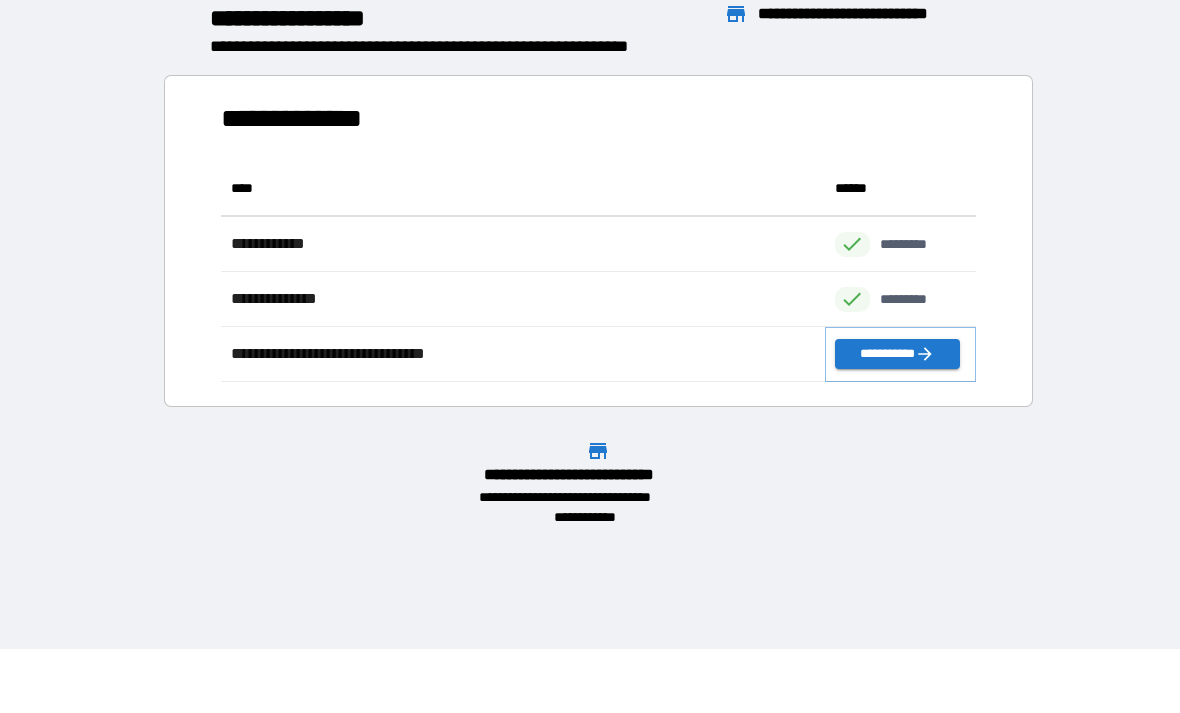 click on "**********" at bounding box center (897, 354) 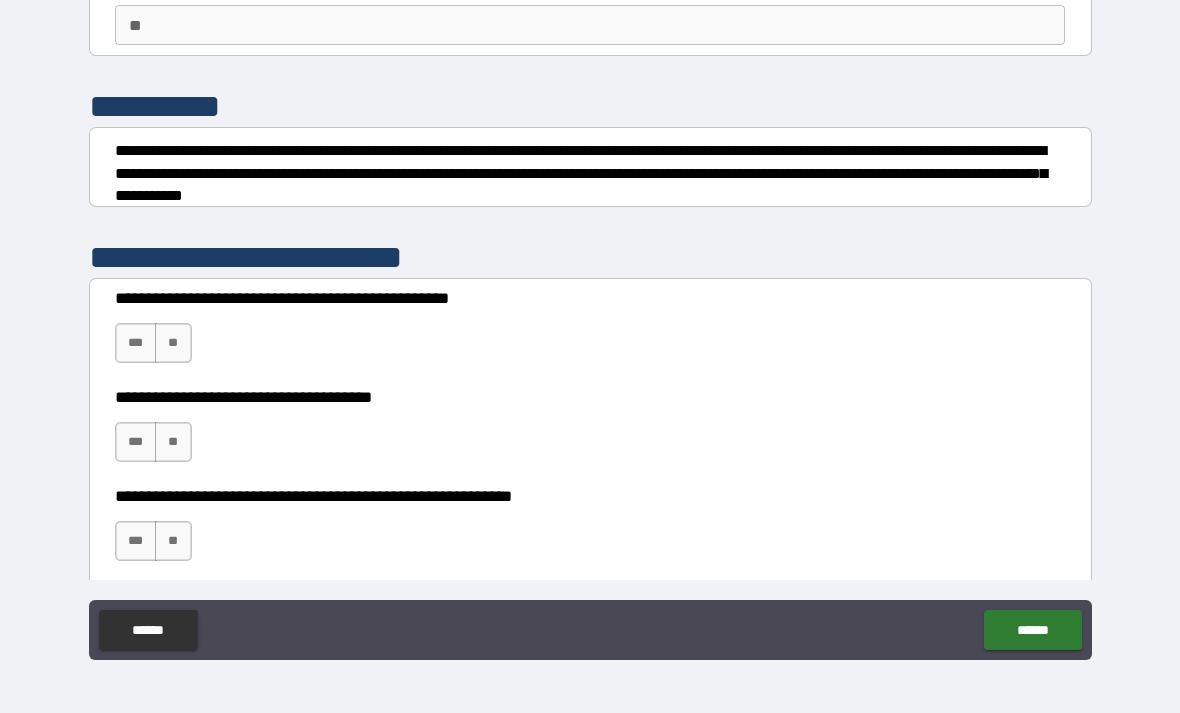 scroll, scrollTop: 179, scrollLeft: 0, axis: vertical 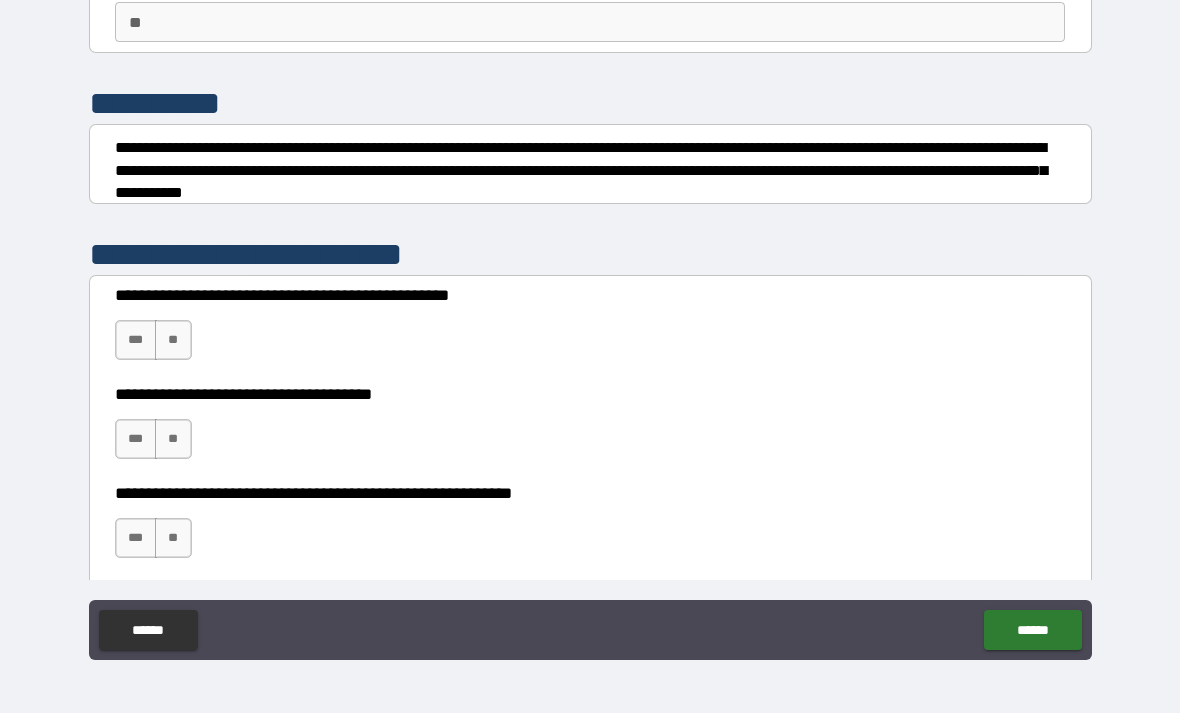 click on "**" at bounding box center [173, 340] 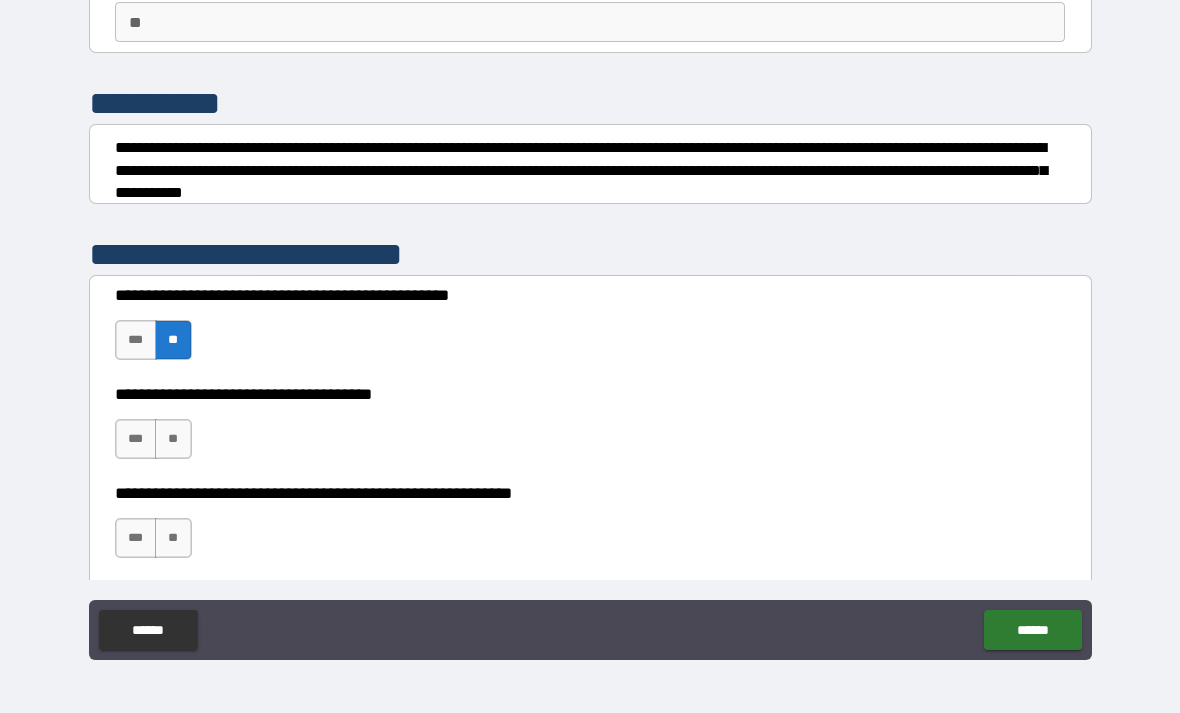 click on "**" at bounding box center (173, 439) 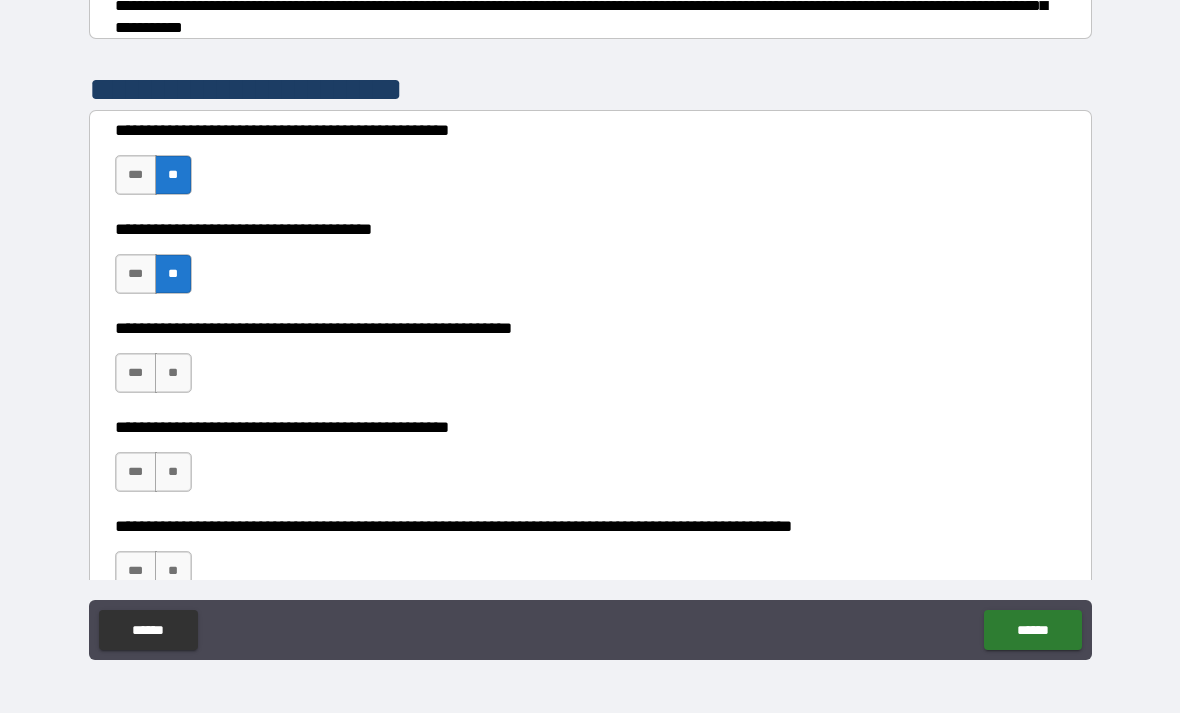 scroll, scrollTop: 345, scrollLeft: 0, axis: vertical 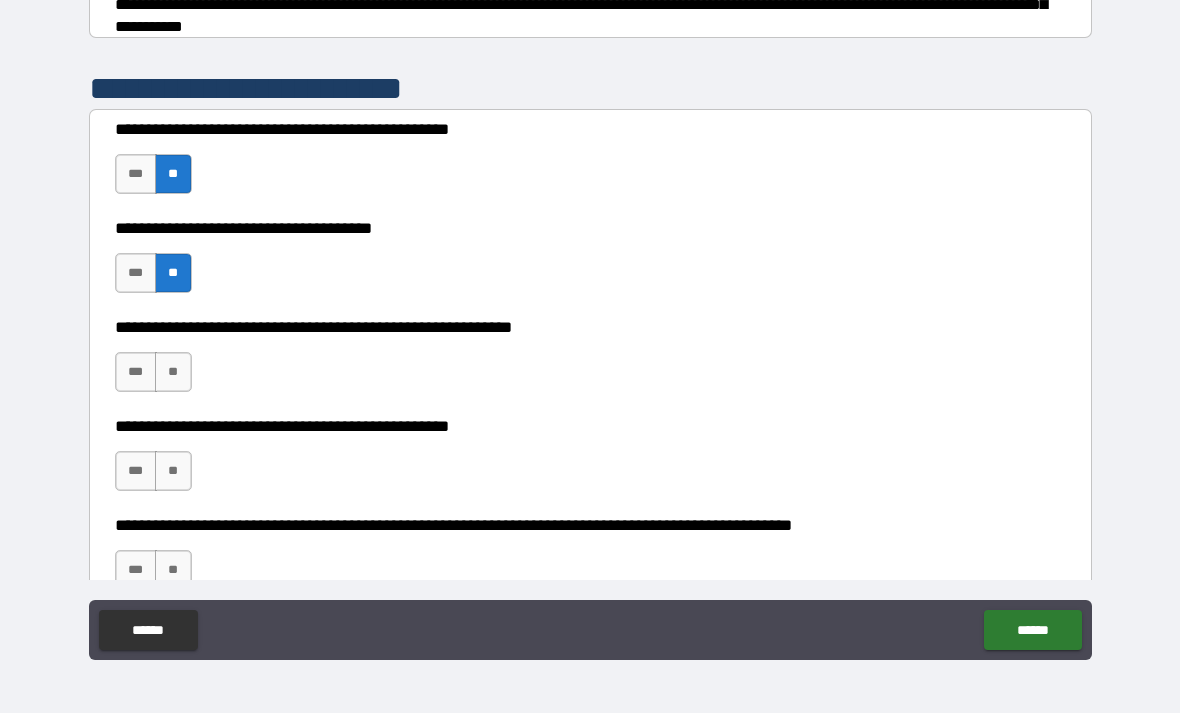 click on "**" at bounding box center (173, 372) 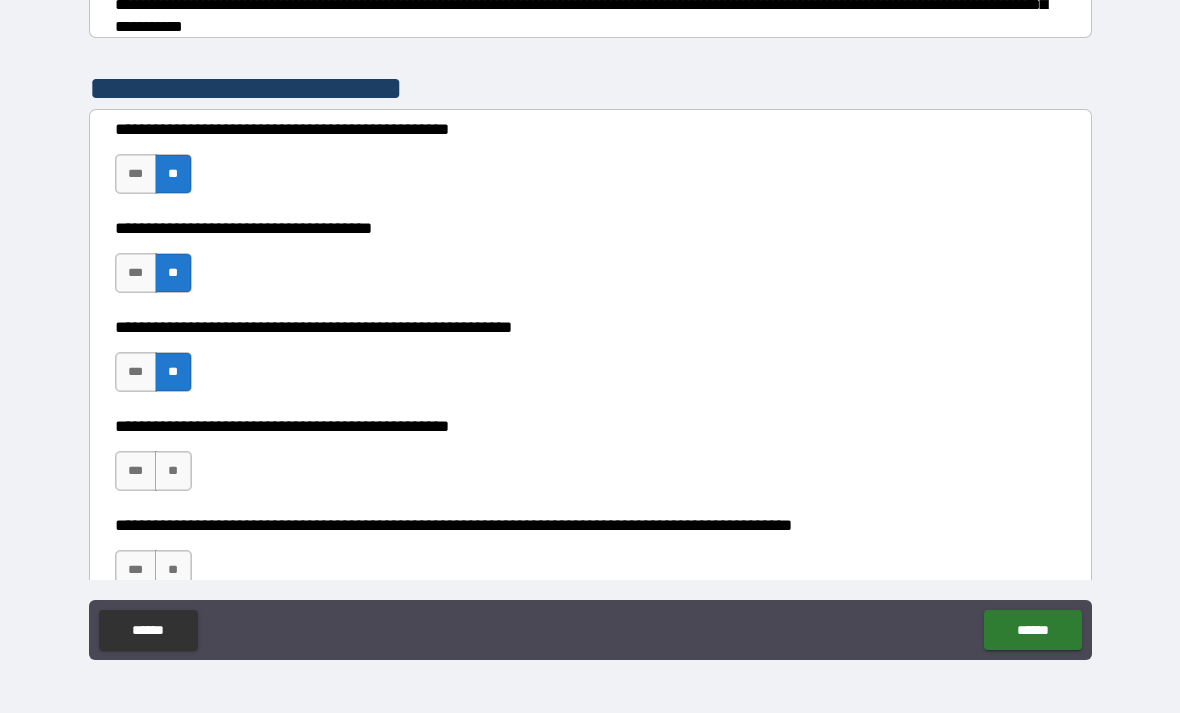 click on "***" at bounding box center [136, 372] 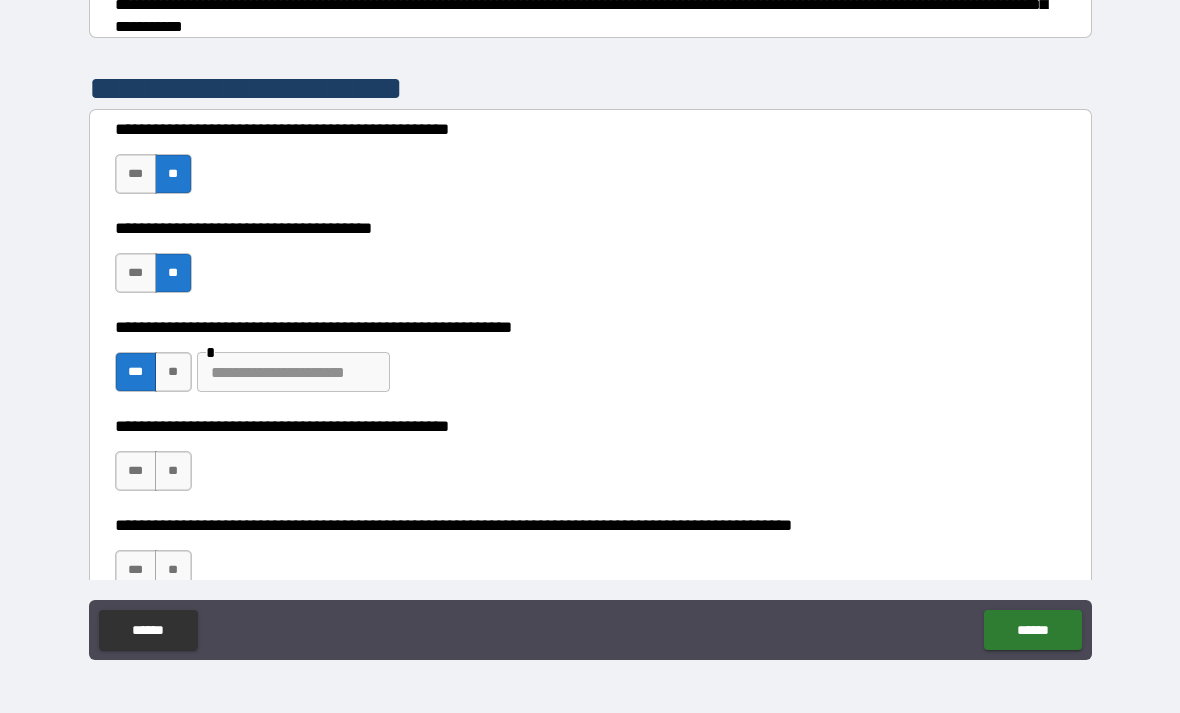 click at bounding box center [293, 372] 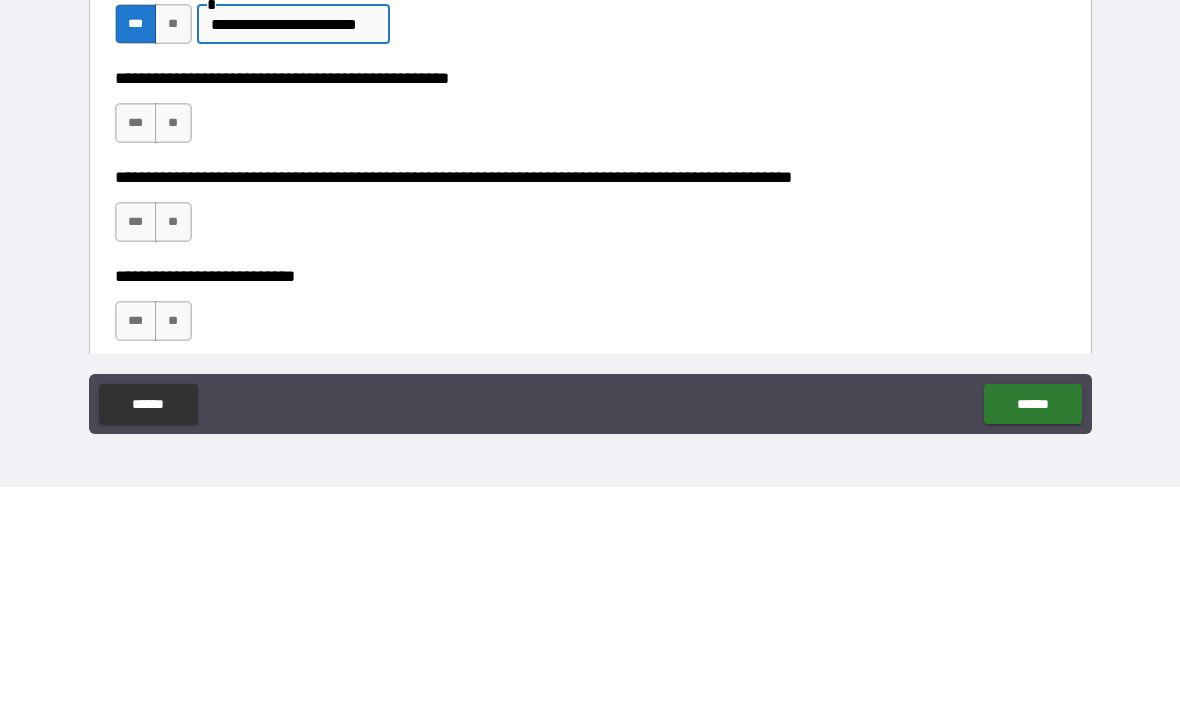 scroll, scrollTop: 464, scrollLeft: 0, axis: vertical 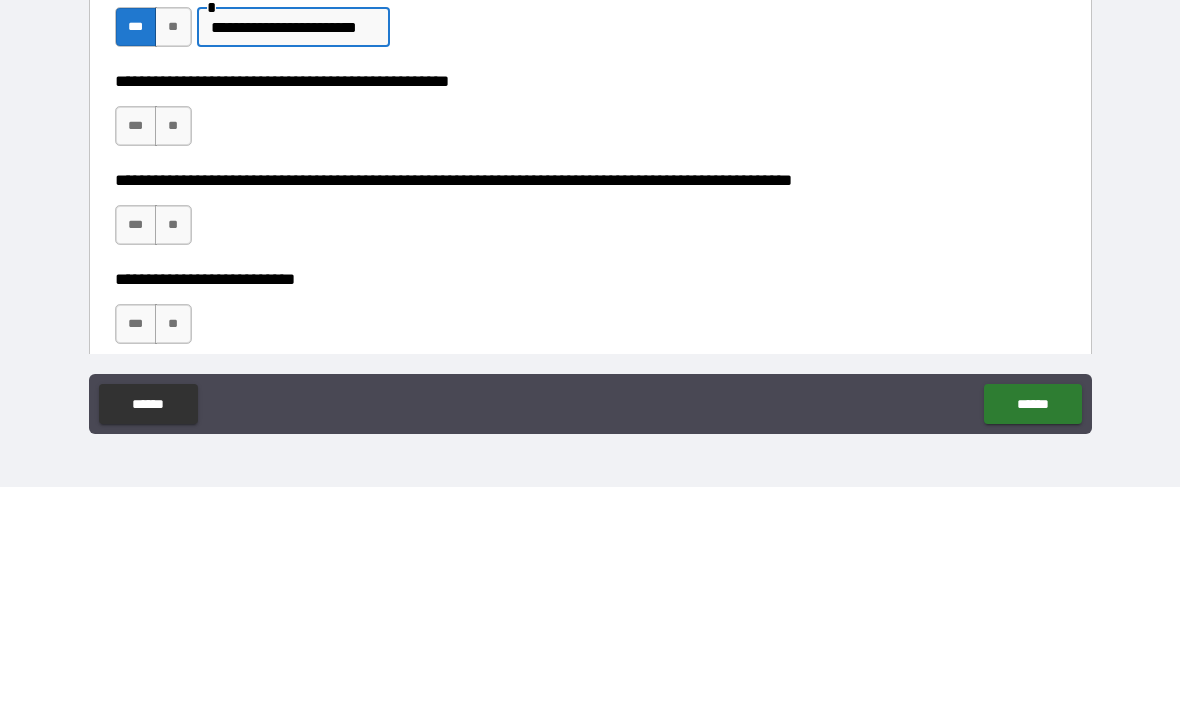 type on "**********" 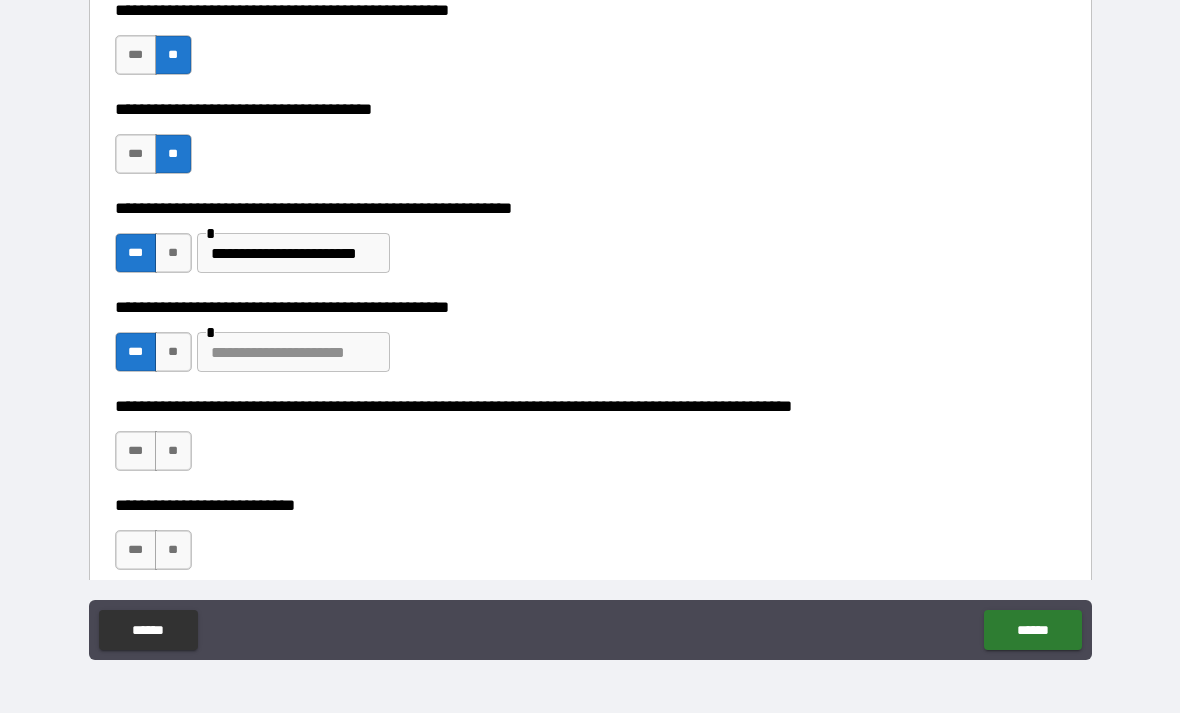 click on "**" at bounding box center [173, 451] 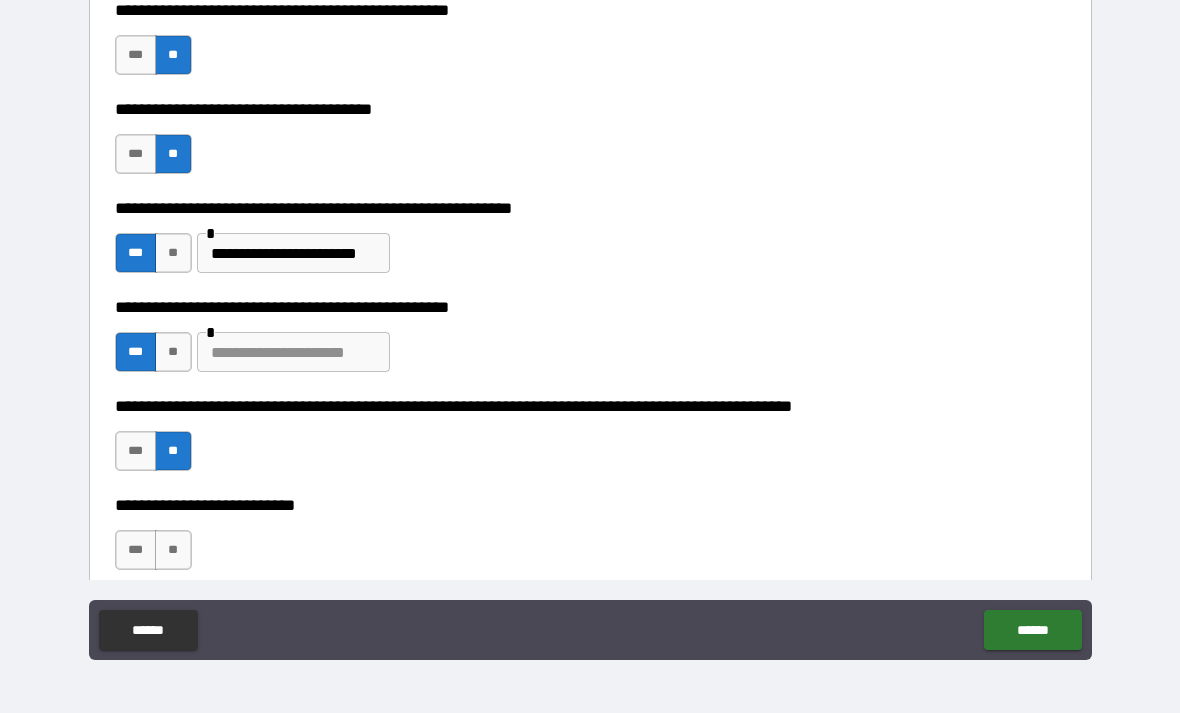 click on "**" at bounding box center (173, 550) 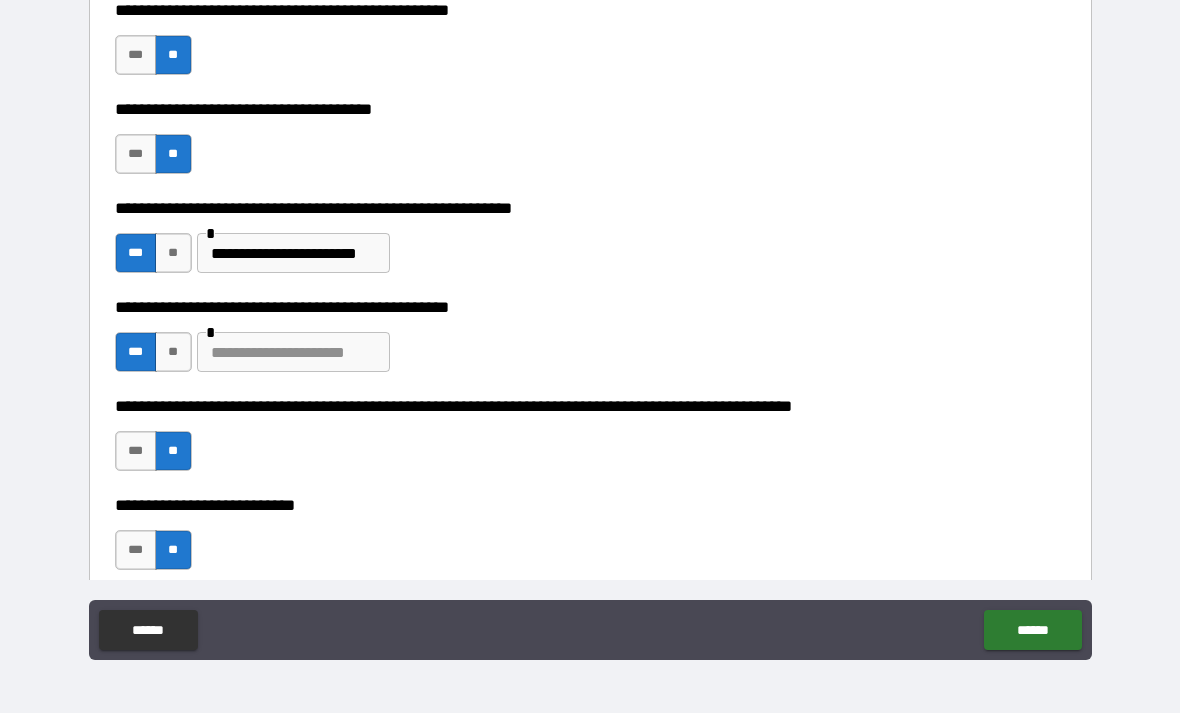click at bounding box center (293, 352) 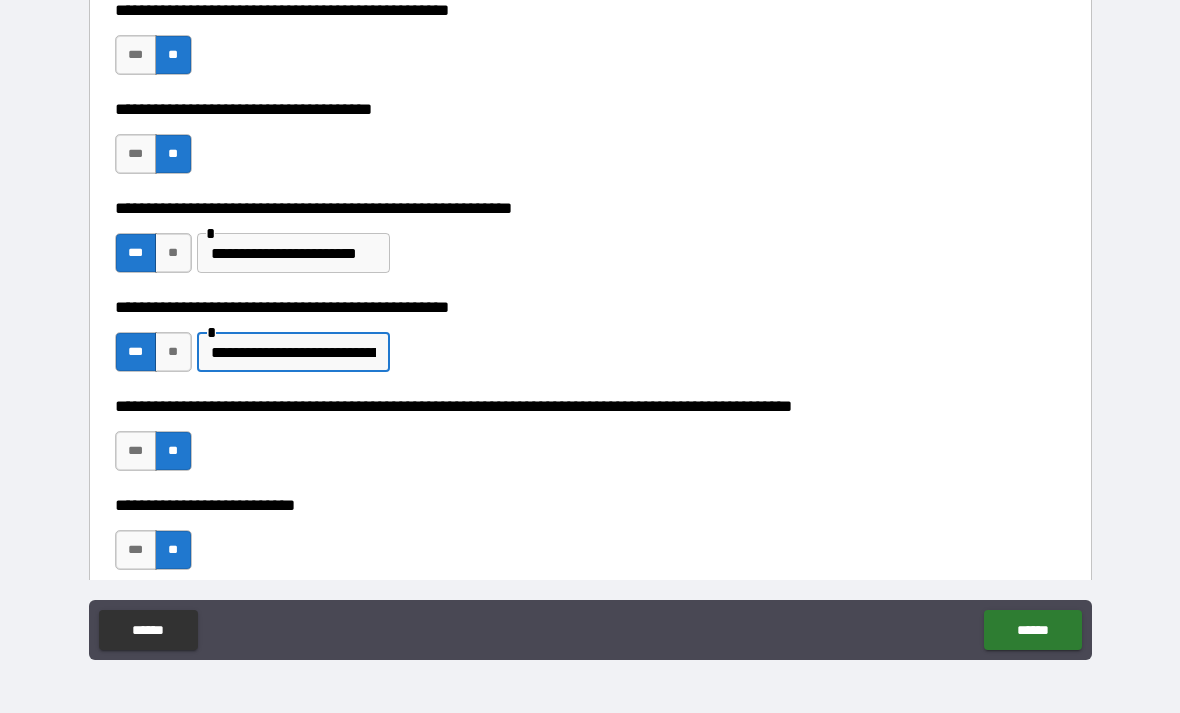 type on "**********" 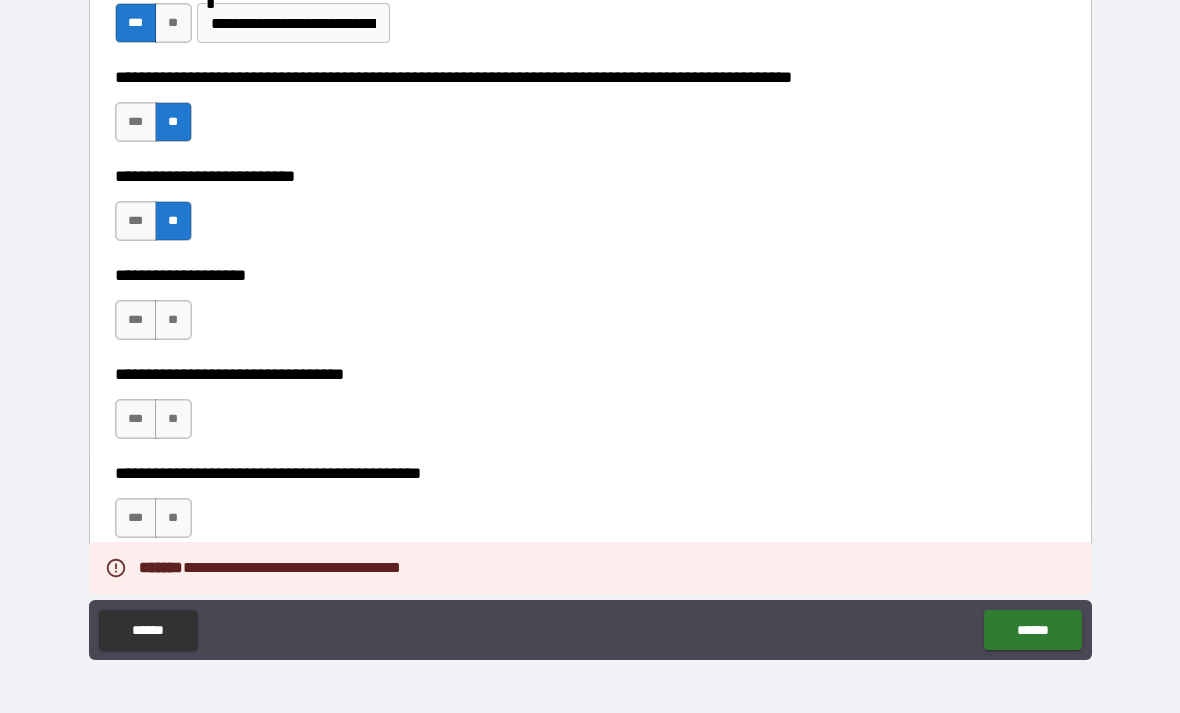 scroll, scrollTop: 794, scrollLeft: 0, axis: vertical 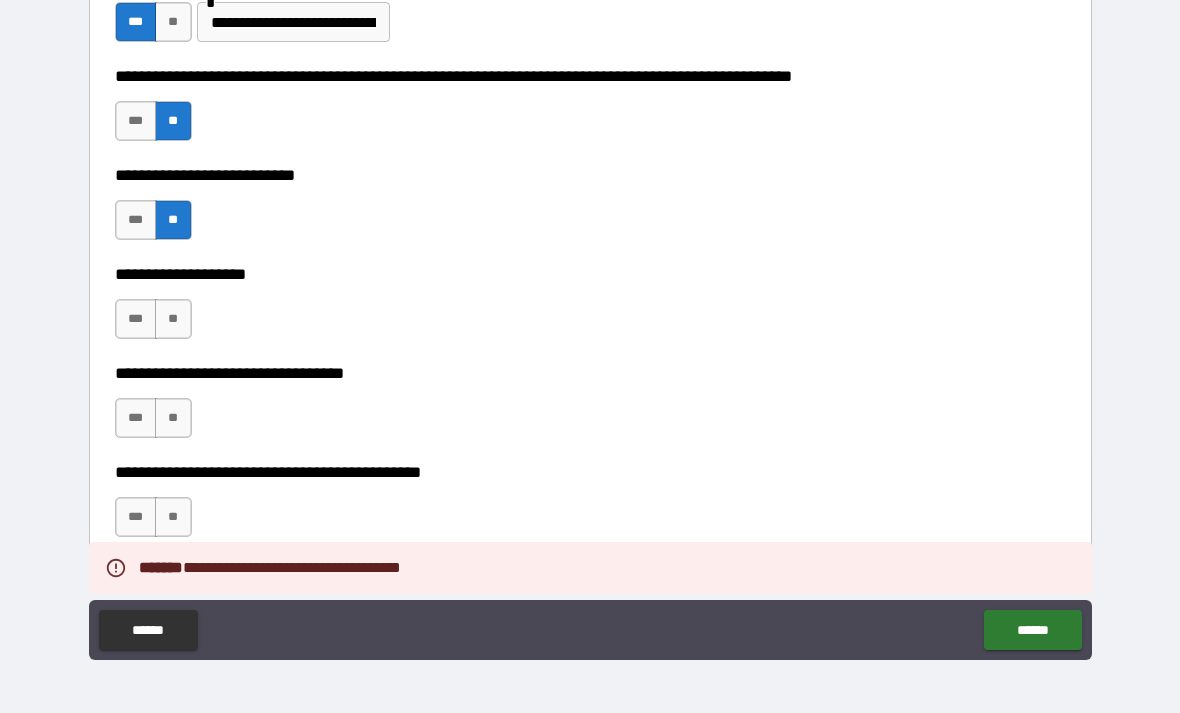 click on "**" at bounding box center [173, 319] 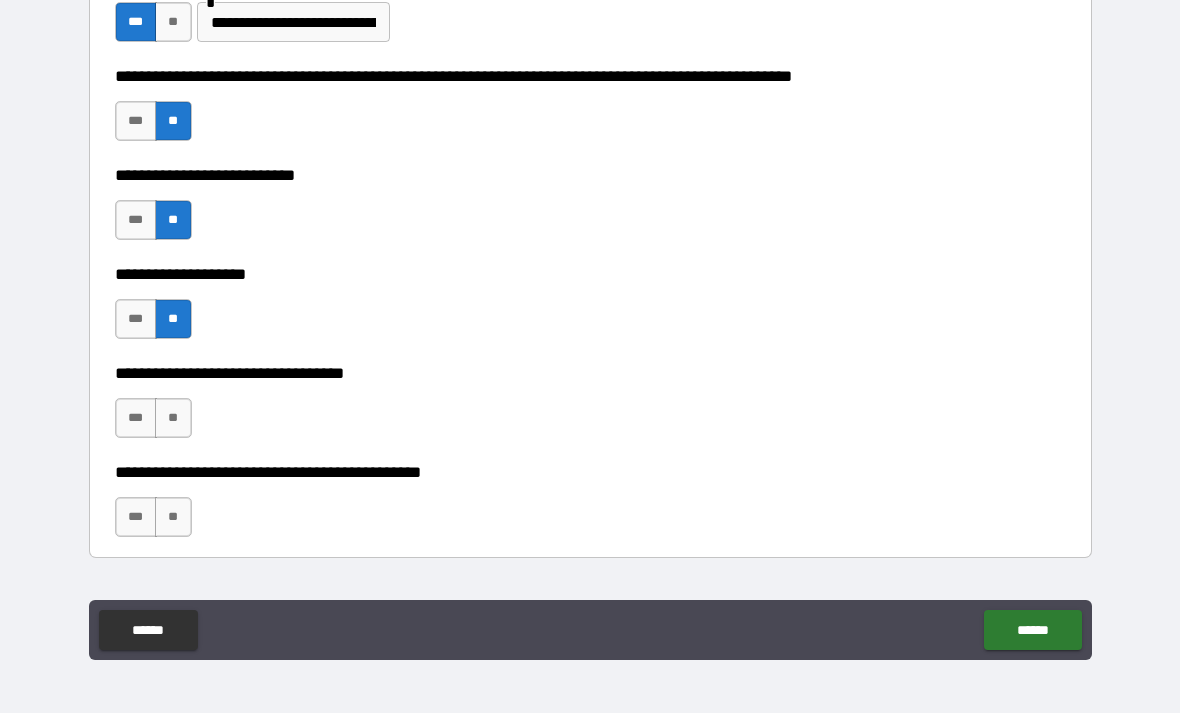 click on "**" at bounding box center (173, 418) 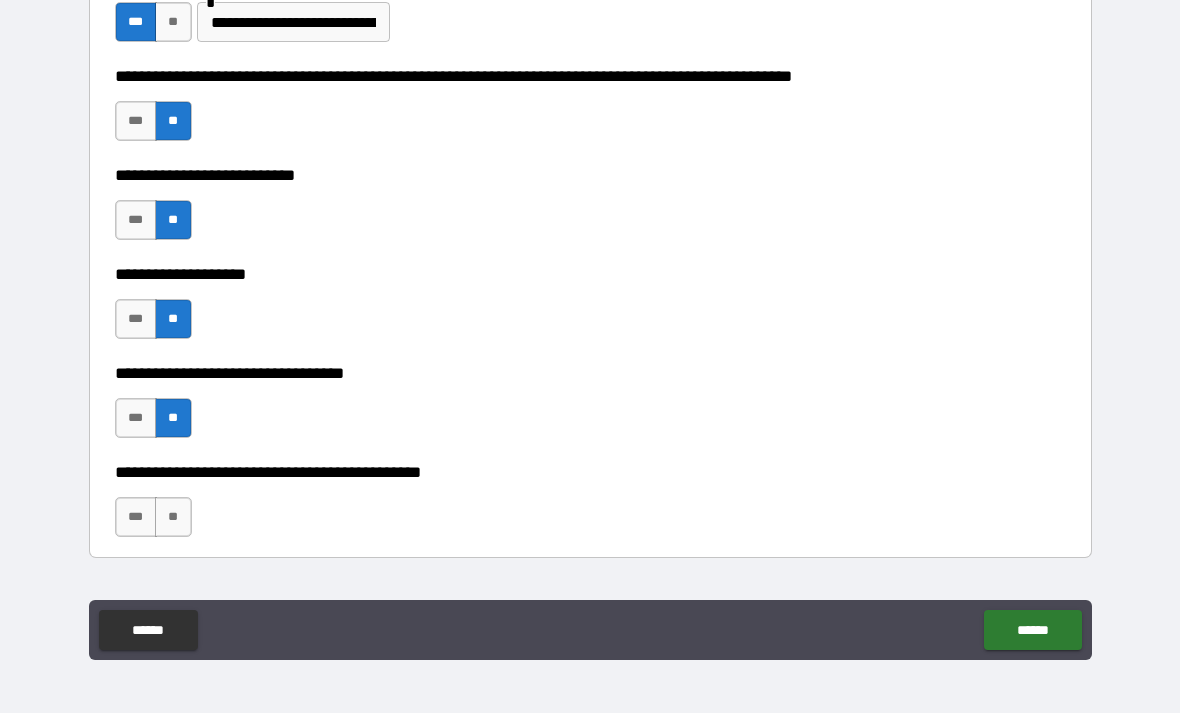 click on "**" at bounding box center (173, 517) 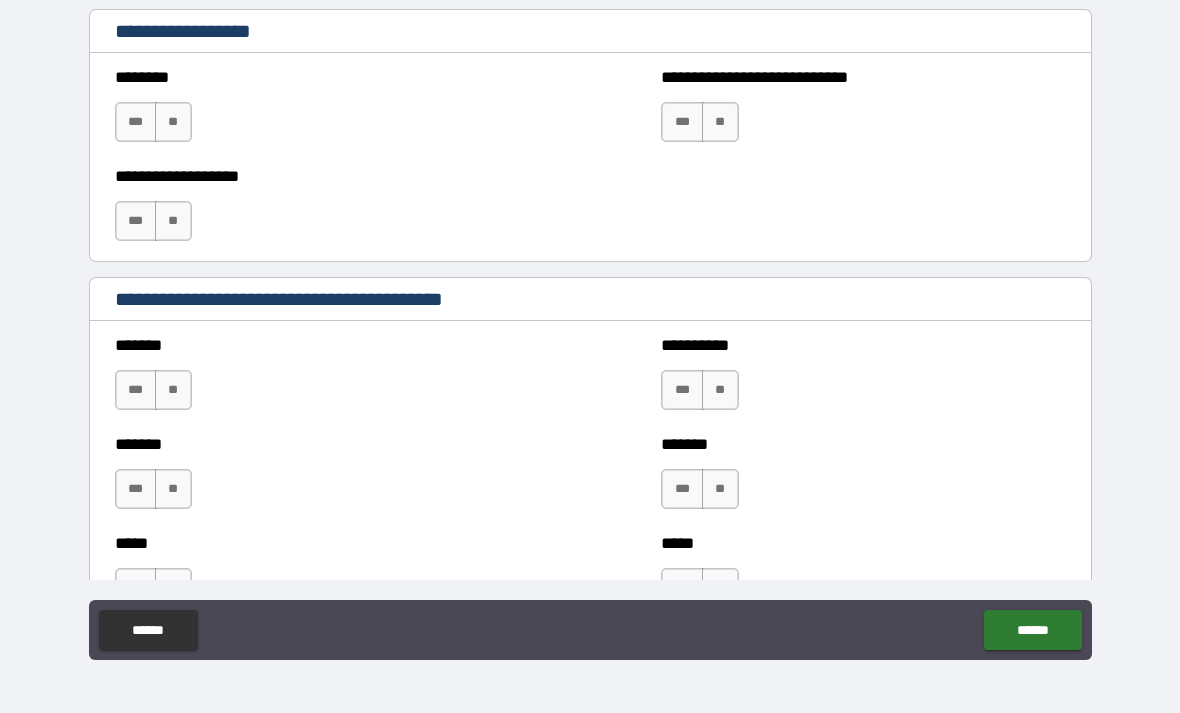scroll, scrollTop: 1520, scrollLeft: 0, axis: vertical 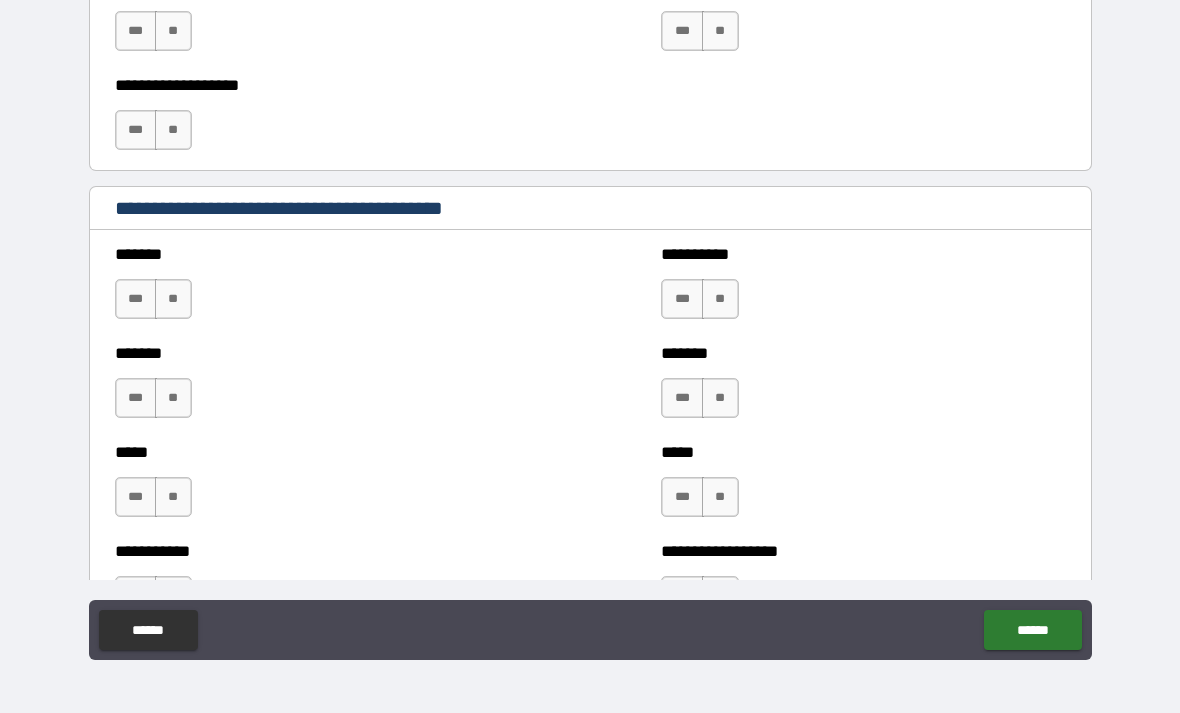 click on "**" at bounding box center [173, 299] 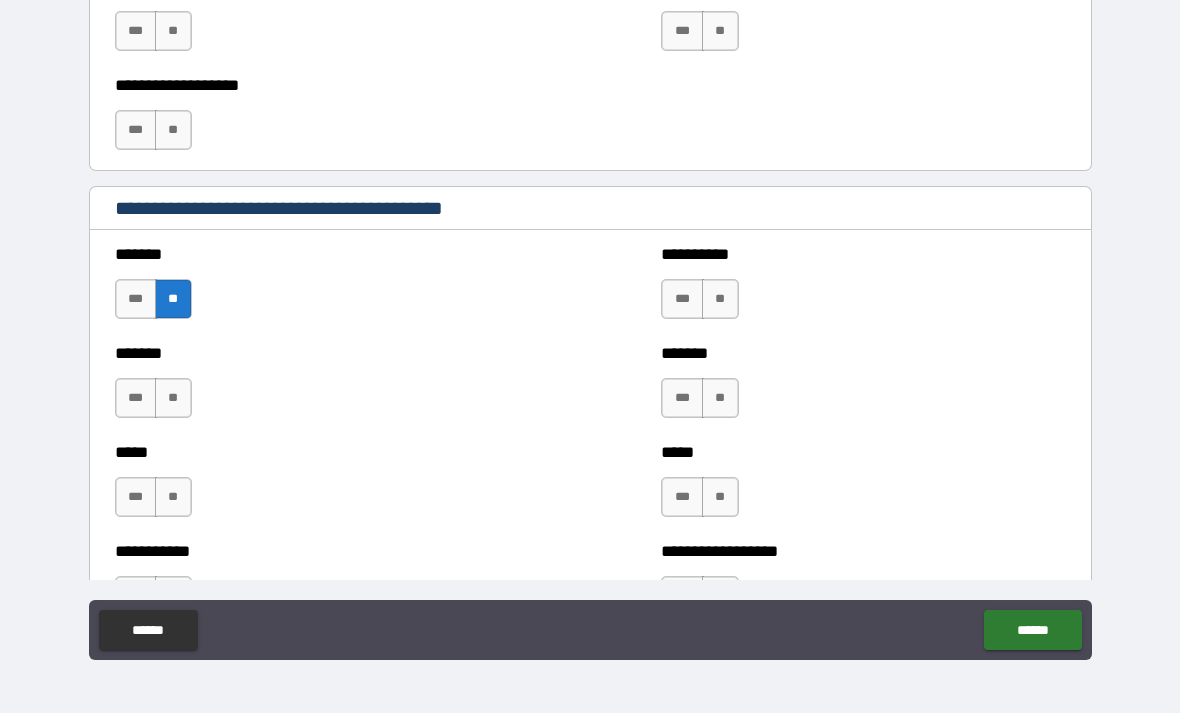 click on "**" at bounding box center (173, 398) 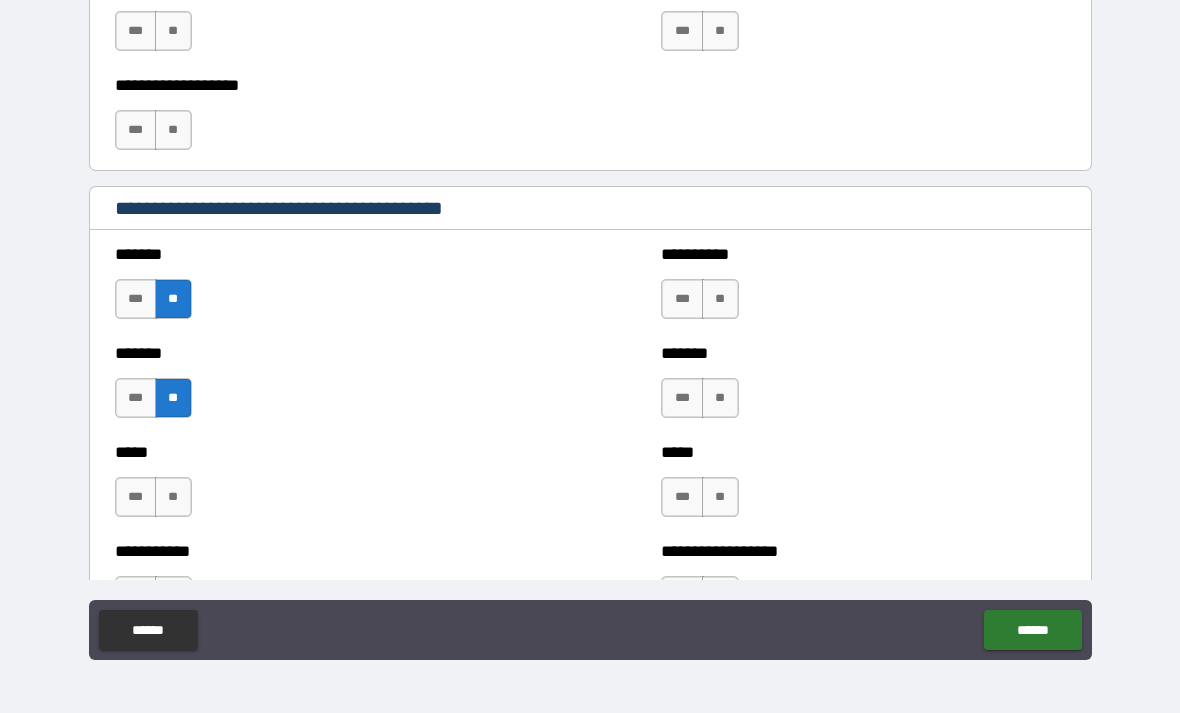 click on "**" at bounding box center (173, 497) 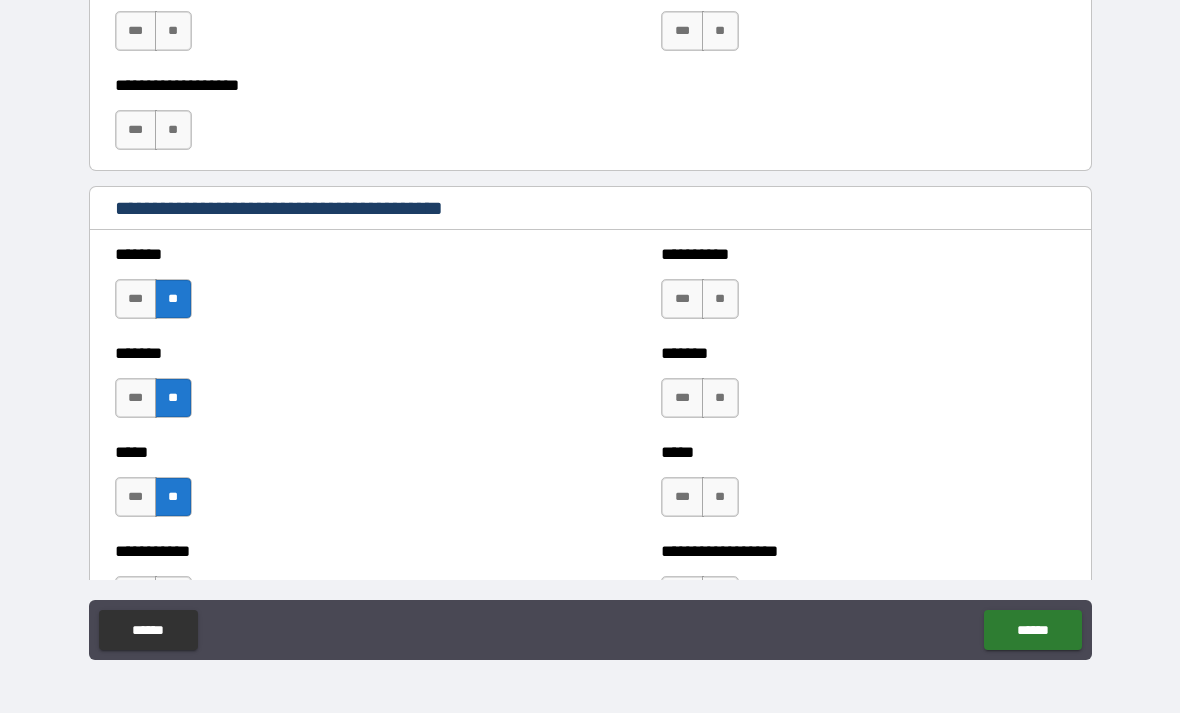 click on "**" at bounding box center (720, 299) 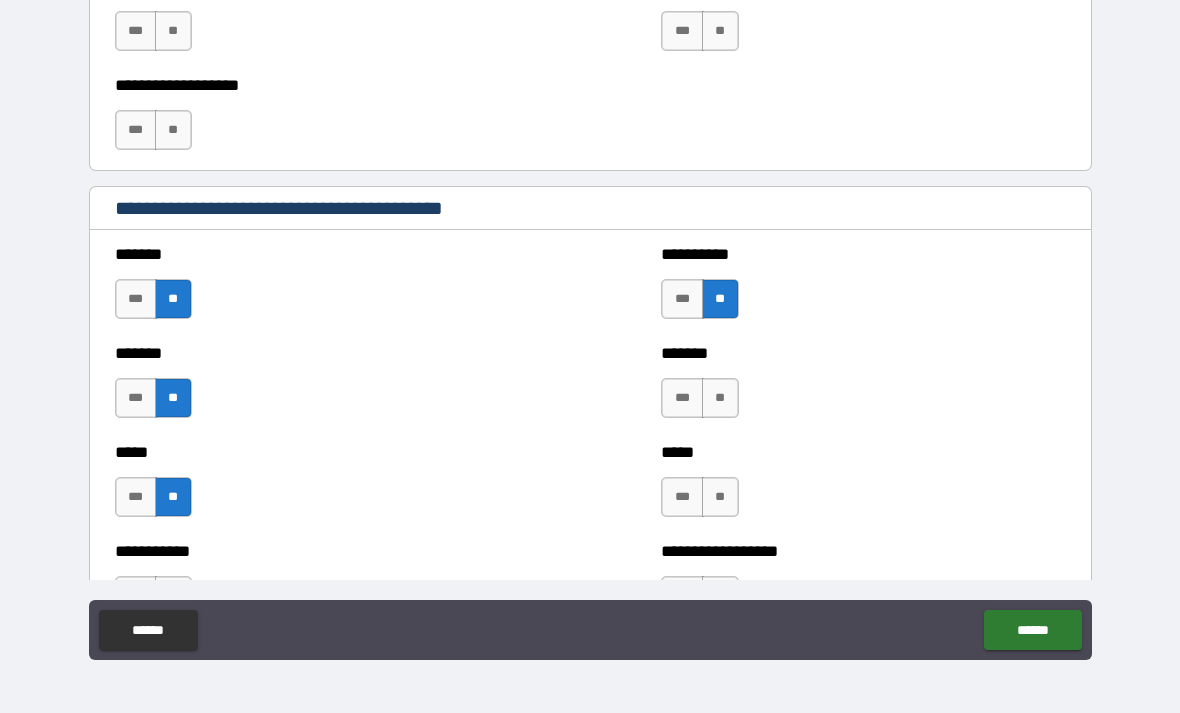 click on "**" at bounding box center [720, 398] 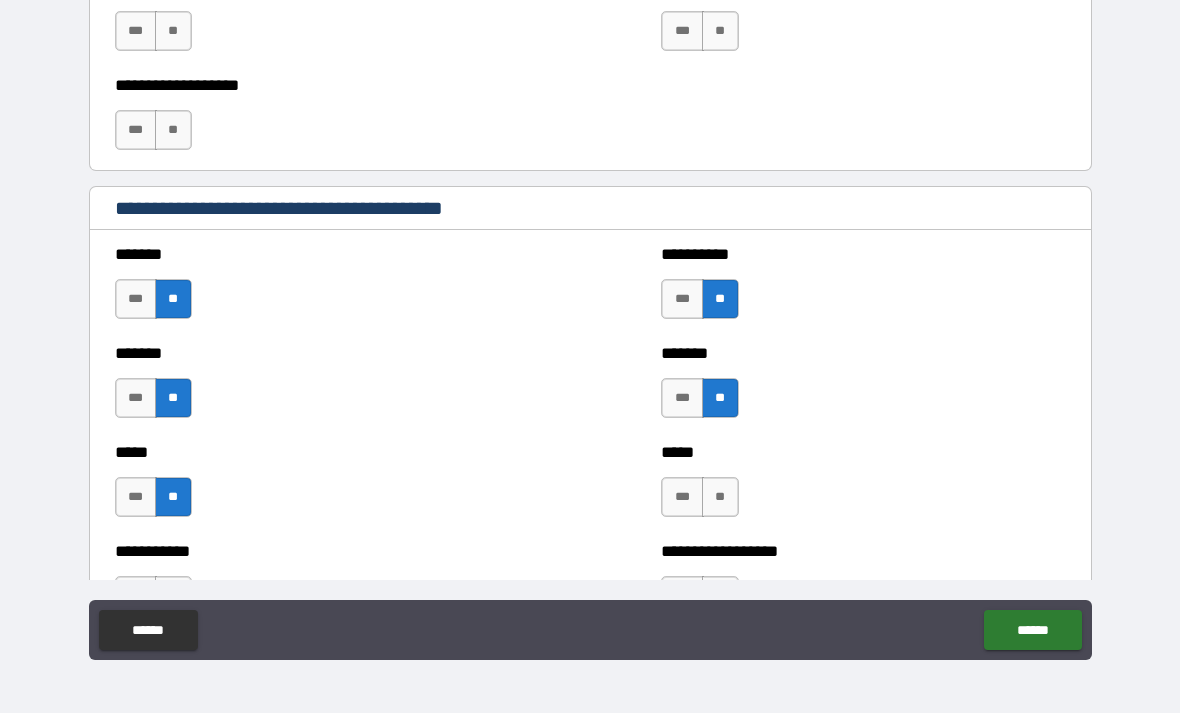 click on "**" at bounding box center (720, 497) 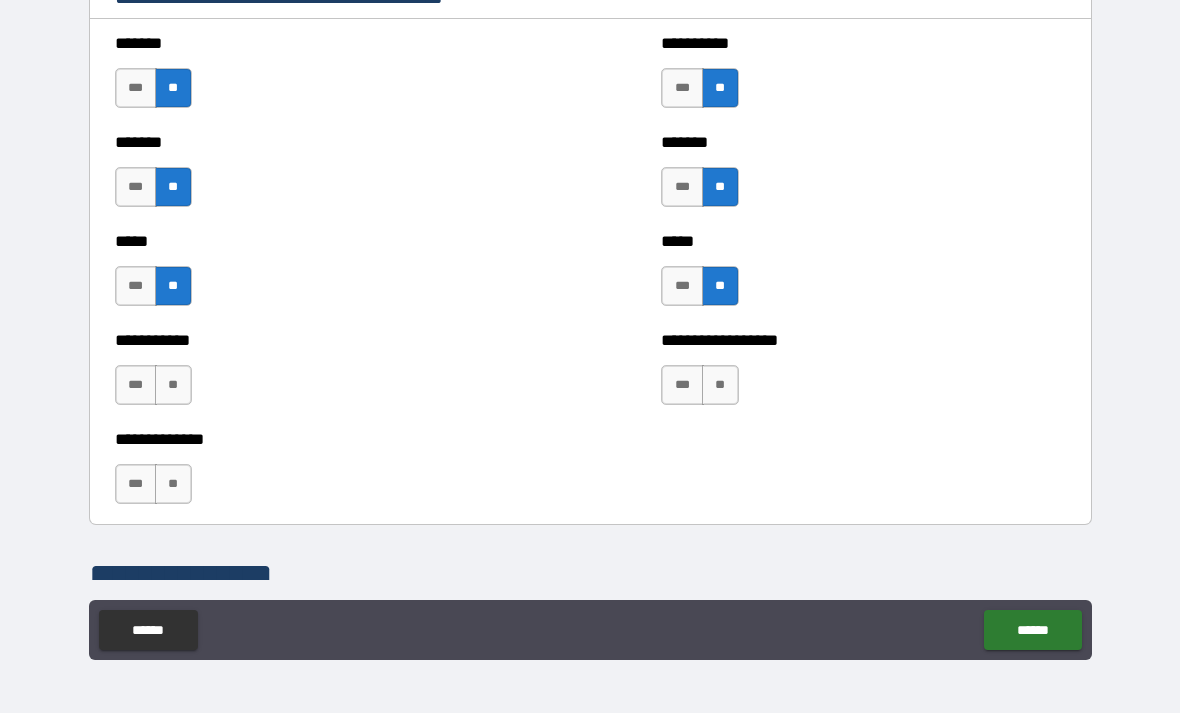 scroll, scrollTop: 1740, scrollLeft: 0, axis: vertical 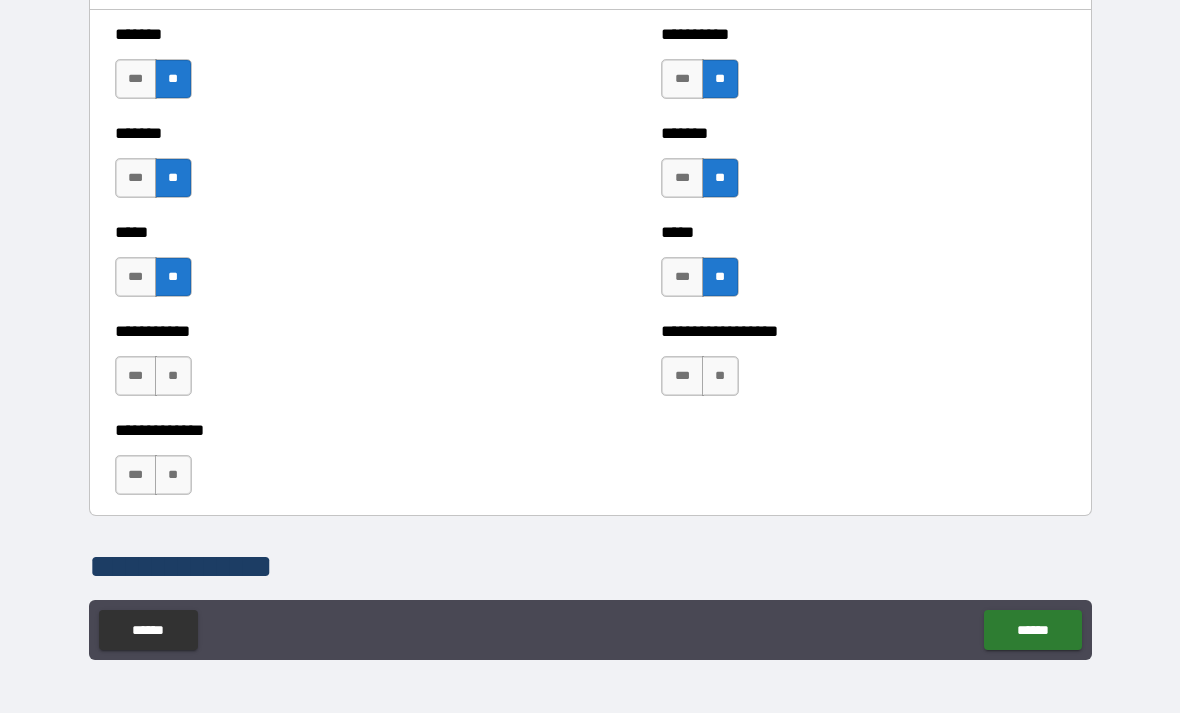 click on "**" at bounding box center [720, 376] 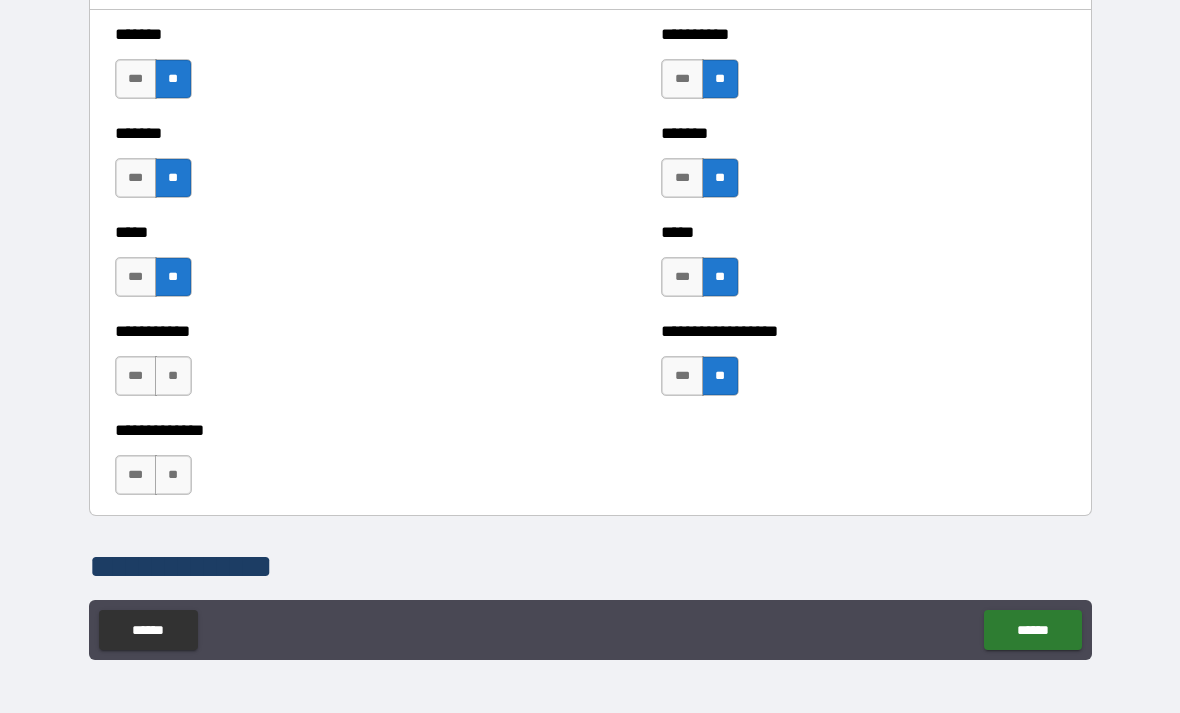 click on "**" at bounding box center (173, 376) 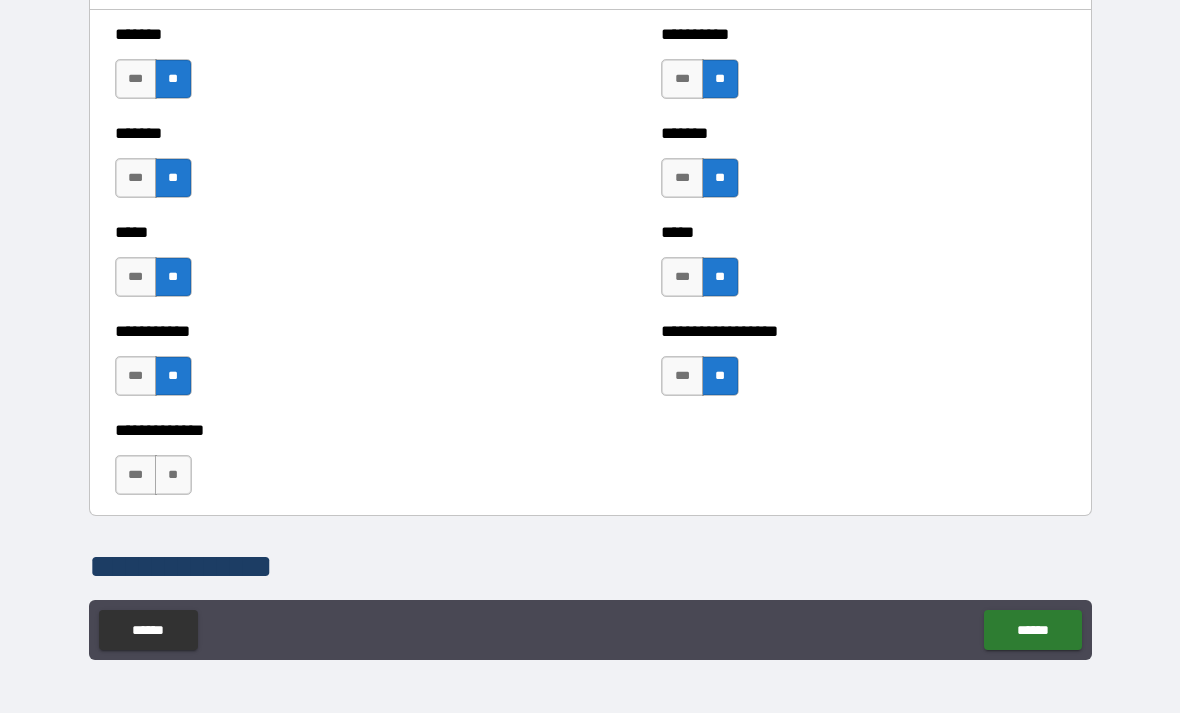 click on "**" at bounding box center [173, 475] 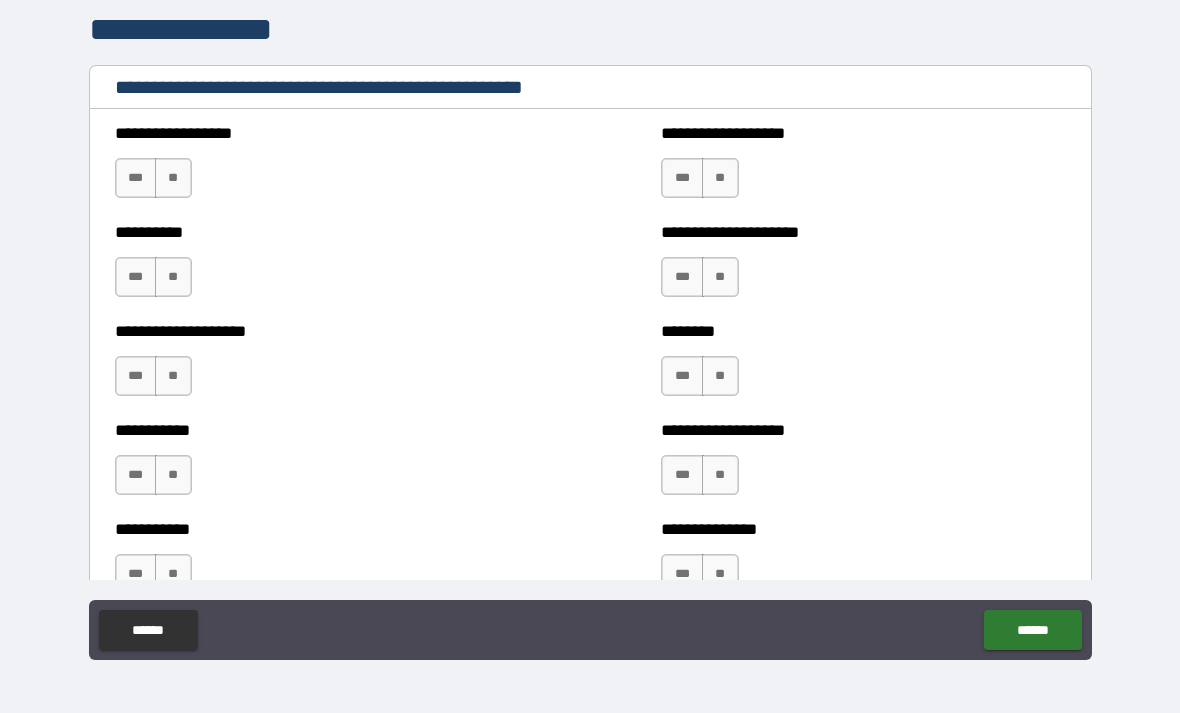scroll, scrollTop: 2279, scrollLeft: 0, axis: vertical 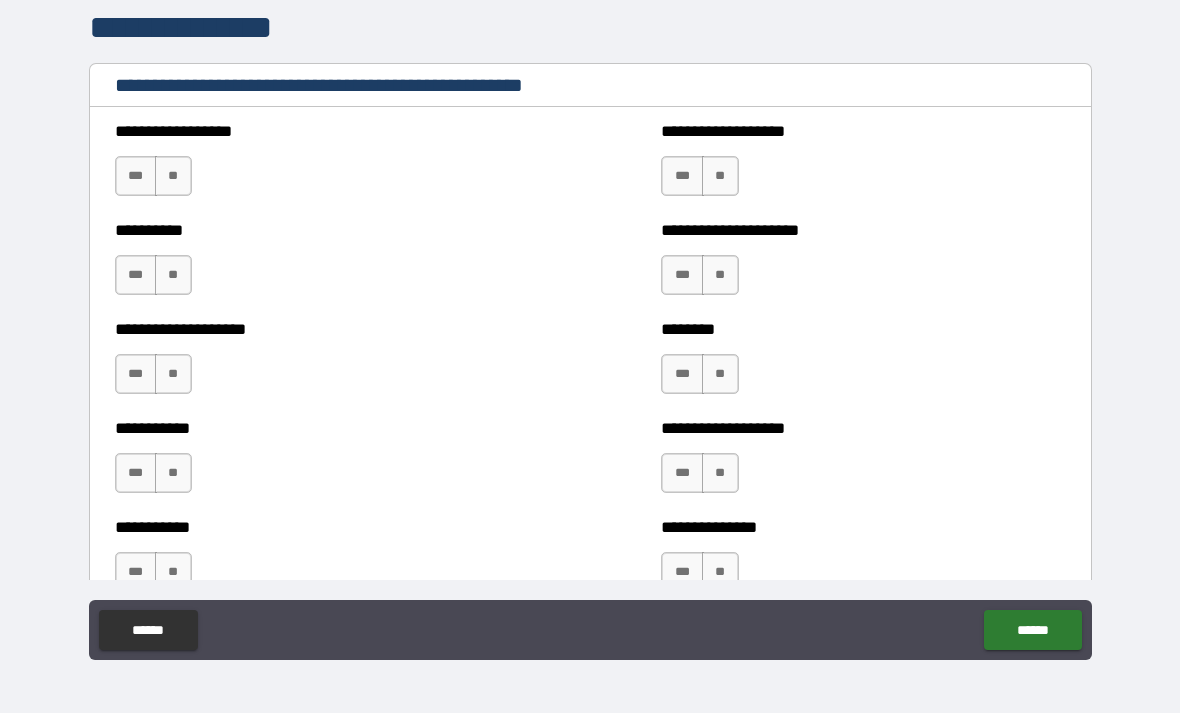click on "**" at bounding box center [173, 176] 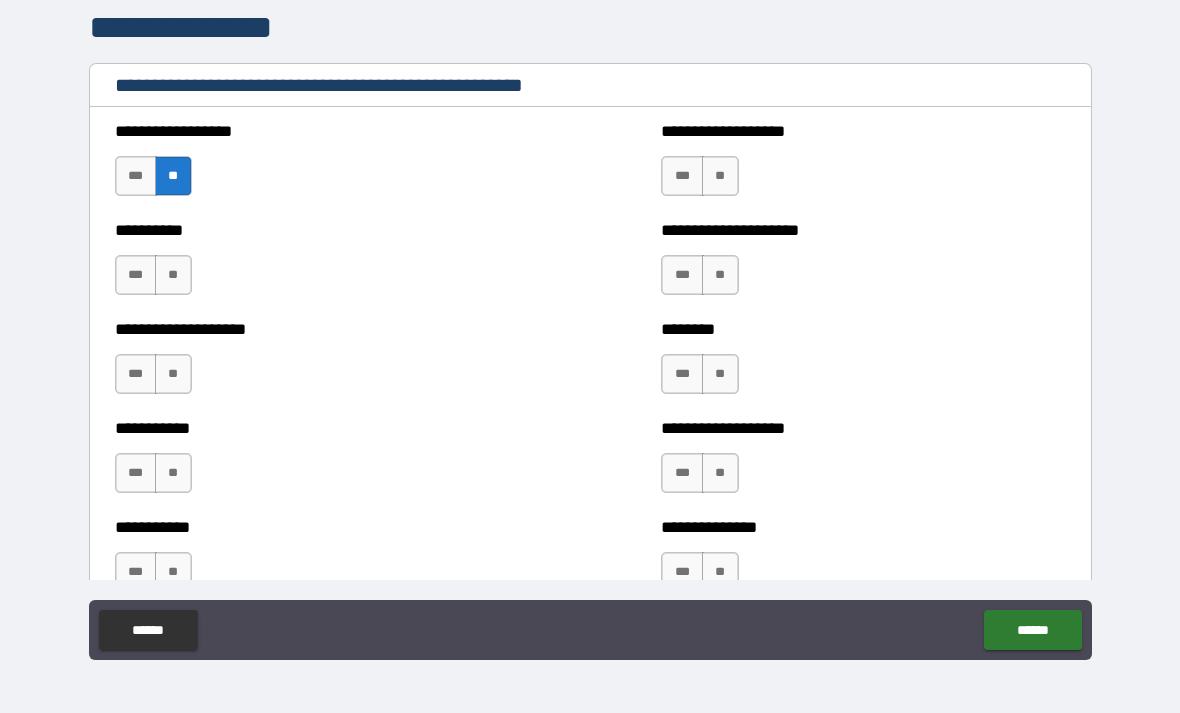click on "**" at bounding box center [173, 275] 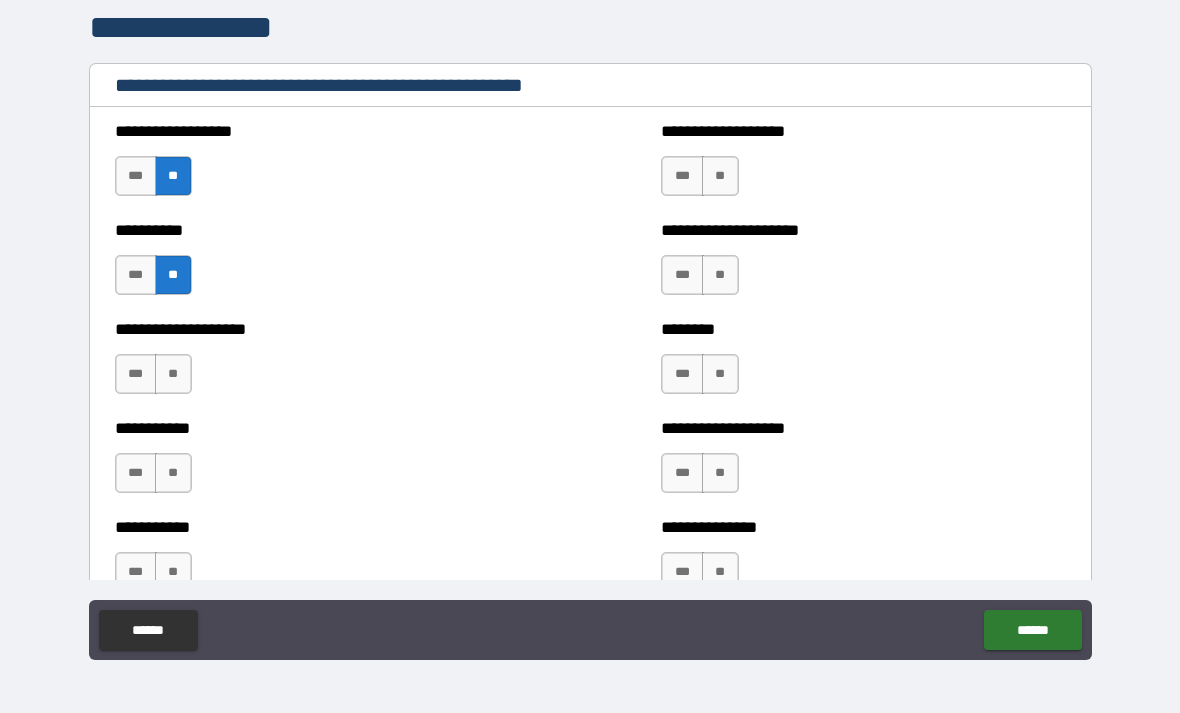 click on "**" at bounding box center (173, 374) 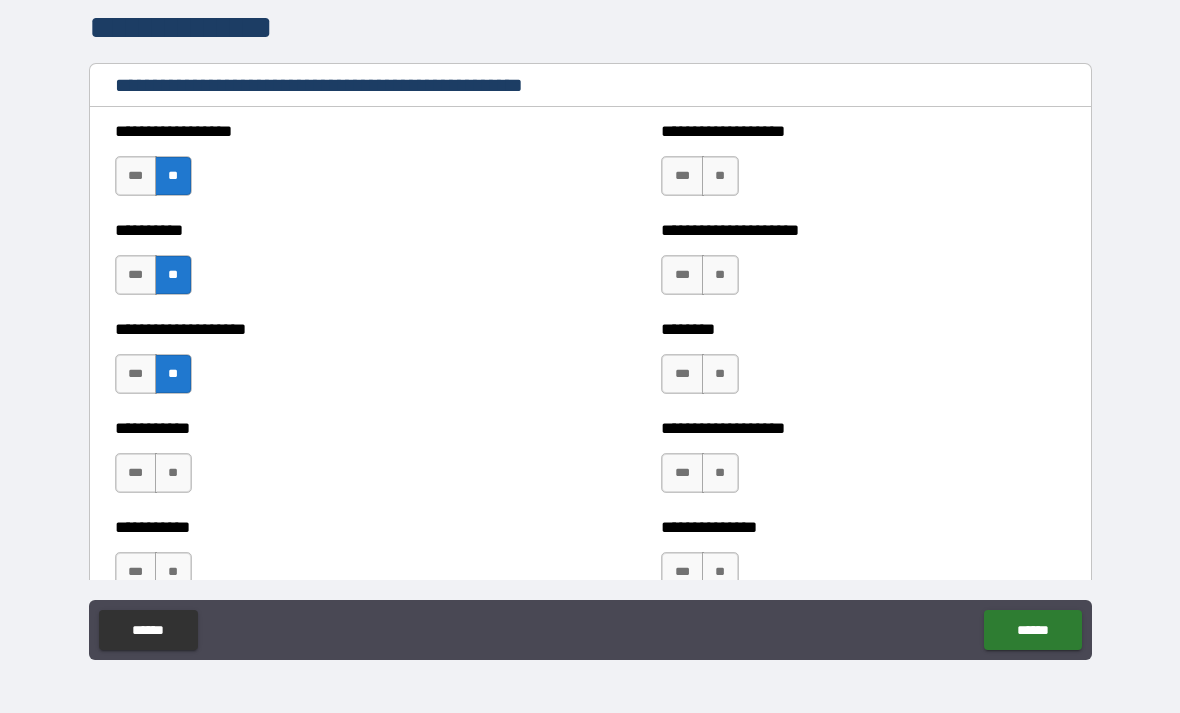 click on "**" at bounding box center (173, 473) 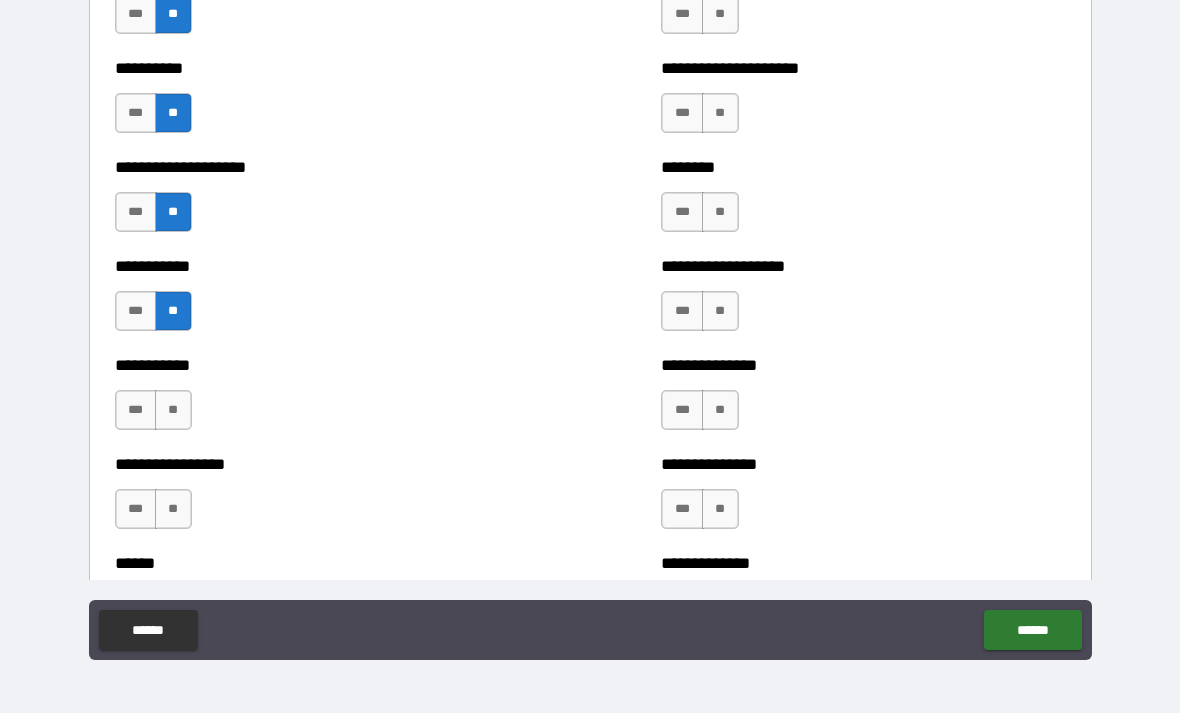scroll, scrollTop: 2447, scrollLeft: 0, axis: vertical 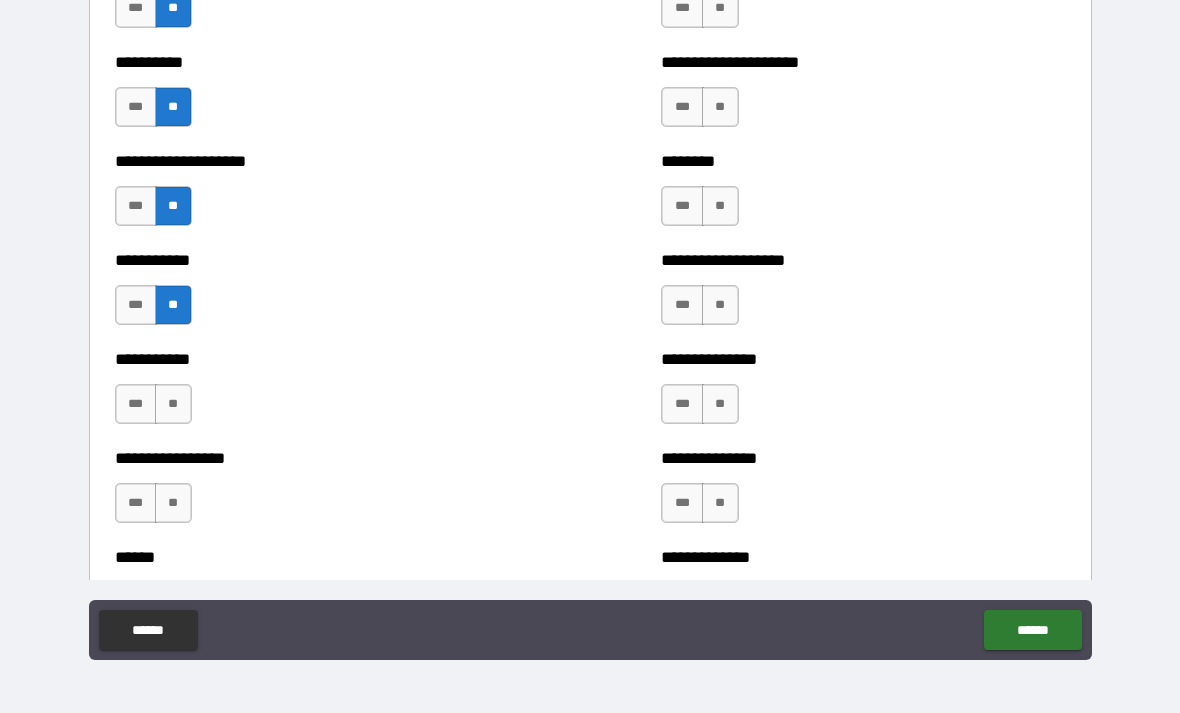 click on "**" at bounding box center (173, 404) 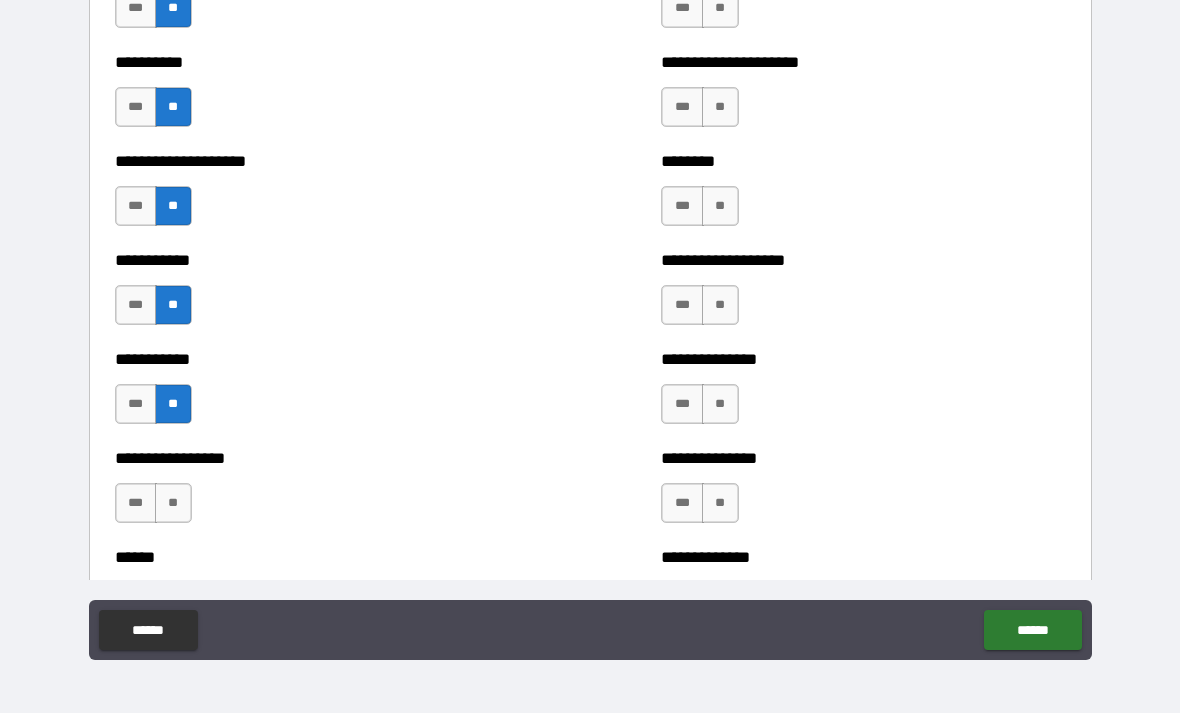 click on "**" at bounding box center (173, 503) 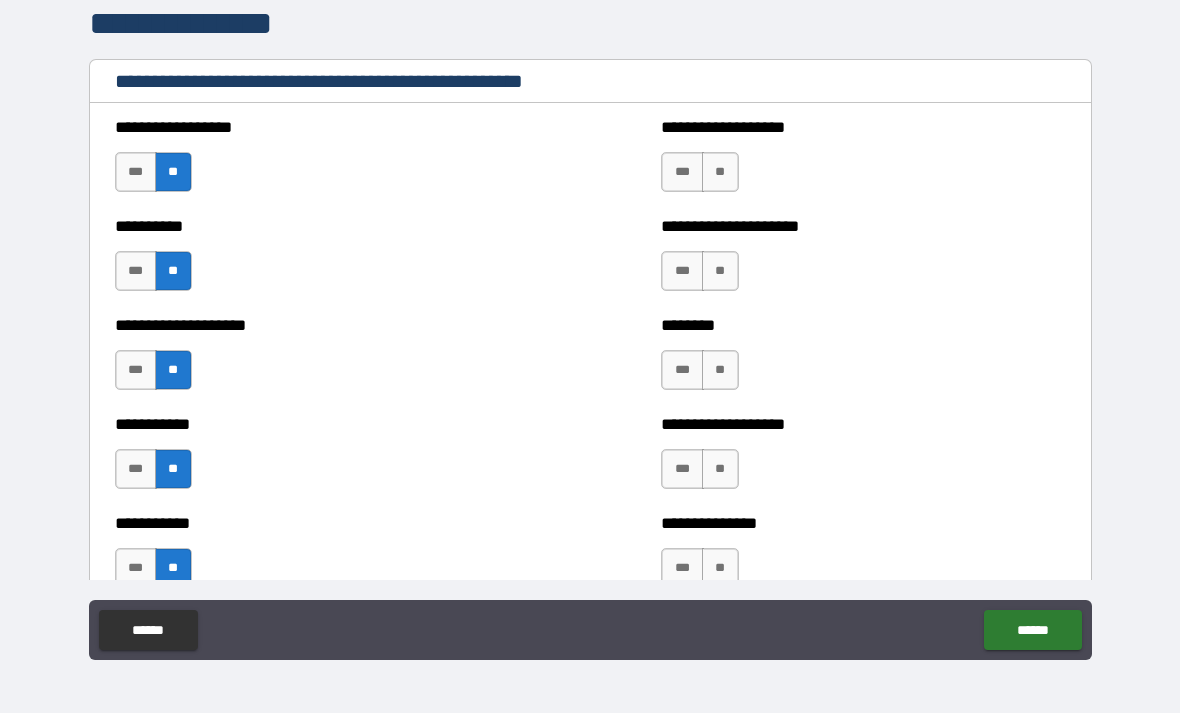 scroll, scrollTop: 2270, scrollLeft: 0, axis: vertical 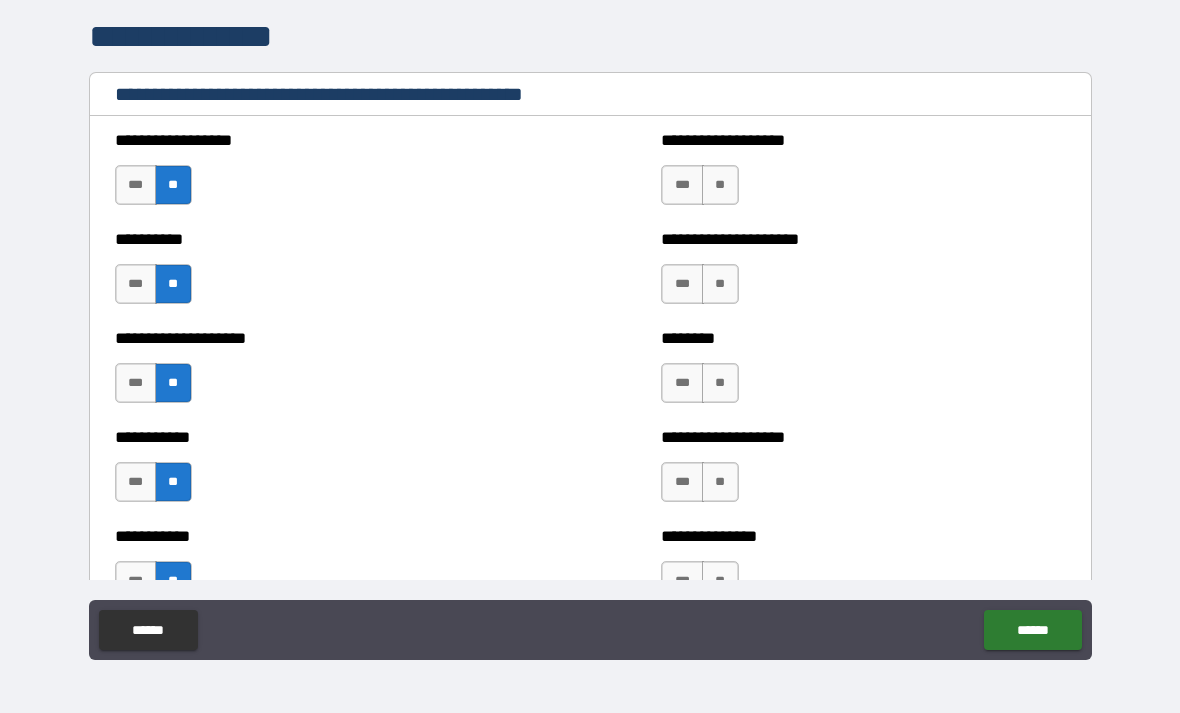click on "**" at bounding box center [720, 185] 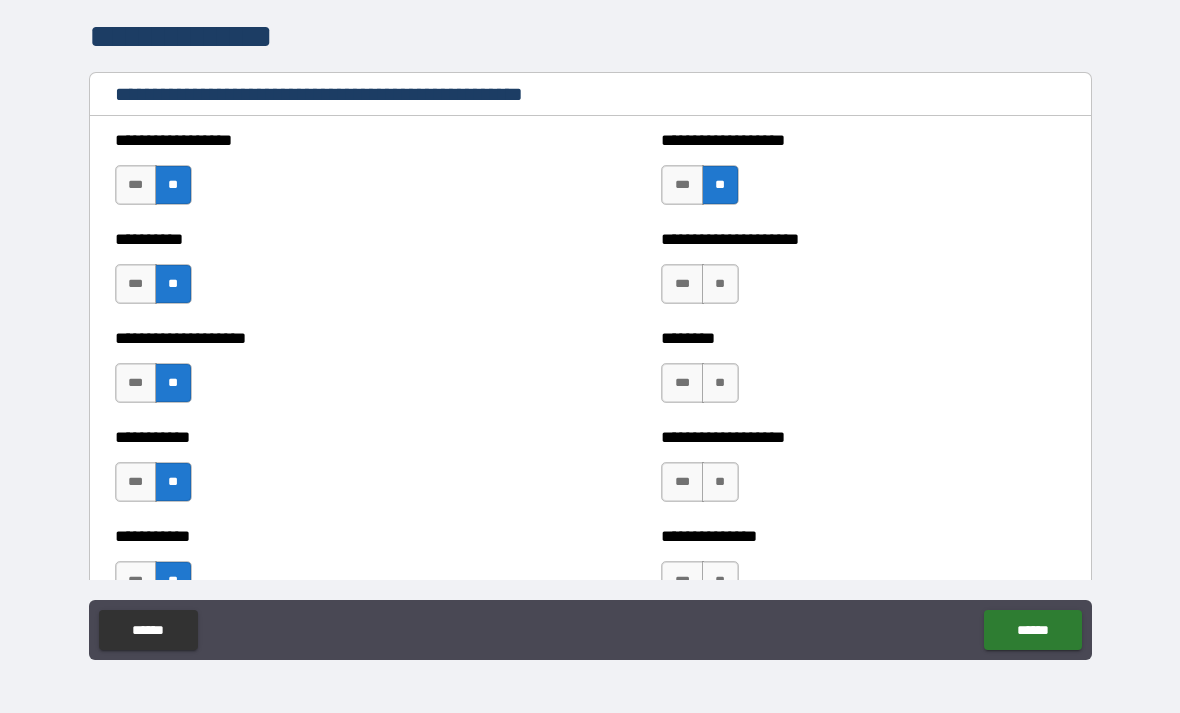 click on "**" at bounding box center [720, 284] 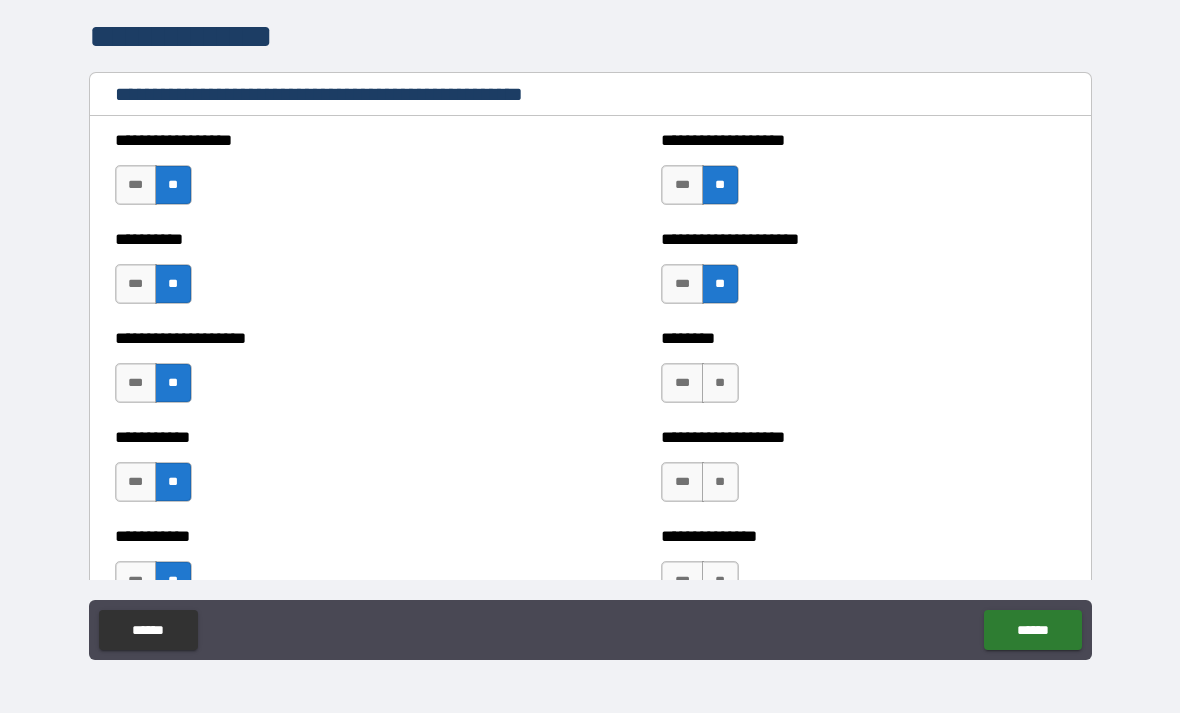 click on "***" at bounding box center [682, 383] 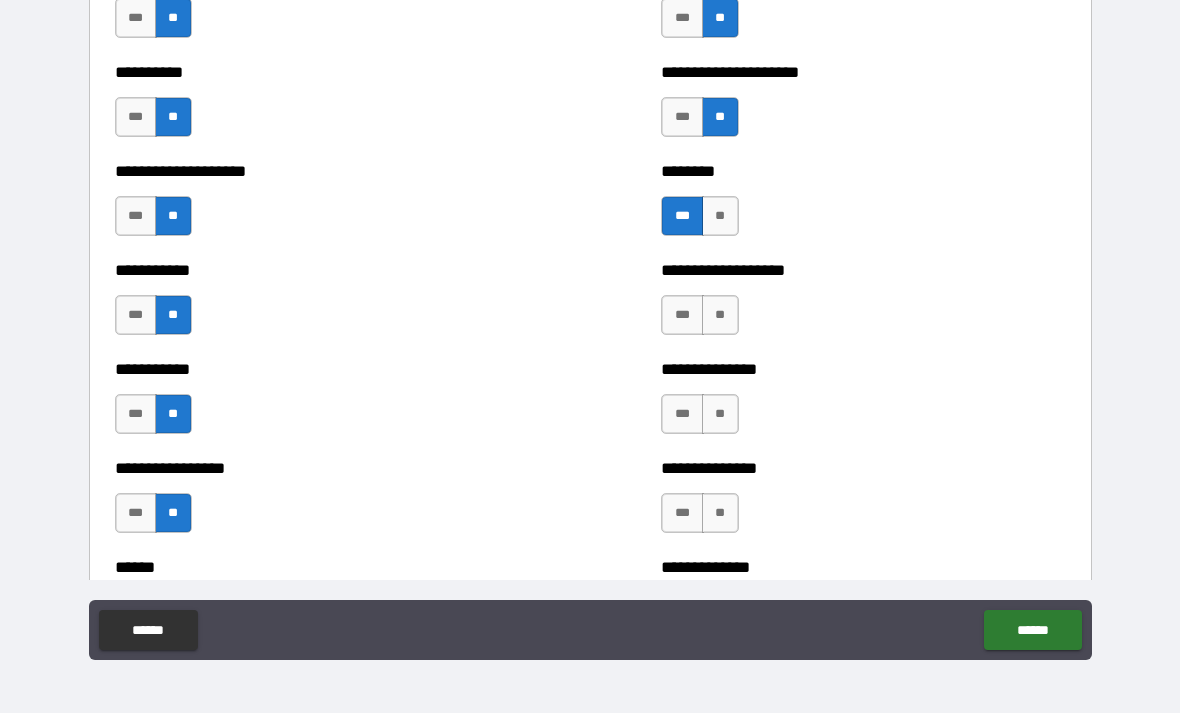 scroll, scrollTop: 2439, scrollLeft: 0, axis: vertical 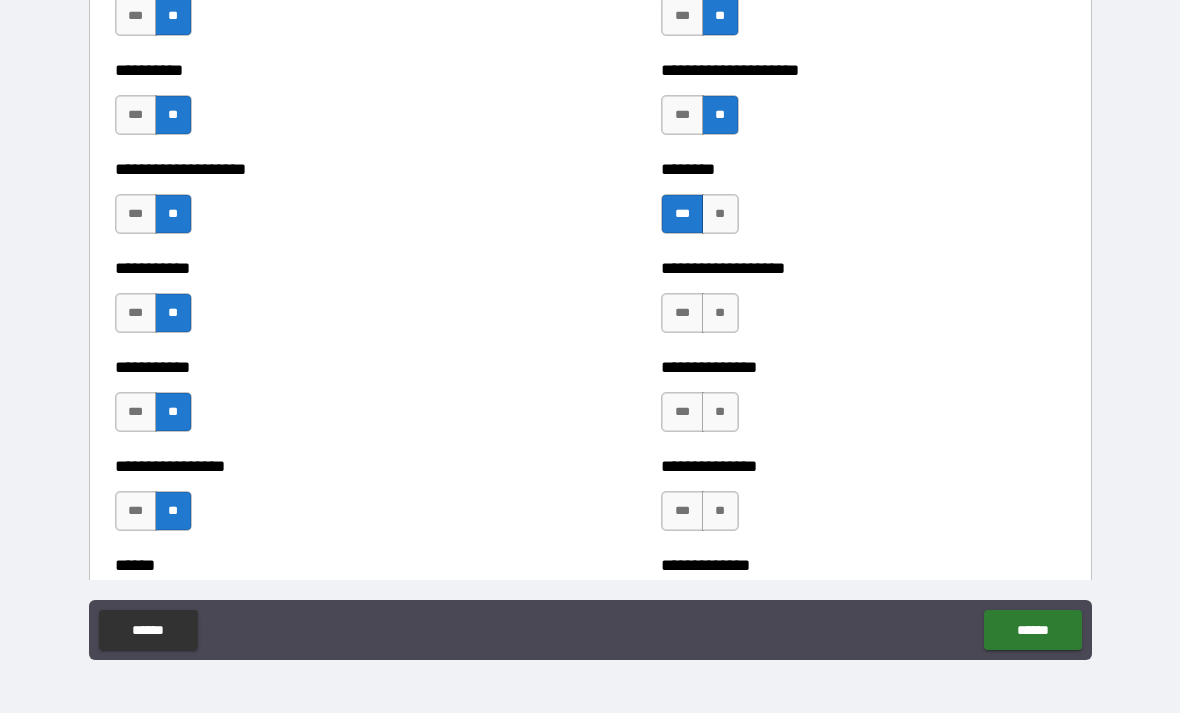 click on "**" at bounding box center [720, 313] 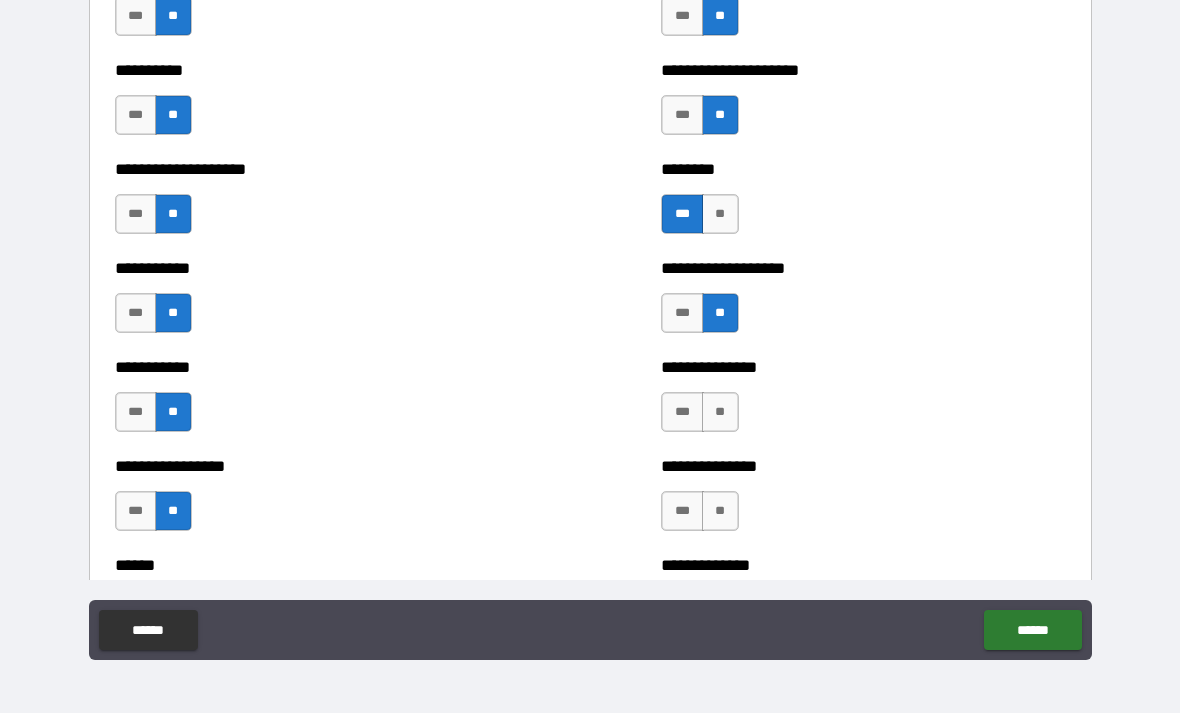 click on "**" at bounding box center (720, 412) 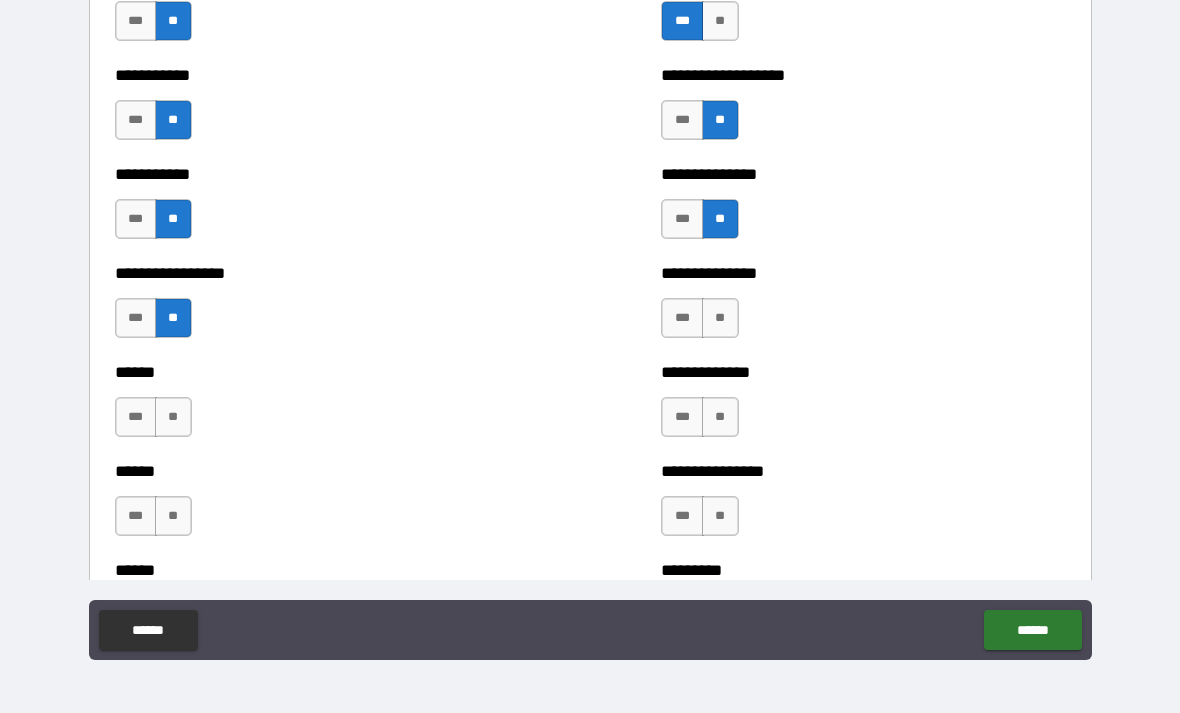 scroll, scrollTop: 2637, scrollLeft: 0, axis: vertical 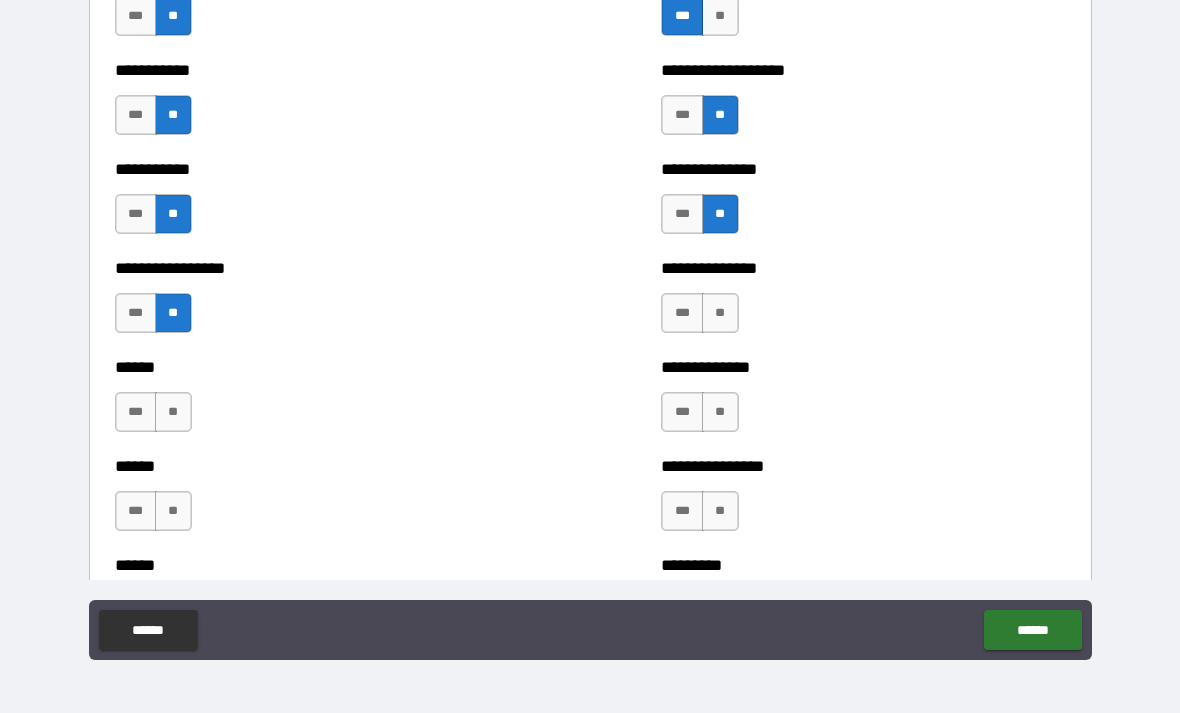 click on "**" at bounding box center [720, 313] 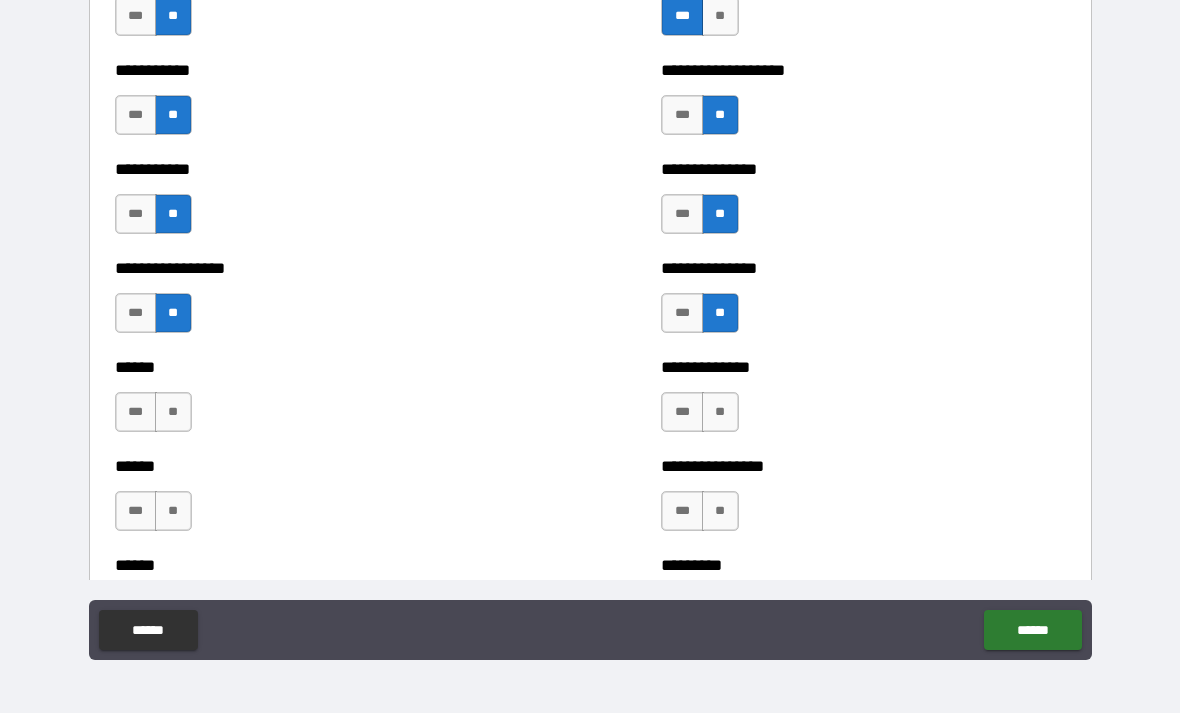 click on "**" at bounding box center [720, 412] 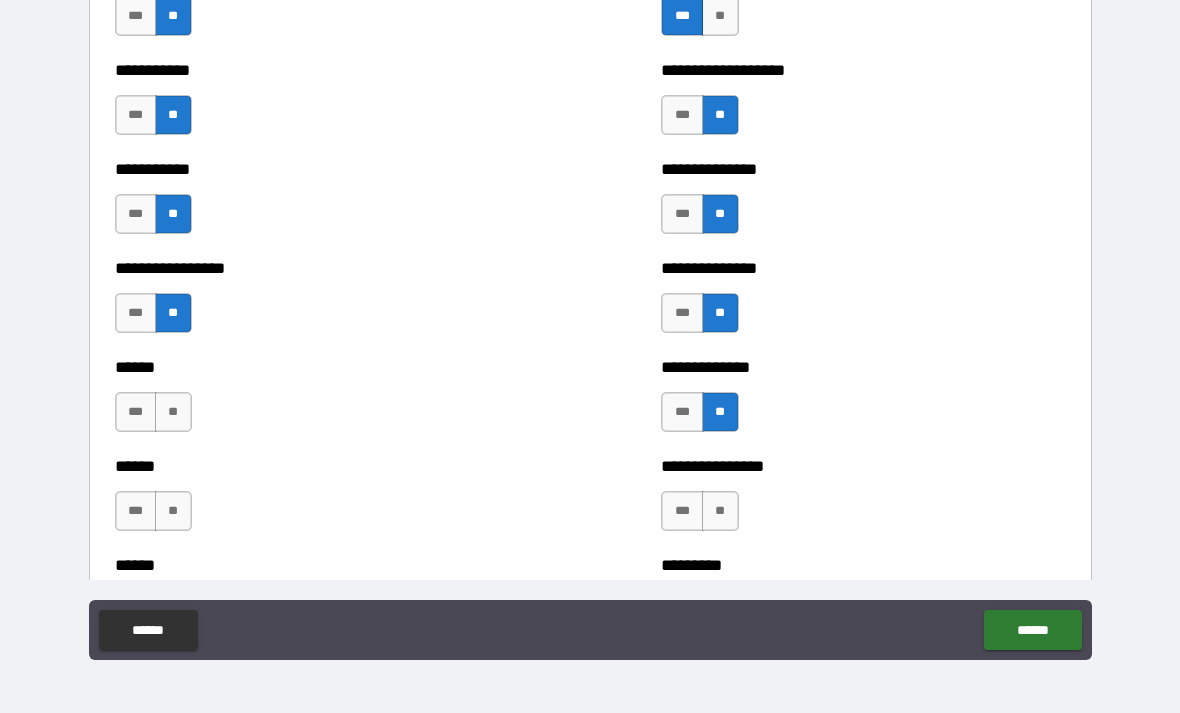 click on "**" at bounding box center [720, 511] 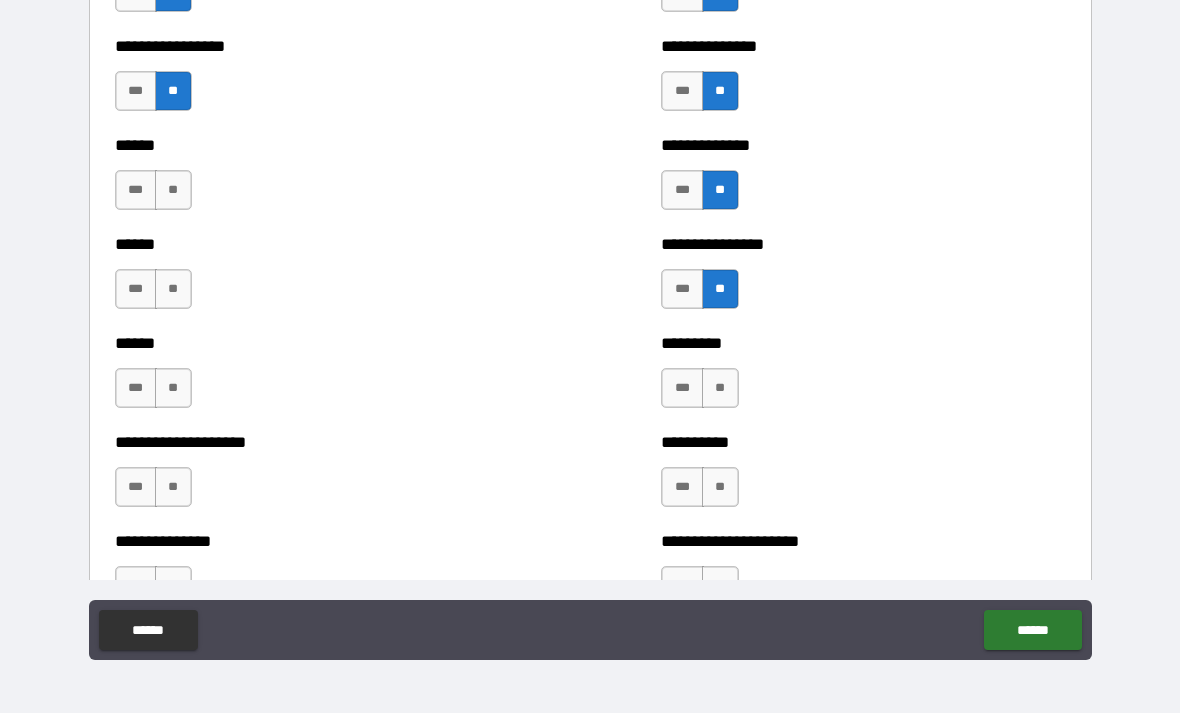 scroll, scrollTop: 2861, scrollLeft: 0, axis: vertical 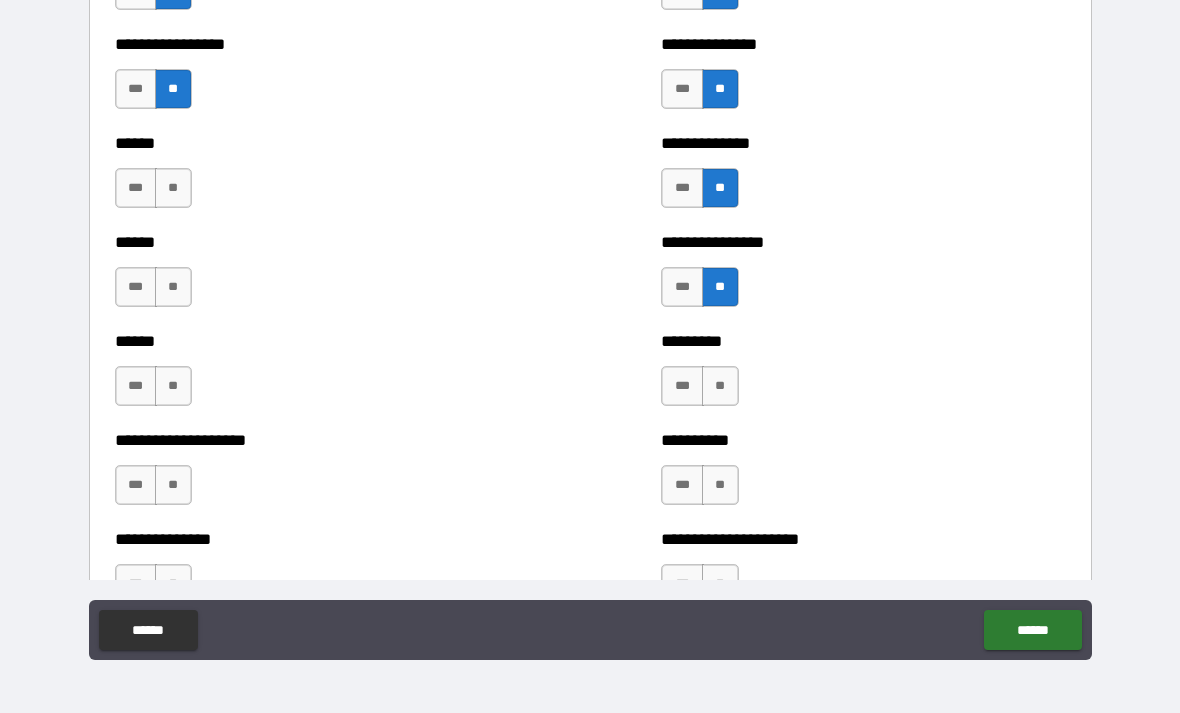 click on "**" at bounding box center [720, 386] 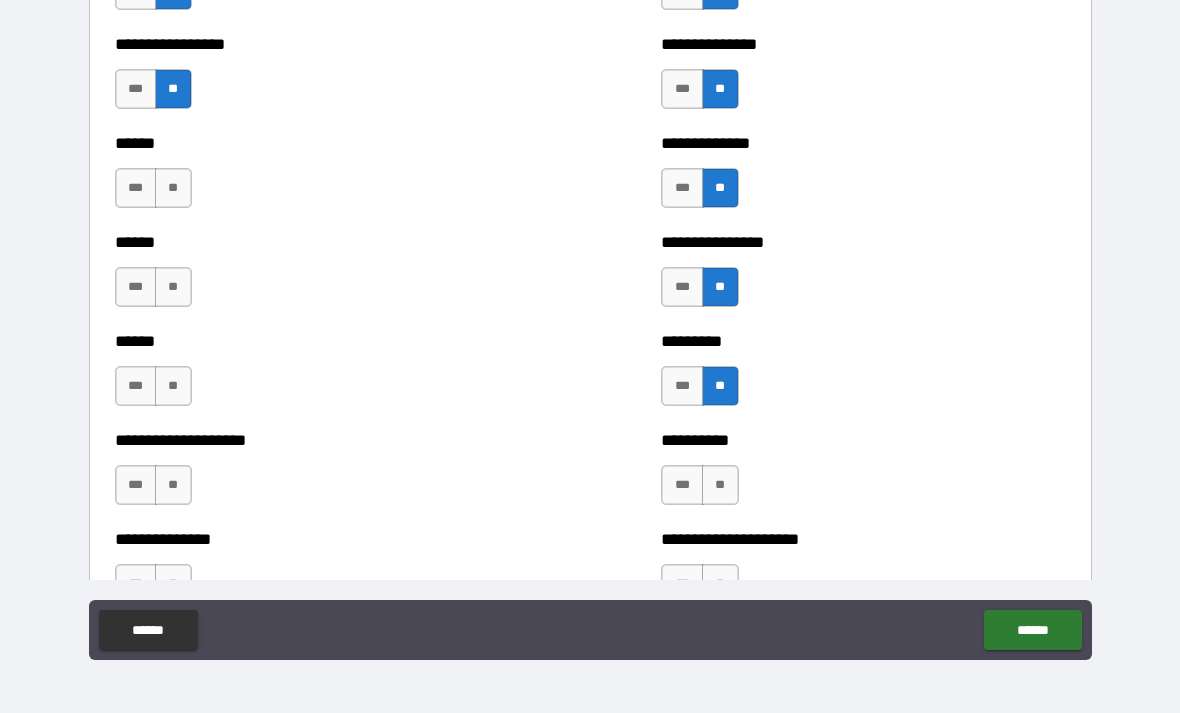 click on "**" at bounding box center (720, 485) 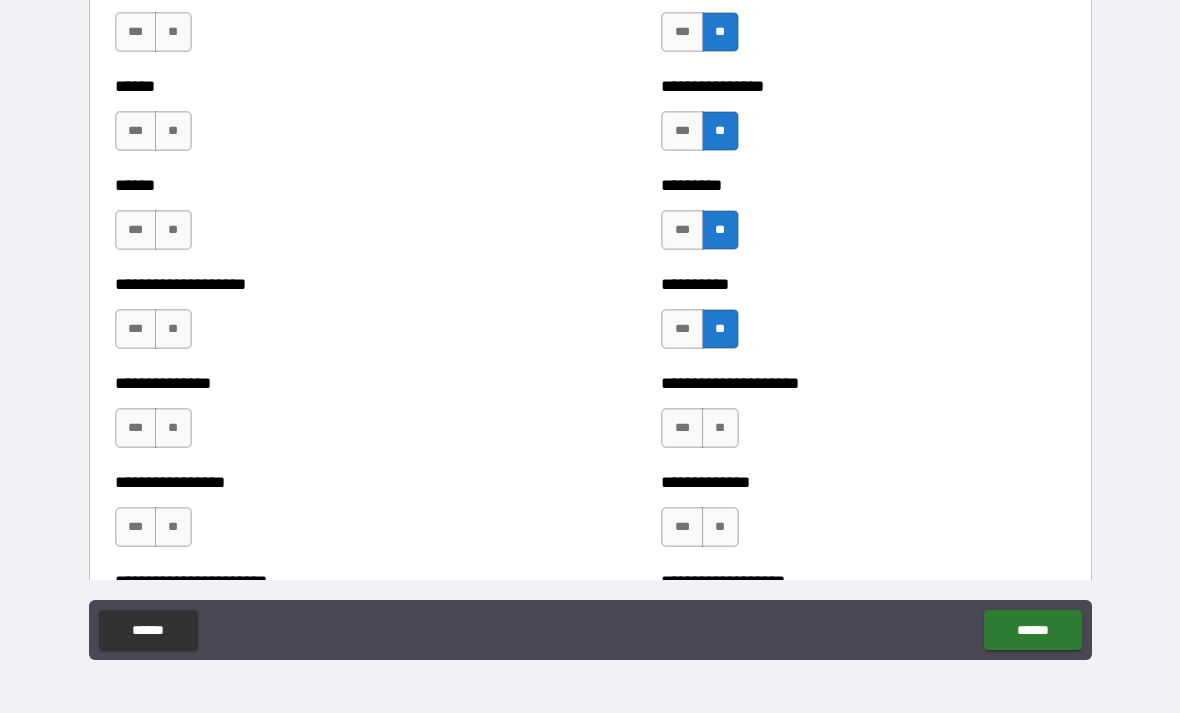 scroll, scrollTop: 3027, scrollLeft: 0, axis: vertical 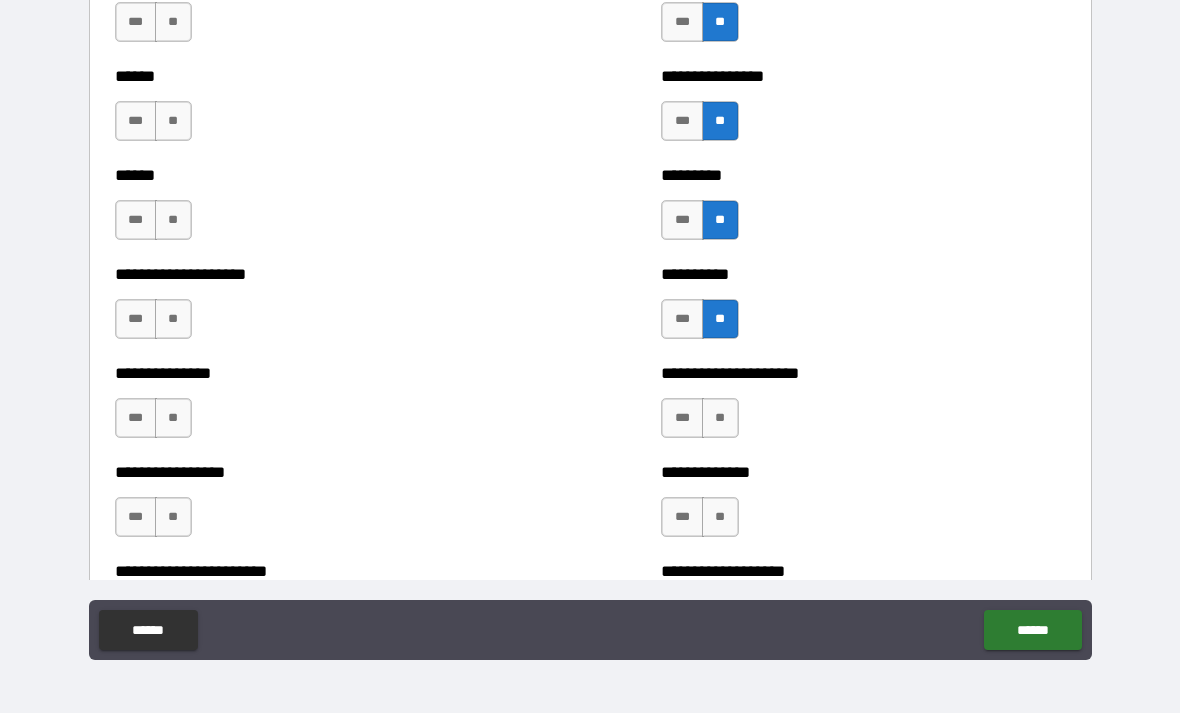 click on "**" at bounding box center [720, 418] 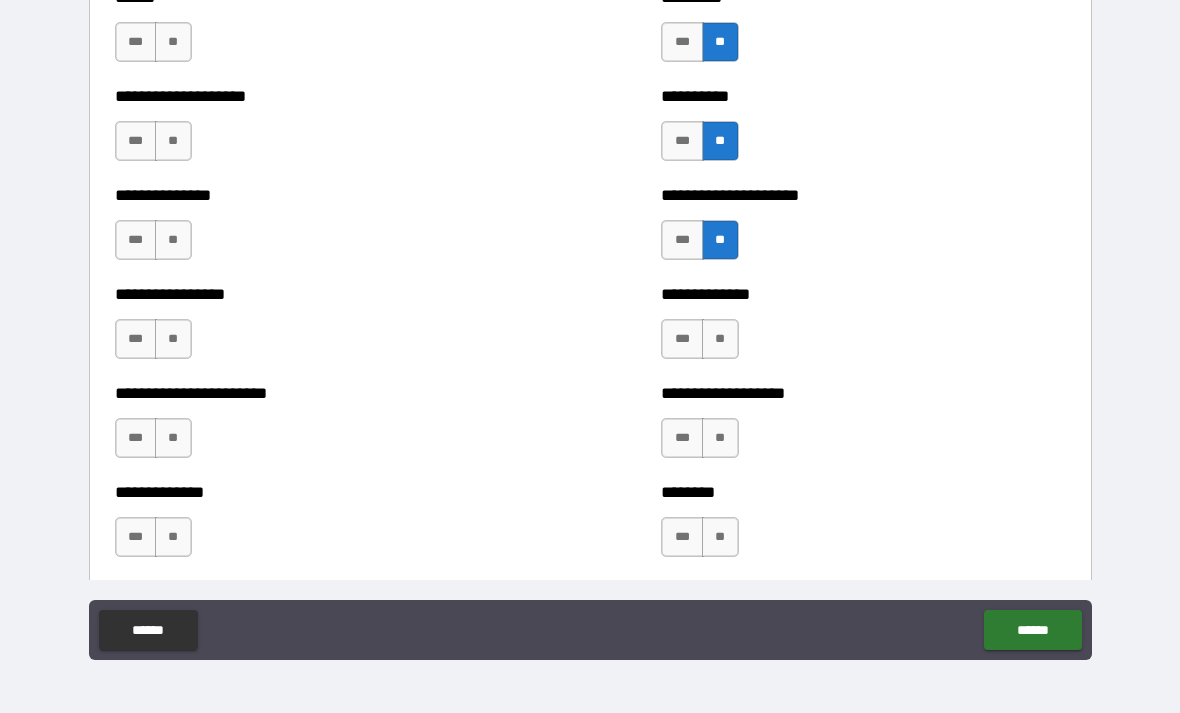 scroll, scrollTop: 3226, scrollLeft: 0, axis: vertical 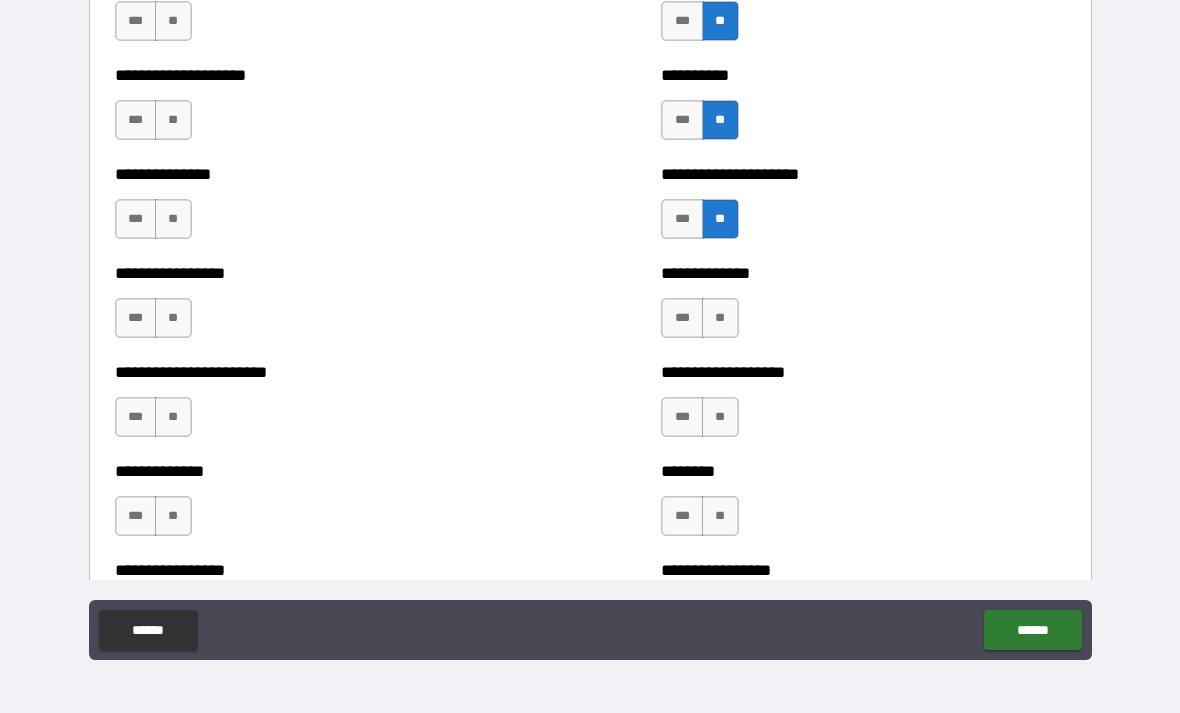 click on "**" at bounding box center [720, 318] 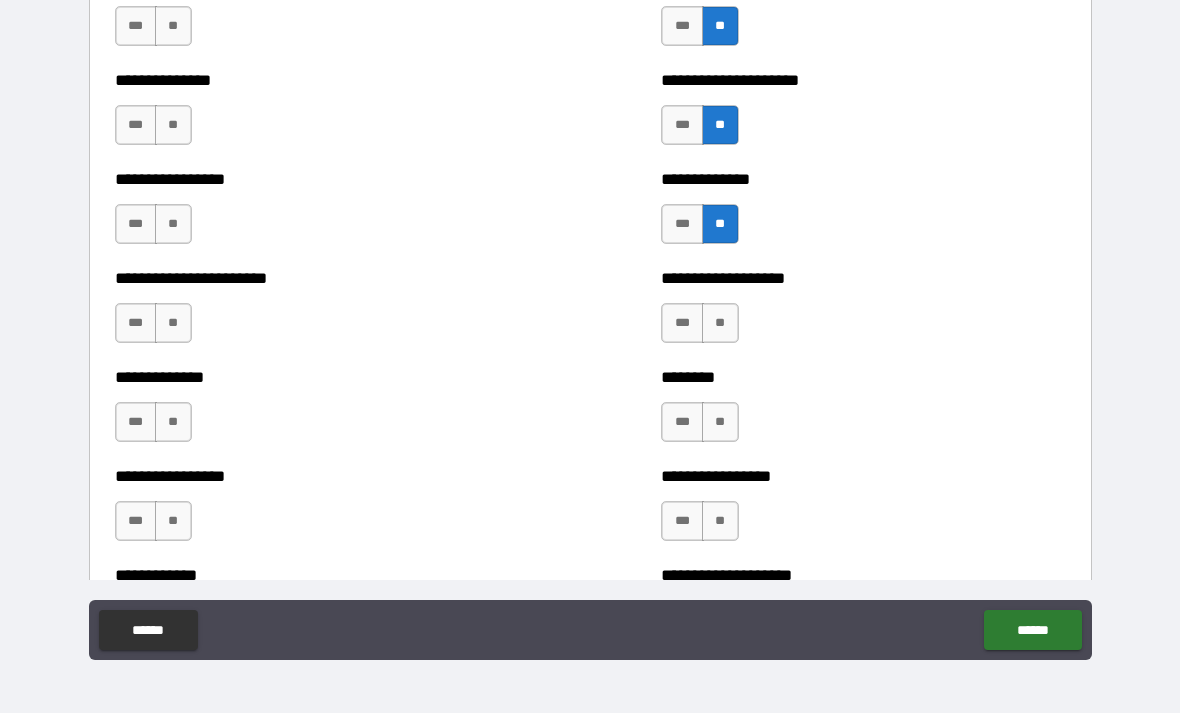 scroll, scrollTop: 3321, scrollLeft: 0, axis: vertical 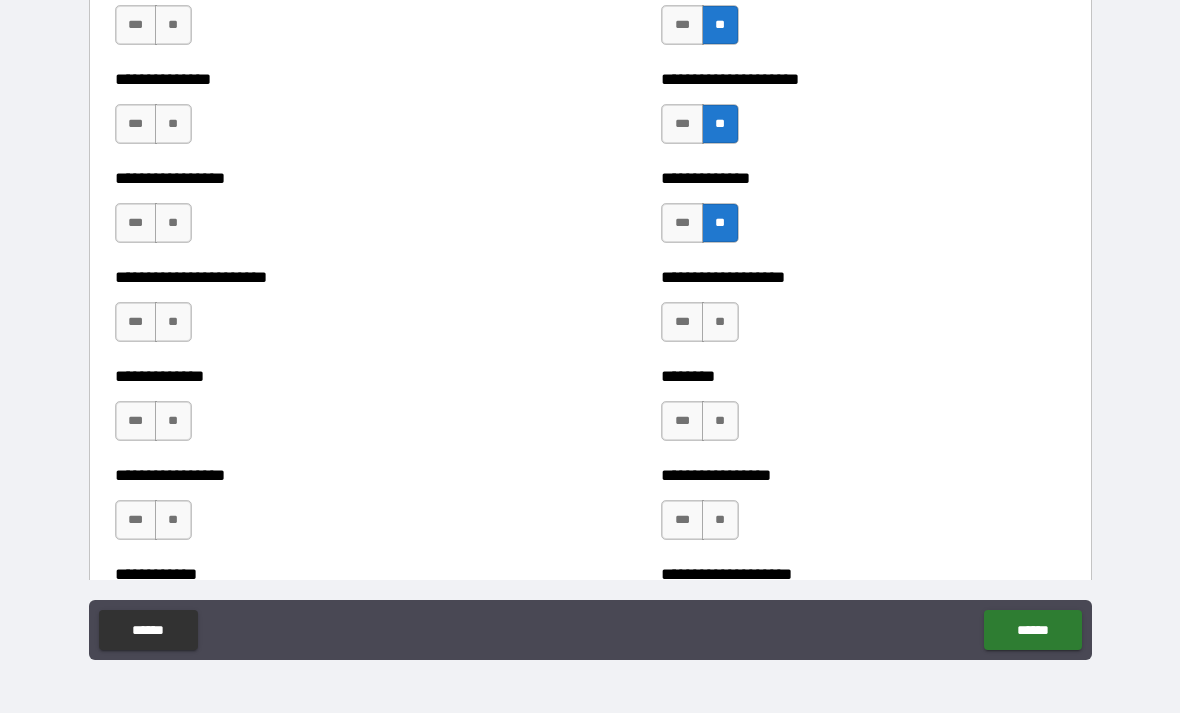 click on "**" at bounding box center (720, 322) 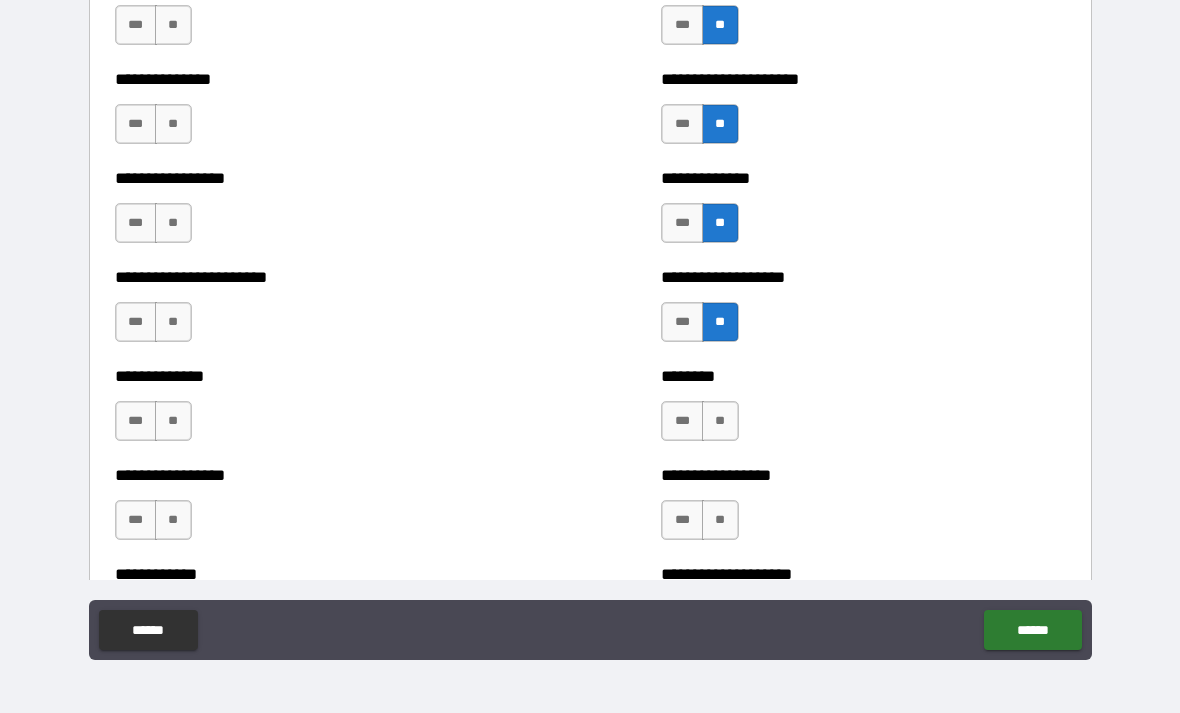click on "**" at bounding box center [720, 421] 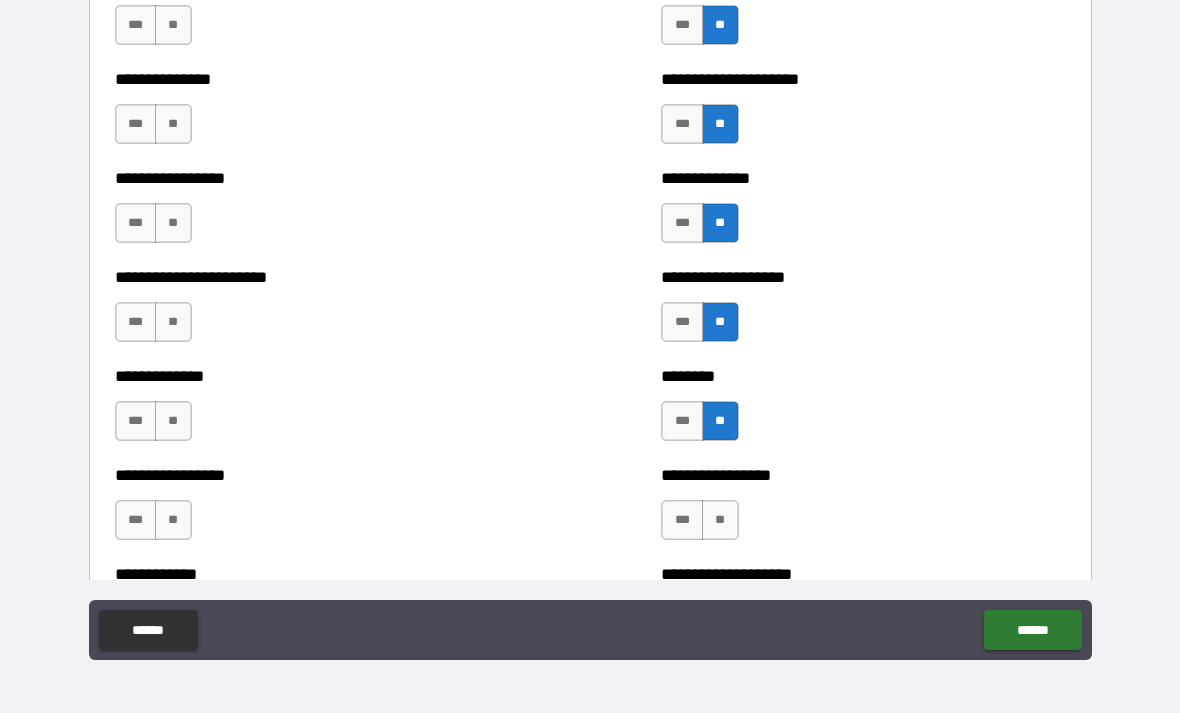 click on "**" at bounding box center [720, 520] 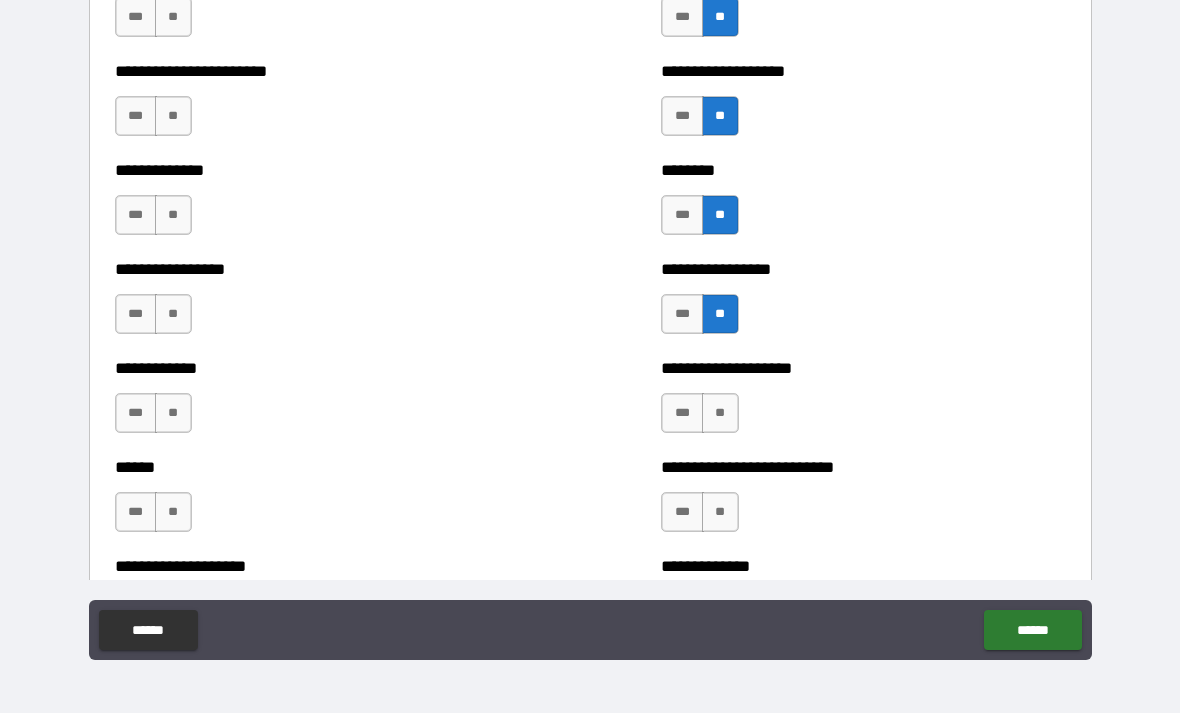 scroll, scrollTop: 3528, scrollLeft: 0, axis: vertical 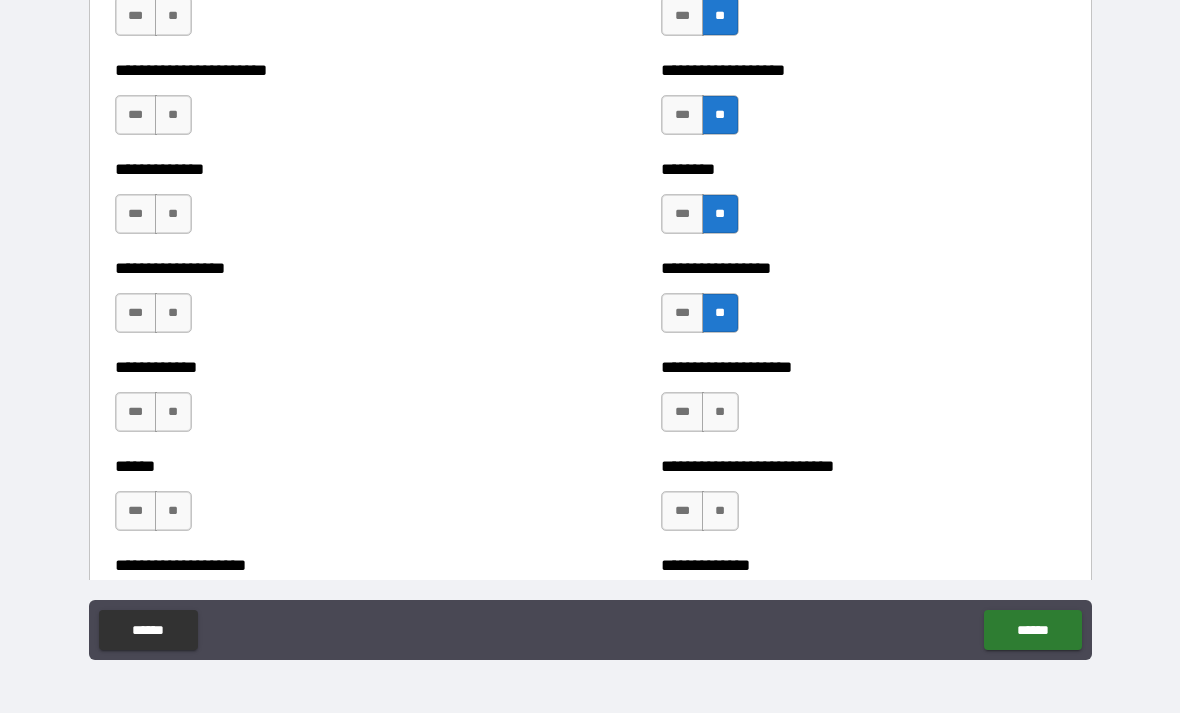 click on "**" at bounding box center [720, 412] 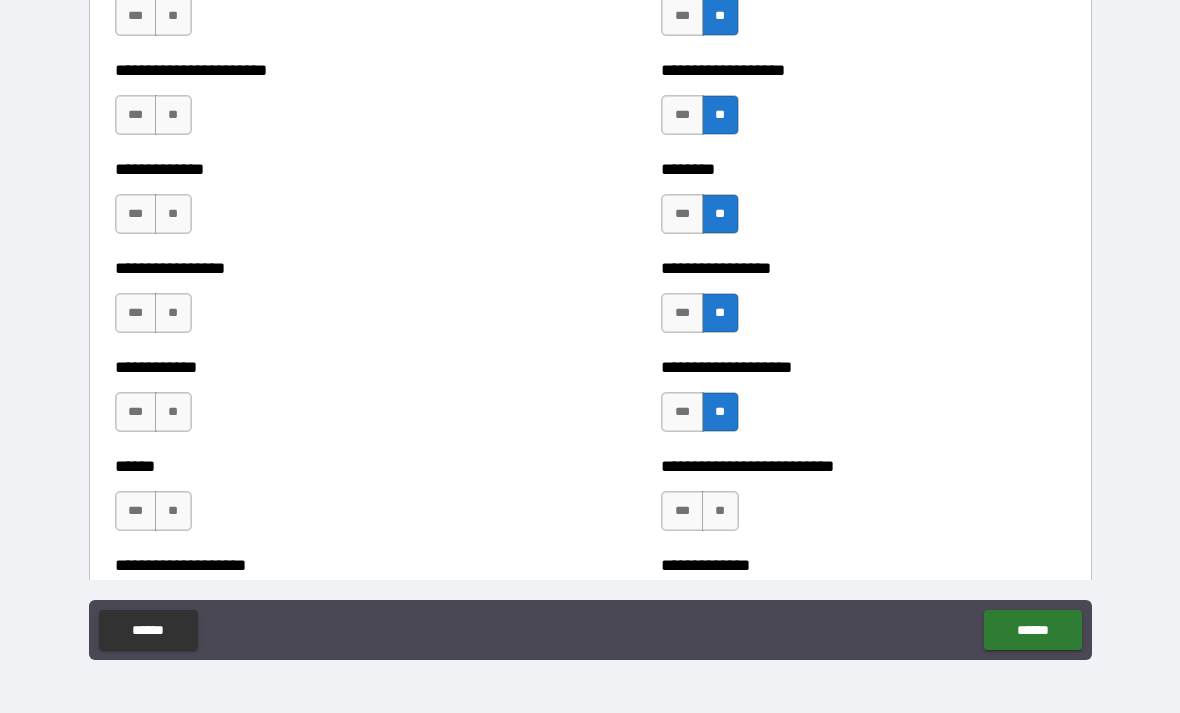 click on "**" at bounding box center (720, 511) 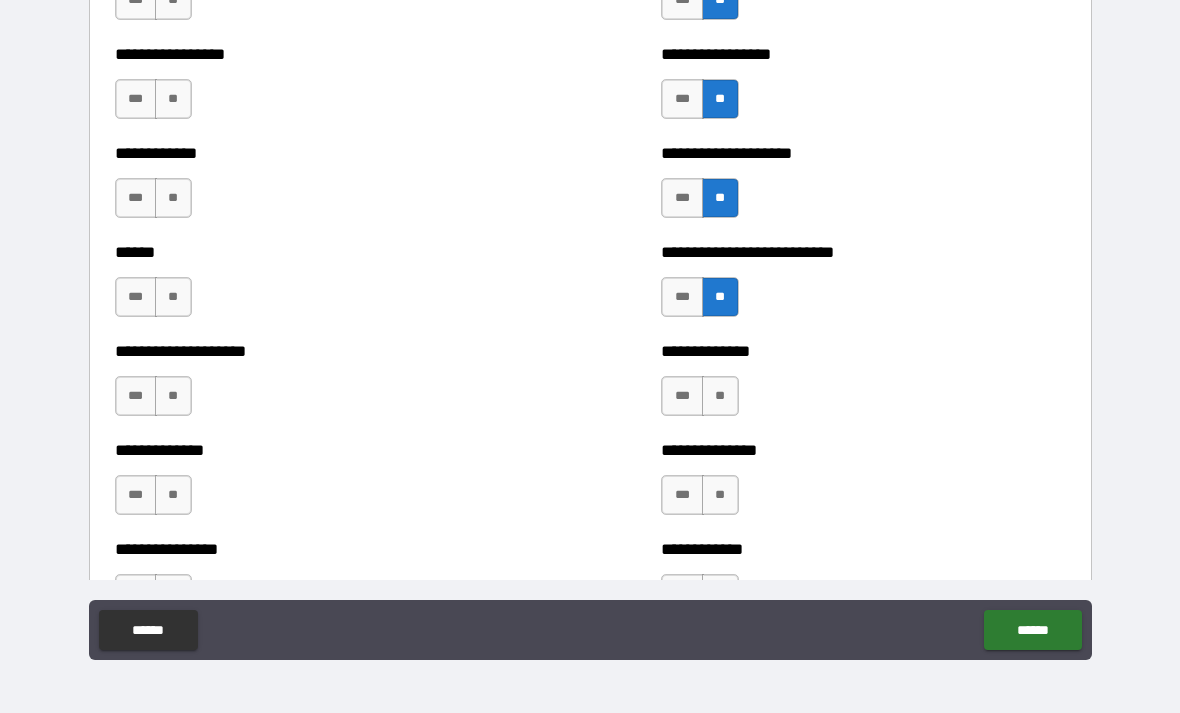 scroll, scrollTop: 3750, scrollLeft: 0, axis: vertical 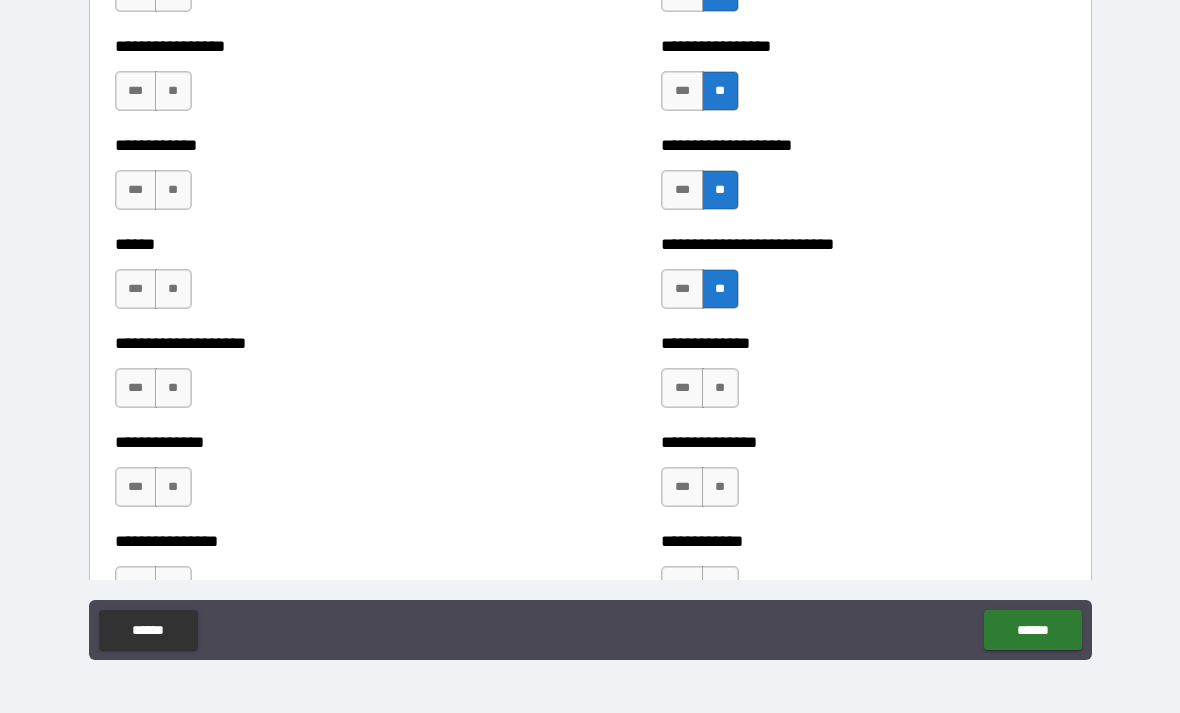 click on "**" at bounding box center (720, 388) 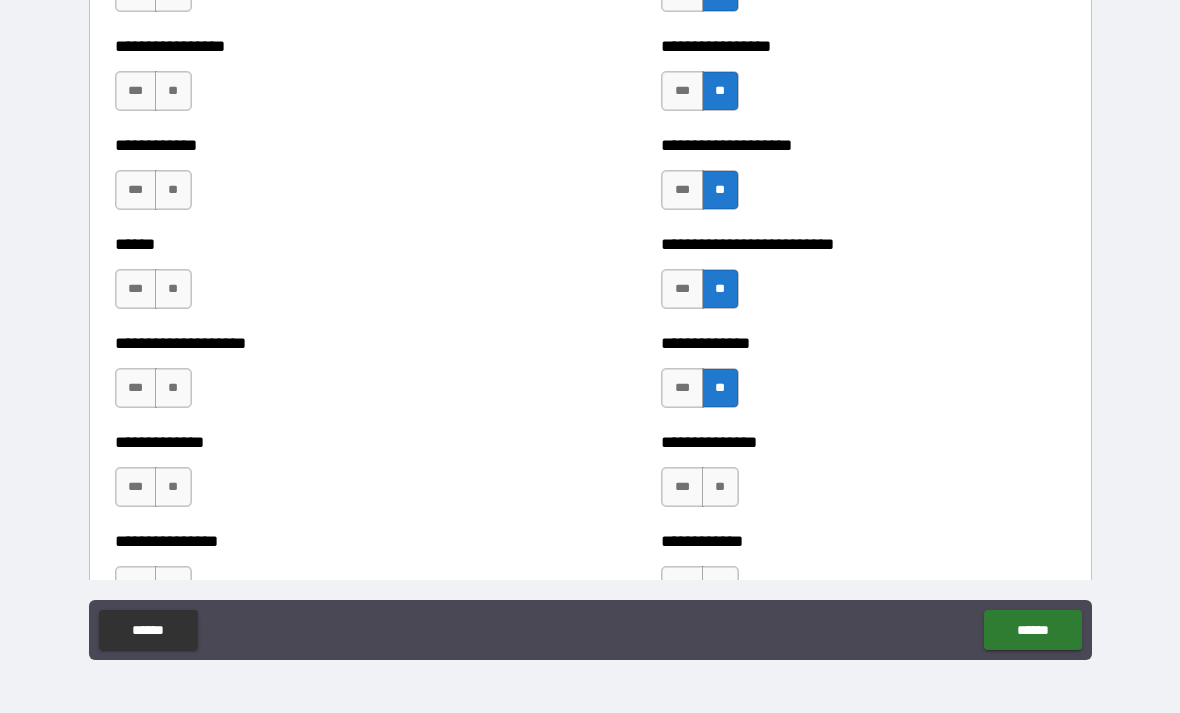 click on "**" at bounding box center [720, 487] 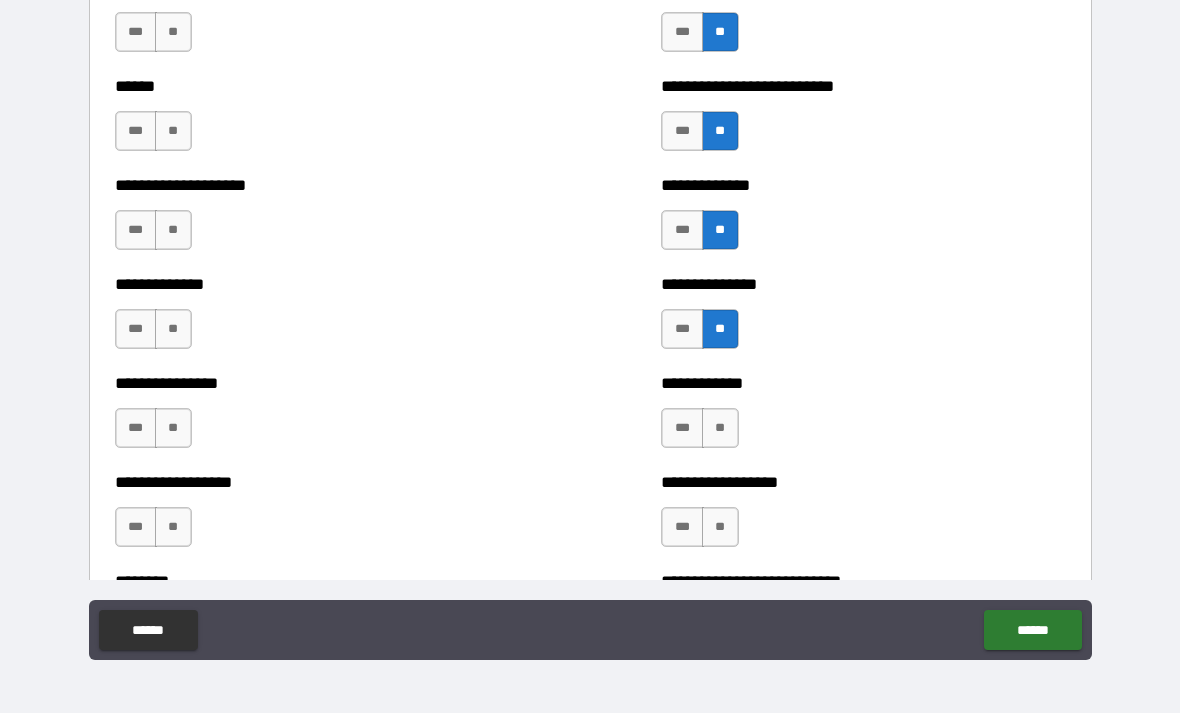 scroll, scrollTop: 3926, scrollLeft: 0, axis: vertical 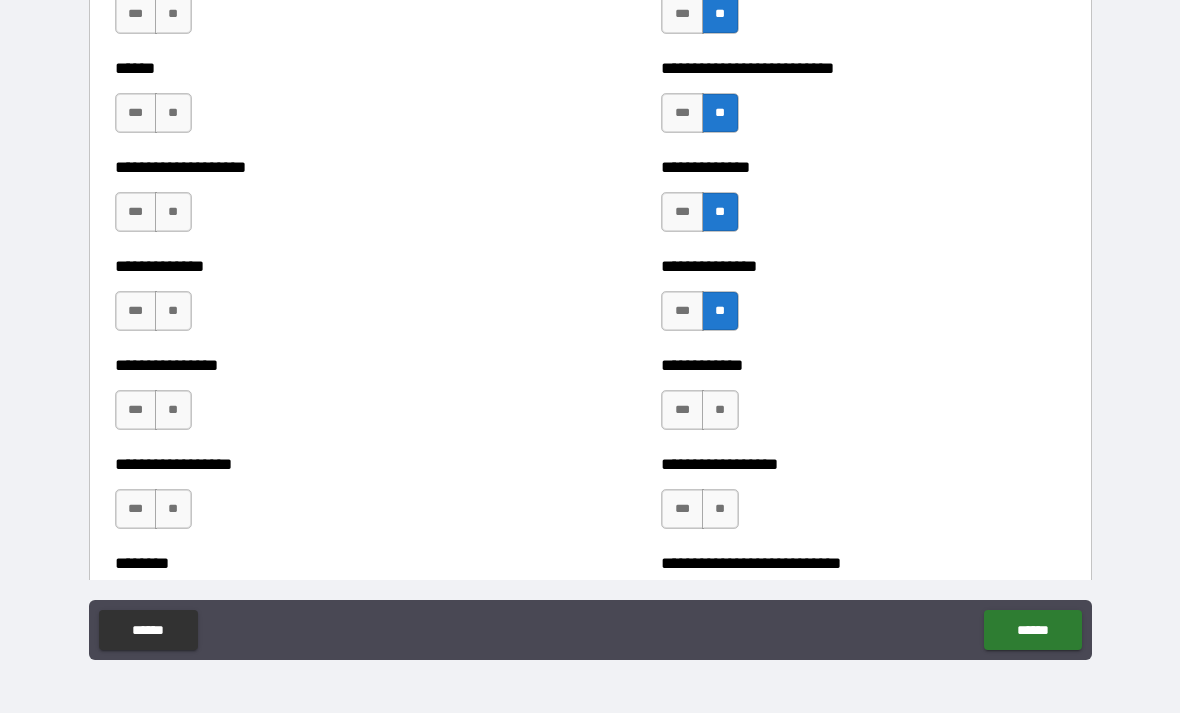 click on "**" at bounding box center (720, 410) 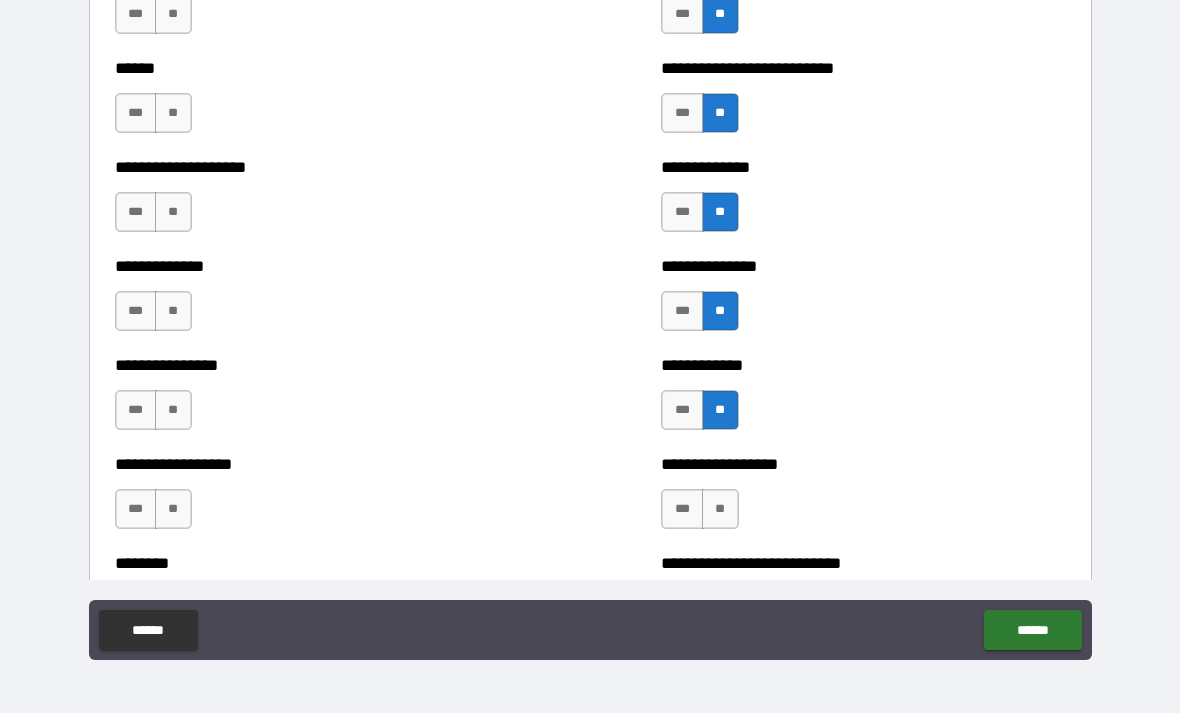 click on "**" at bounding box center (720, 509) 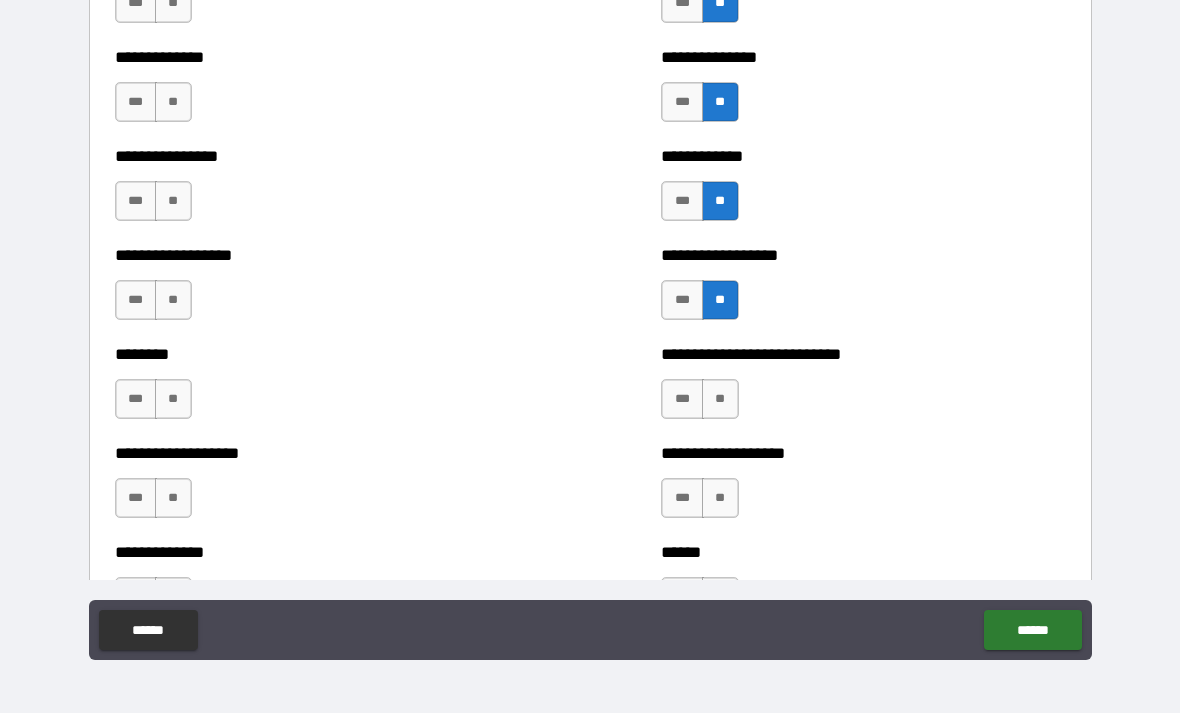 scroll, scrollTop: 4143, scrollLeft: 0, axis: vertical 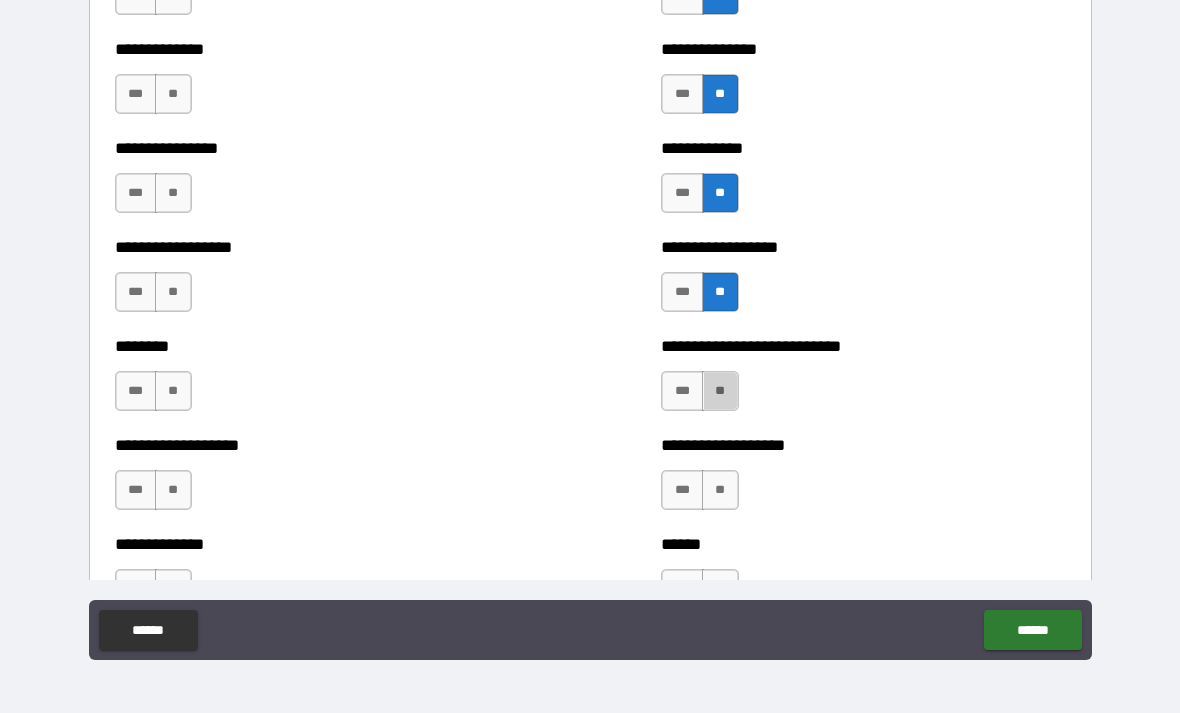 click on "**" at bounding box center [720, 391] 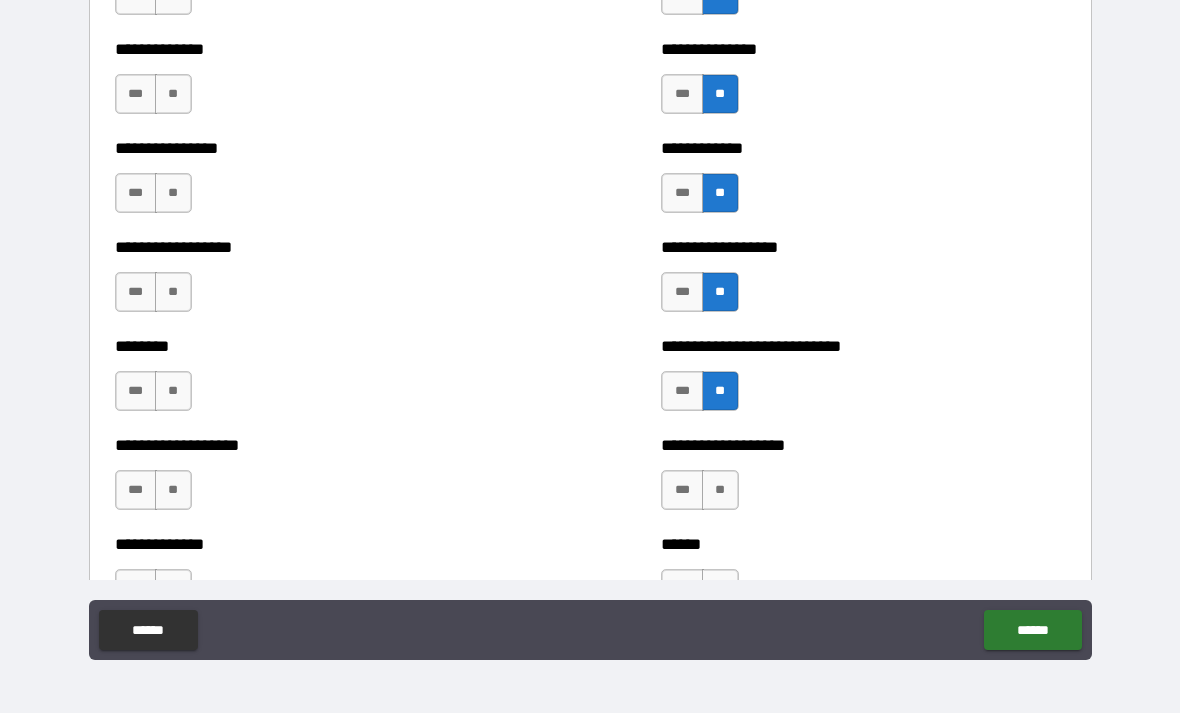 click on "**" at bounding box center (720, 490) 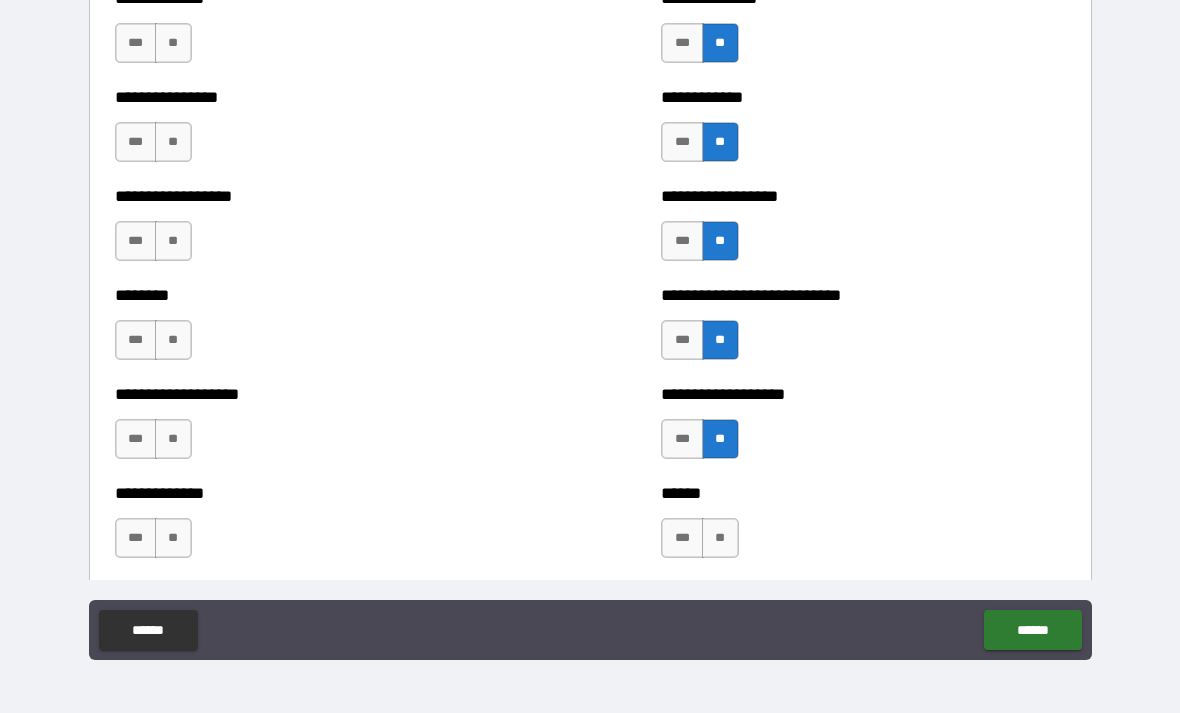 scroll, scrollTop: 4301, scrollLeft: 0, axis: vertical 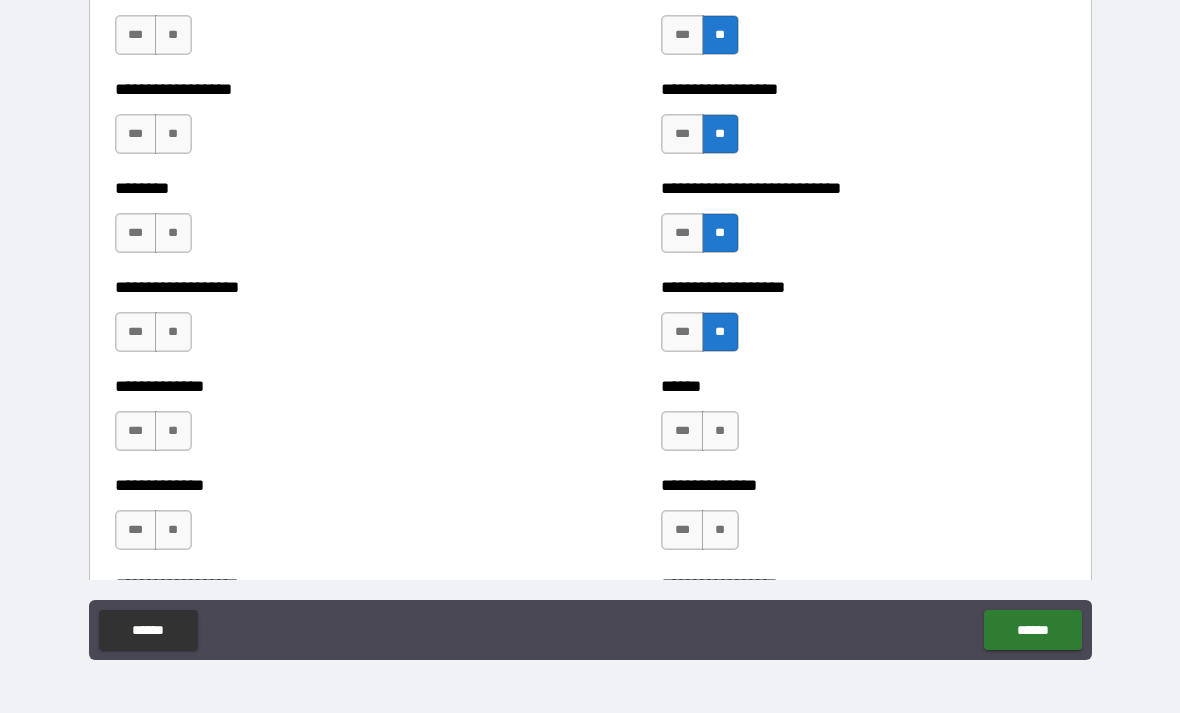 click on "**" at bounding box center (720, 431) 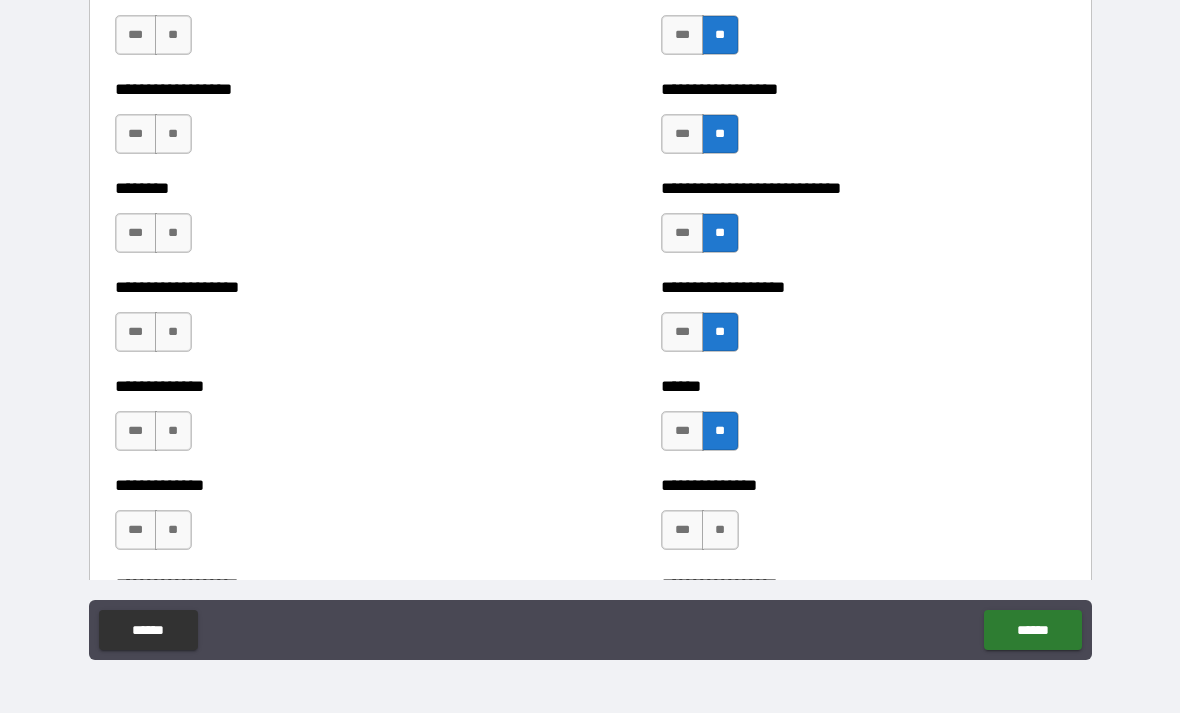 click on "**" at bounding box center (720, 530) 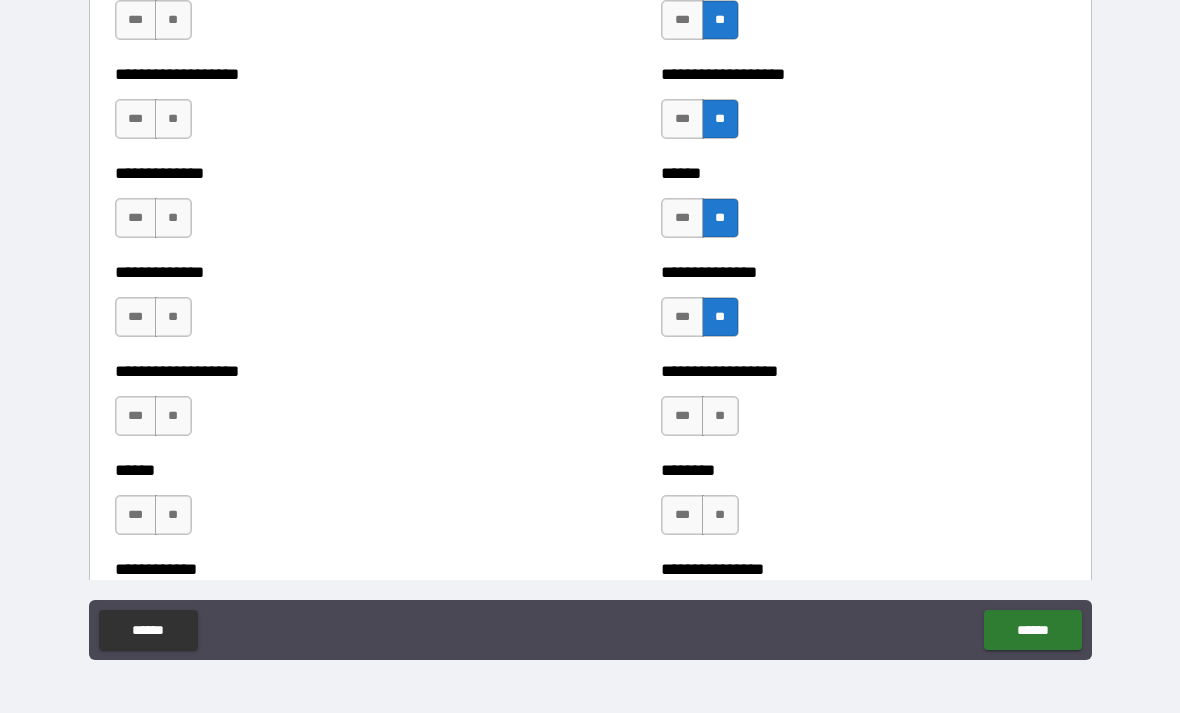 scroll, scrollTop: 4516, scrollLeft: 0, axis: vertical 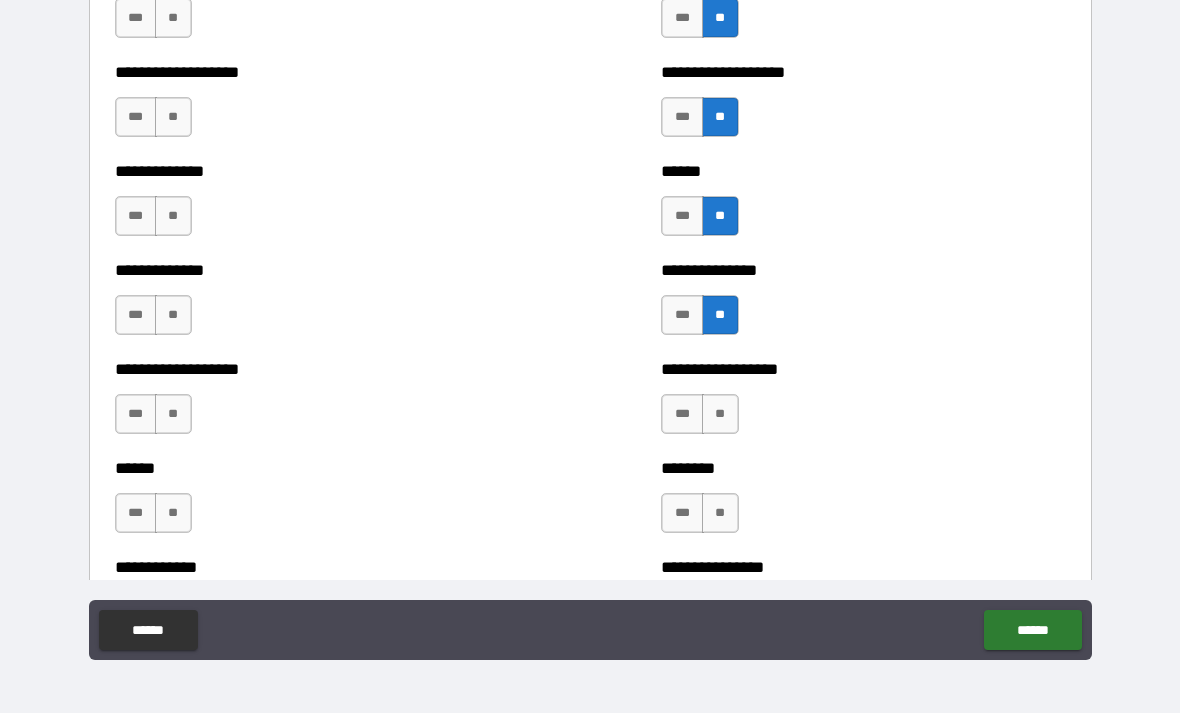 click on "**" at bounding box center [720, 414] 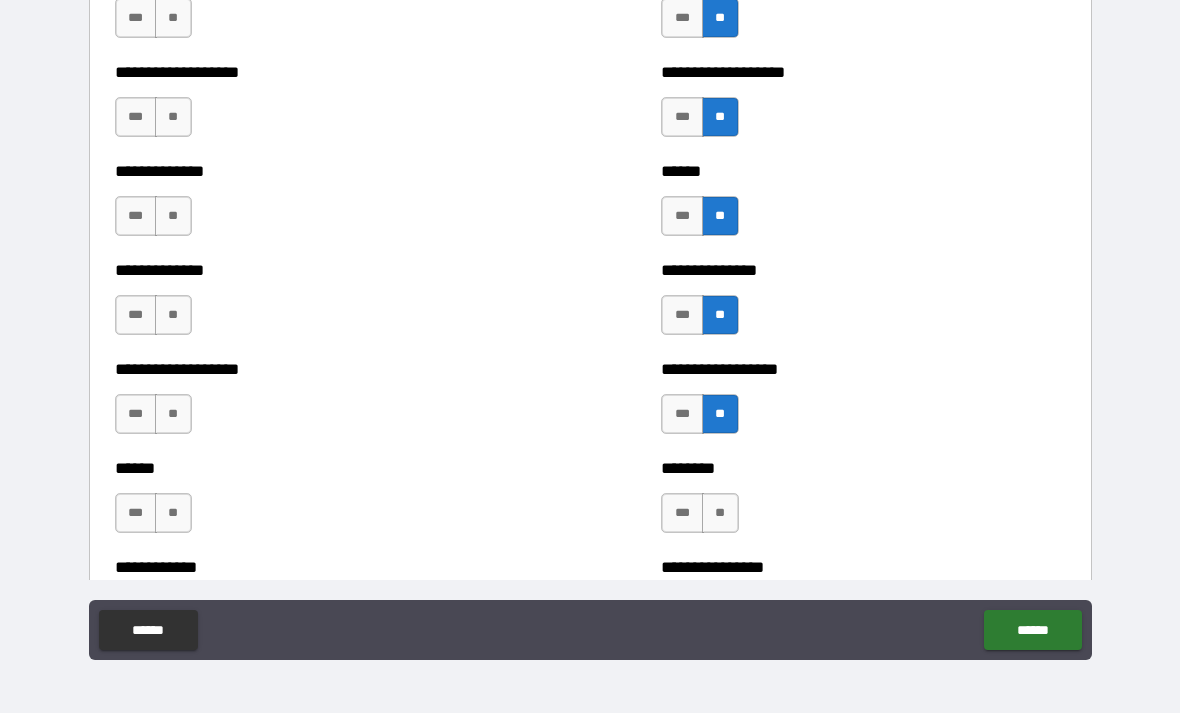 click on "**" at bounding box center (720, 513) 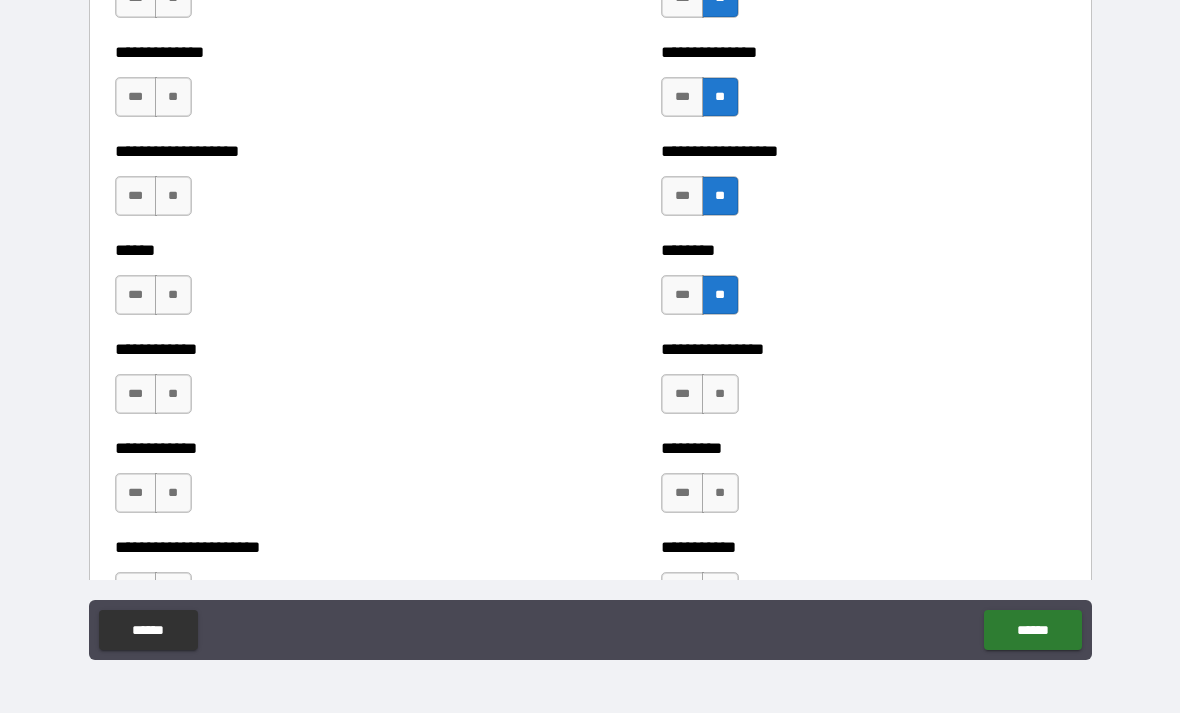 scroll, scrollTop: 4739, scrollLeft: 0, axis: vertical 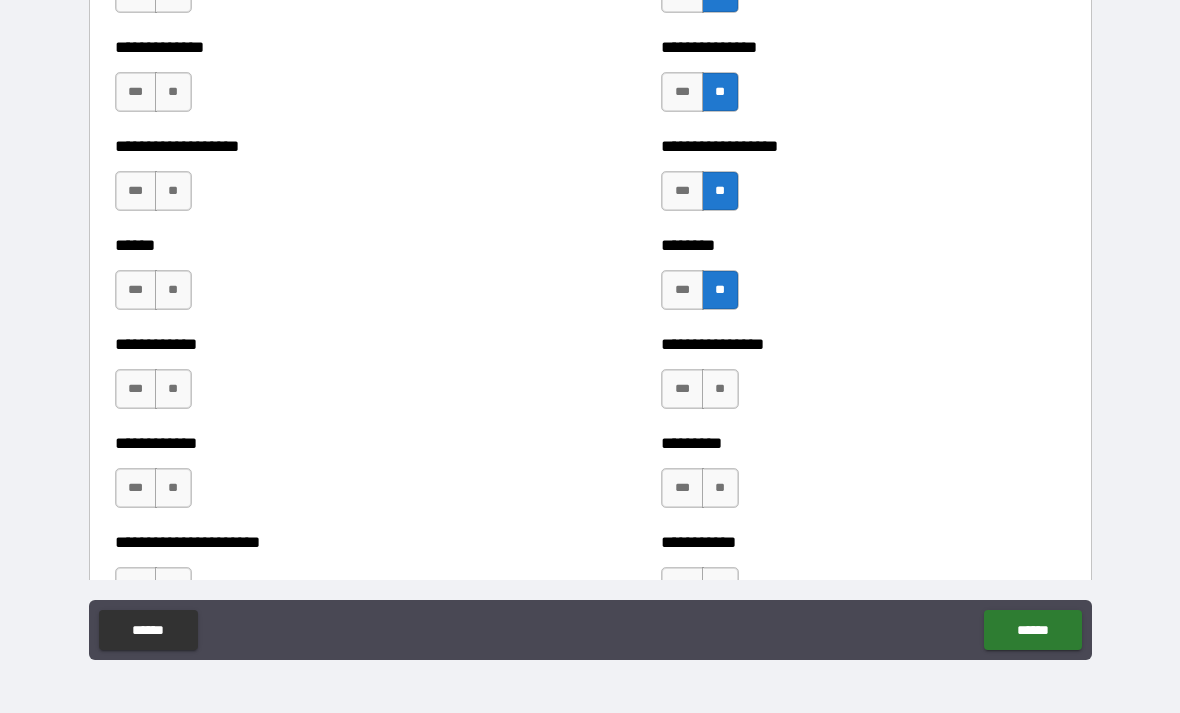 click on "**" at bounding box center [720, 389] 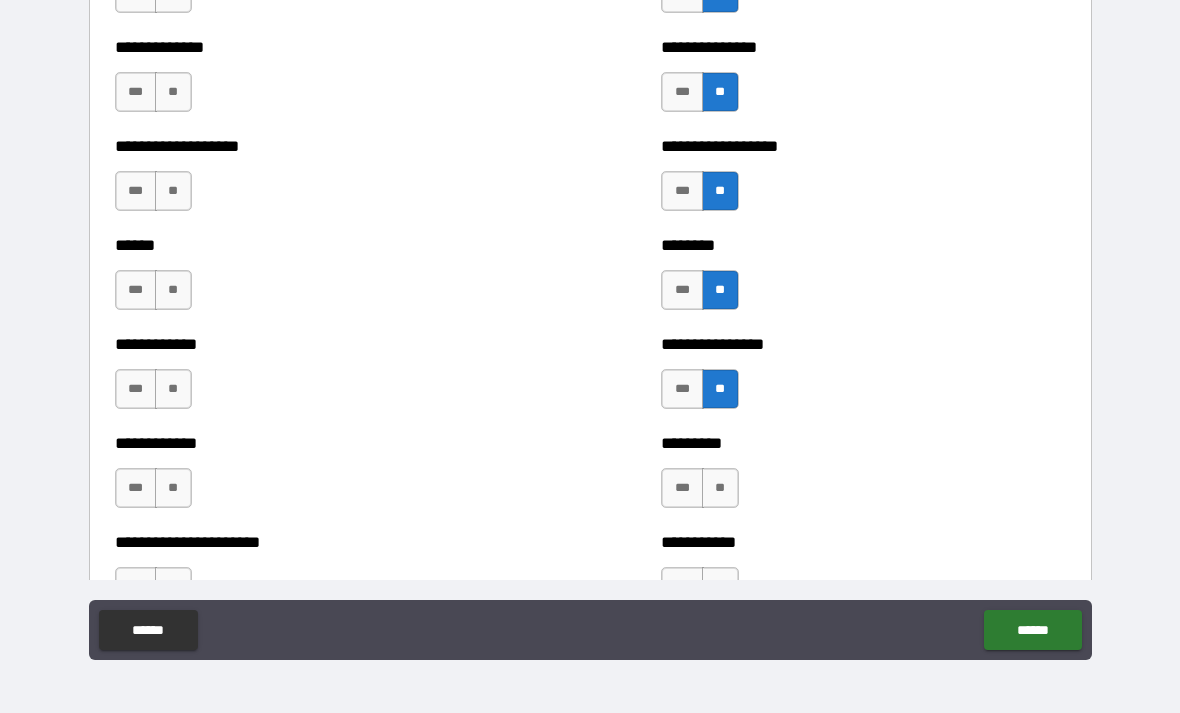 click on "**" at bounding box center (720, 488) 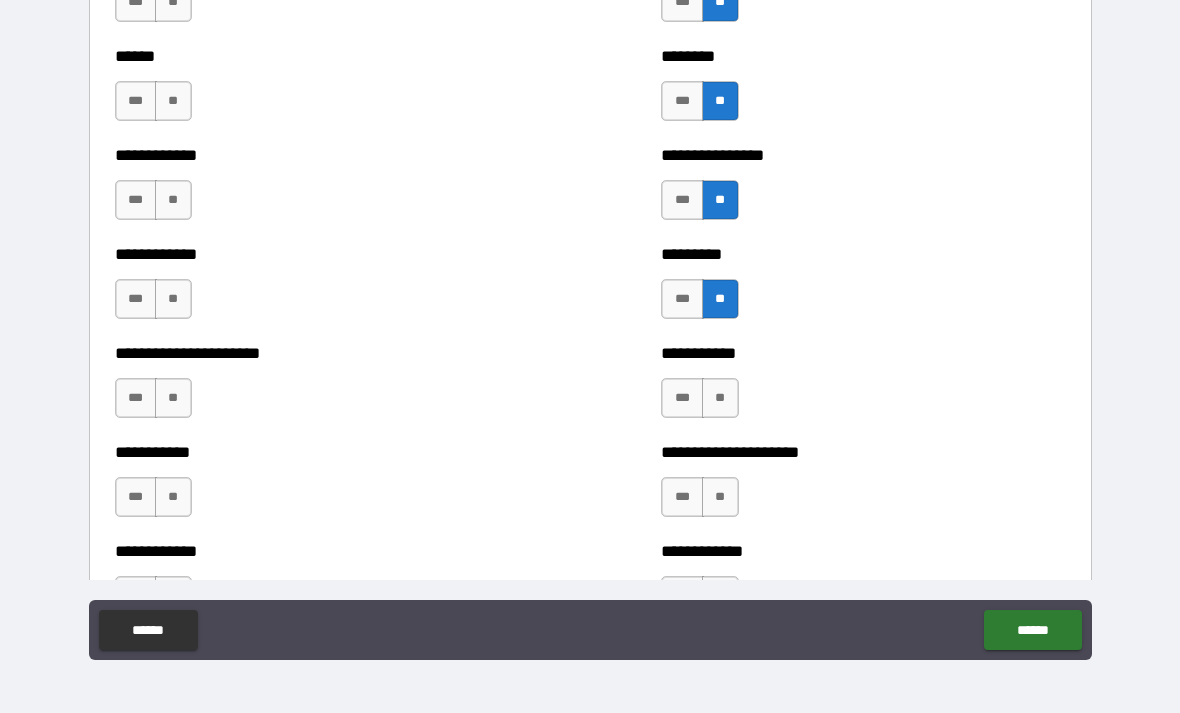 scroll, scrollTop: 4930, scrollLeft: 0, axis: vertical 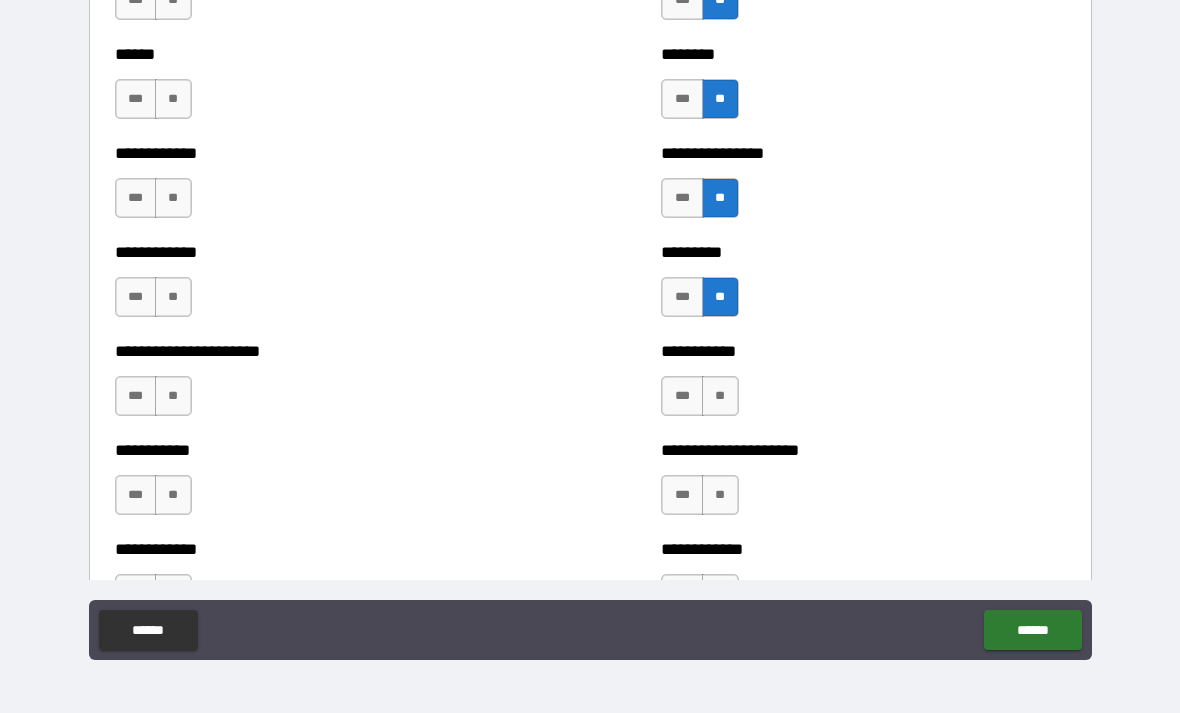 click on "**" at bounding box center (720, 396) 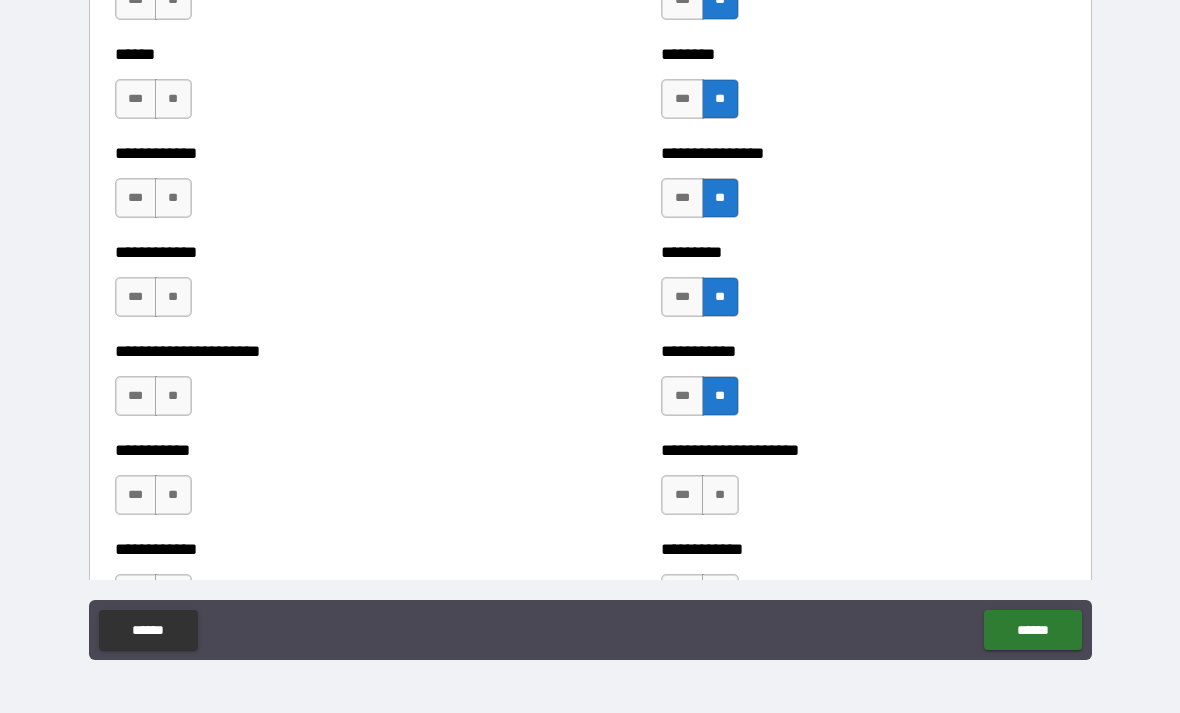 click on "**" at bounding box center [720, 495] 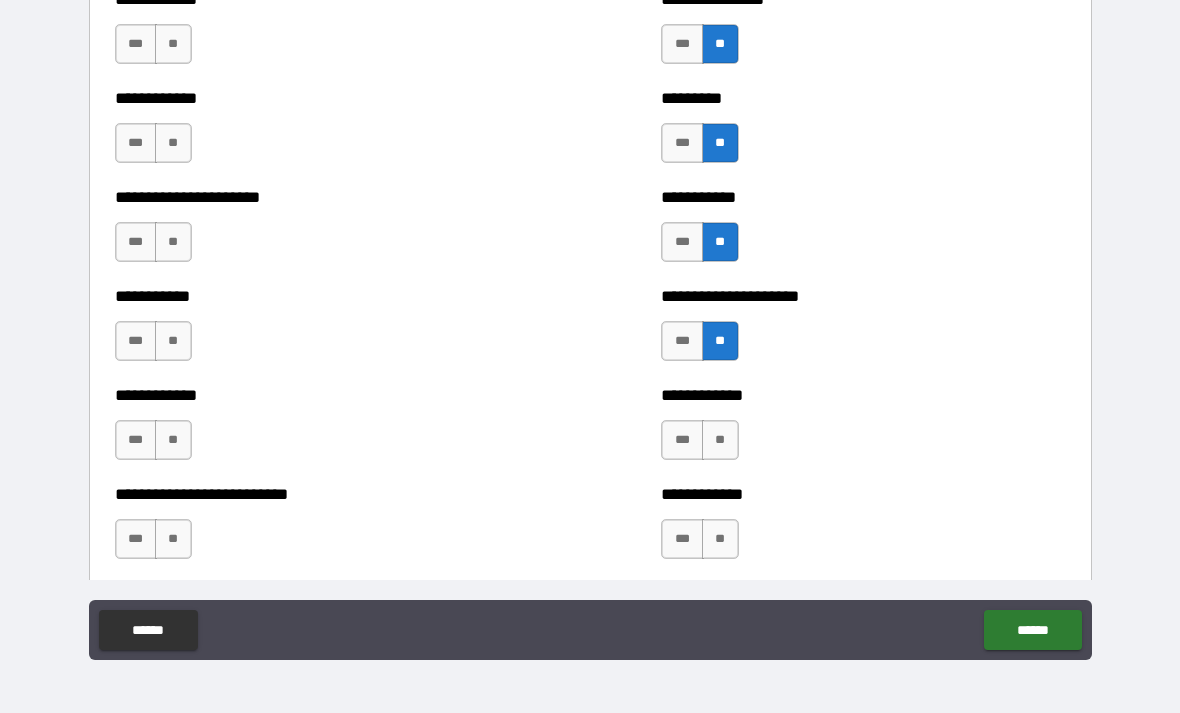 scroll, scrollTop: 5090, scrollLeft: 0, axis: vertical 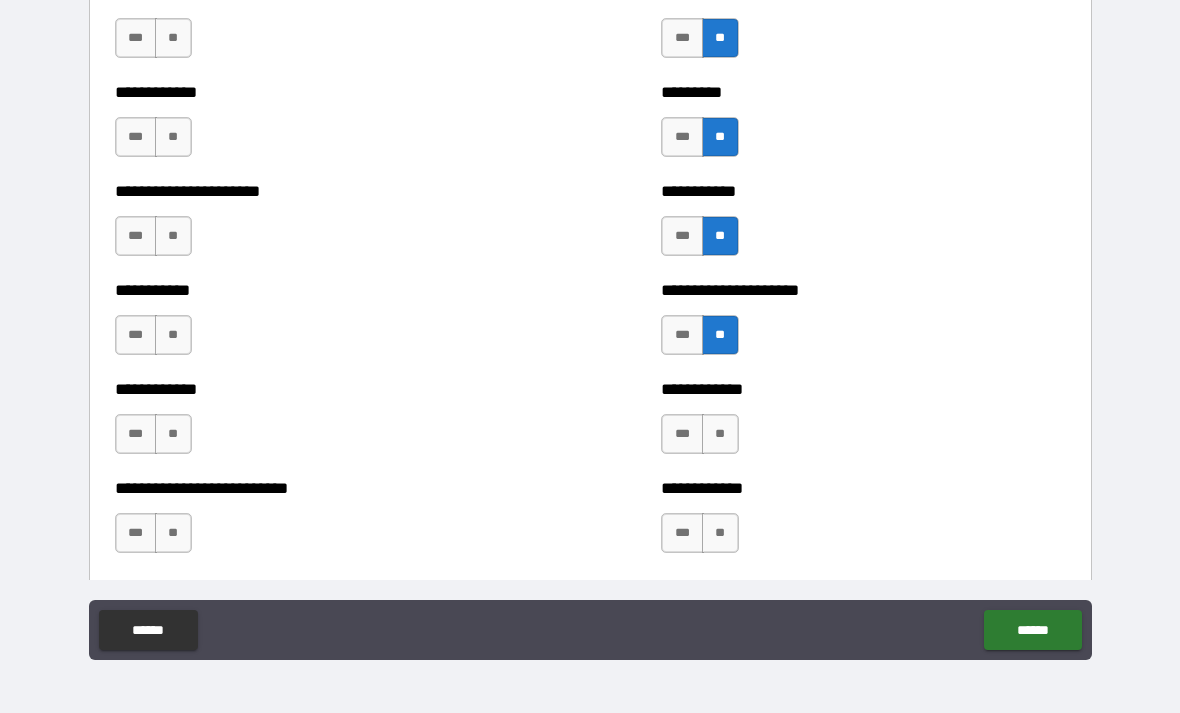 click on "**" at bounding box center (720, 434) 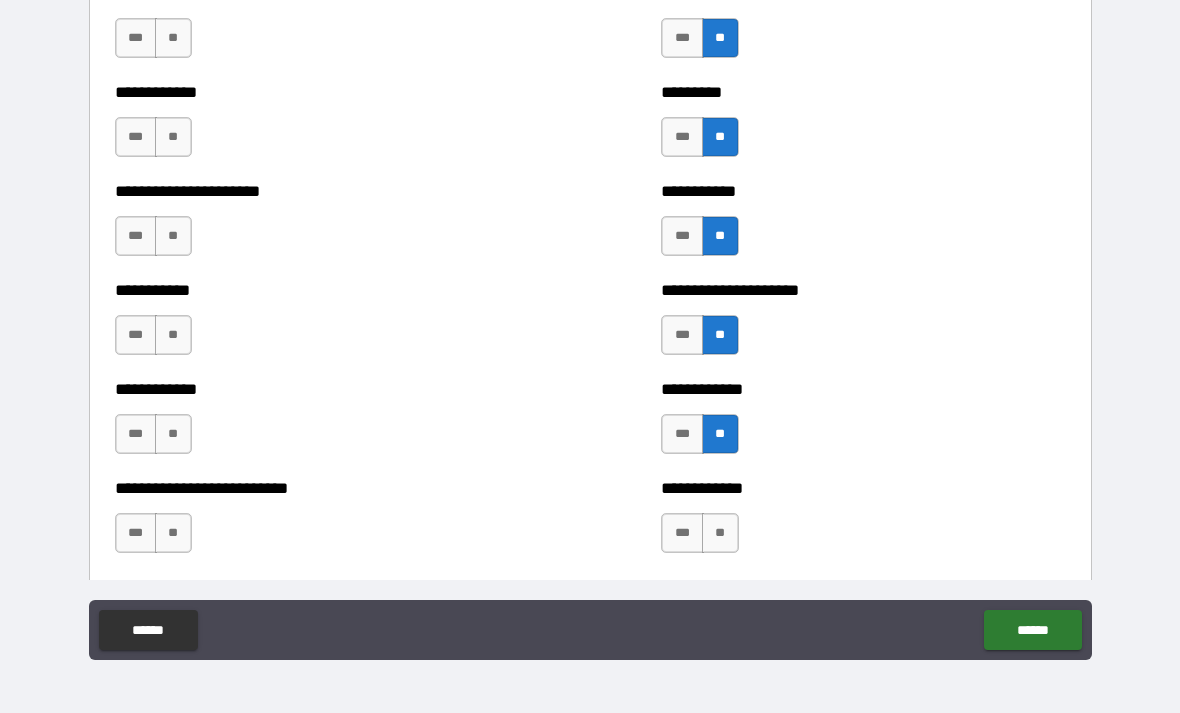 click on "**" at bounding box center [720, 533] 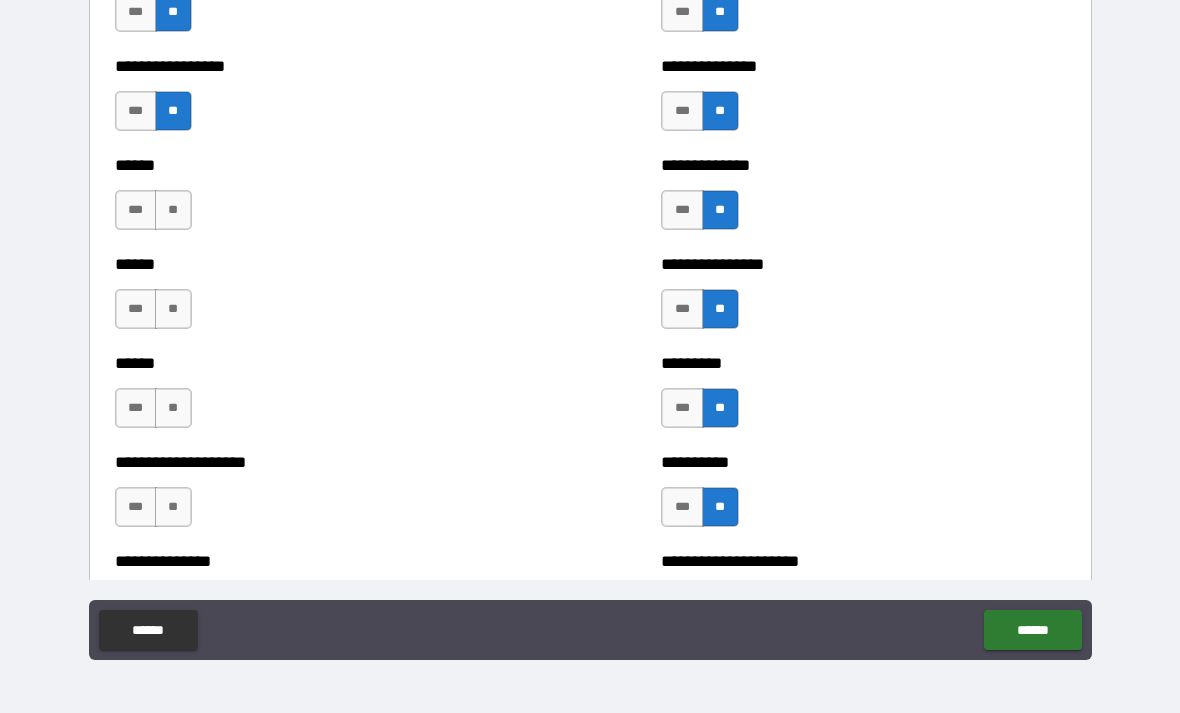 scroll, scrollTop: 2827, scrollLeft: 0, axis: vertical 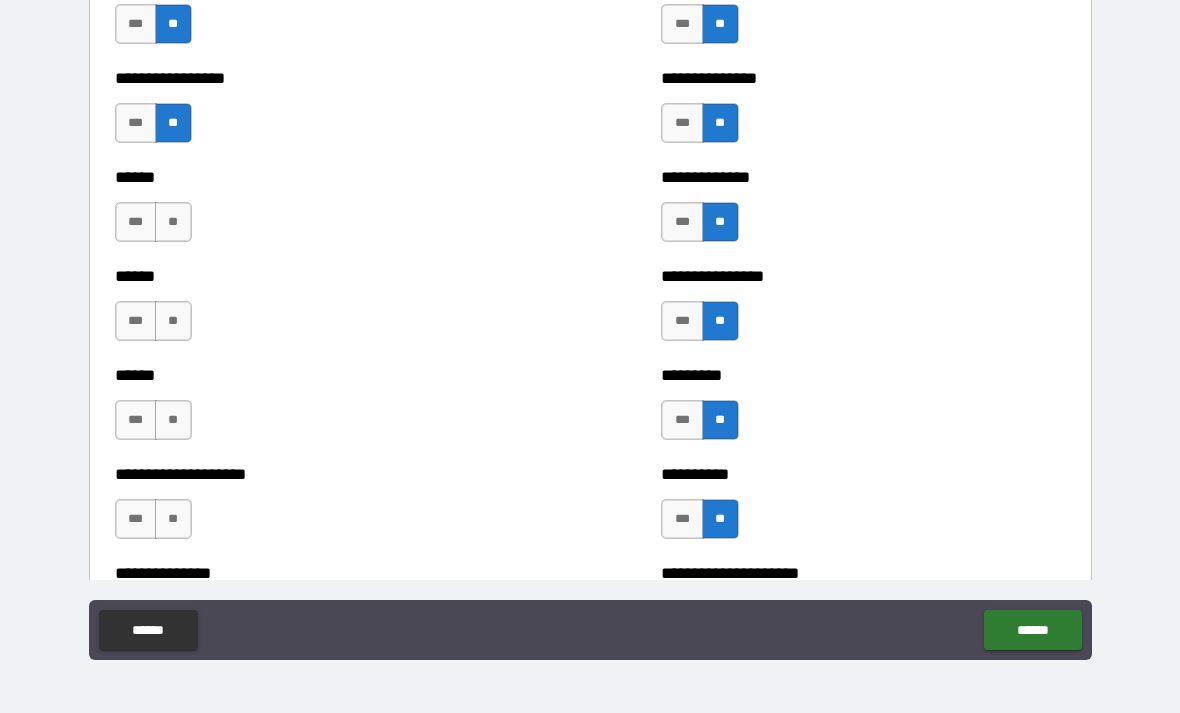 click on "**" at bounding box center (173, 222) 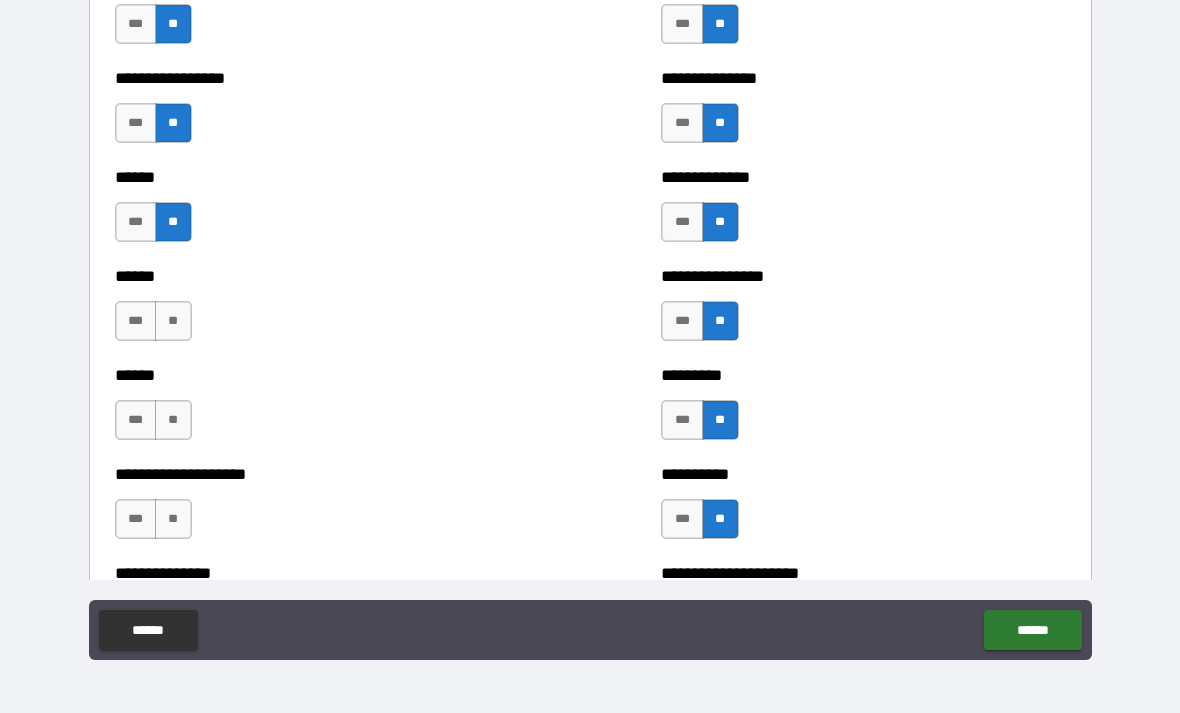 click on "**" at bounding box center [173, 321] 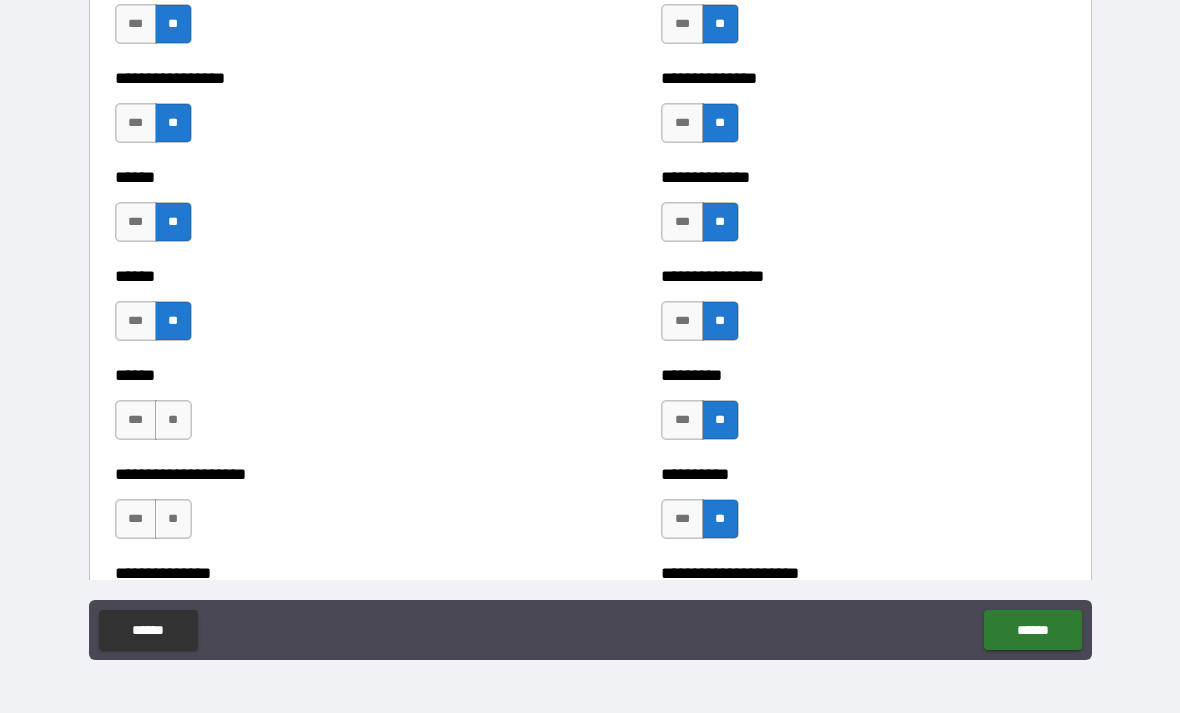 click on "**" at bounding box center (173, 420) 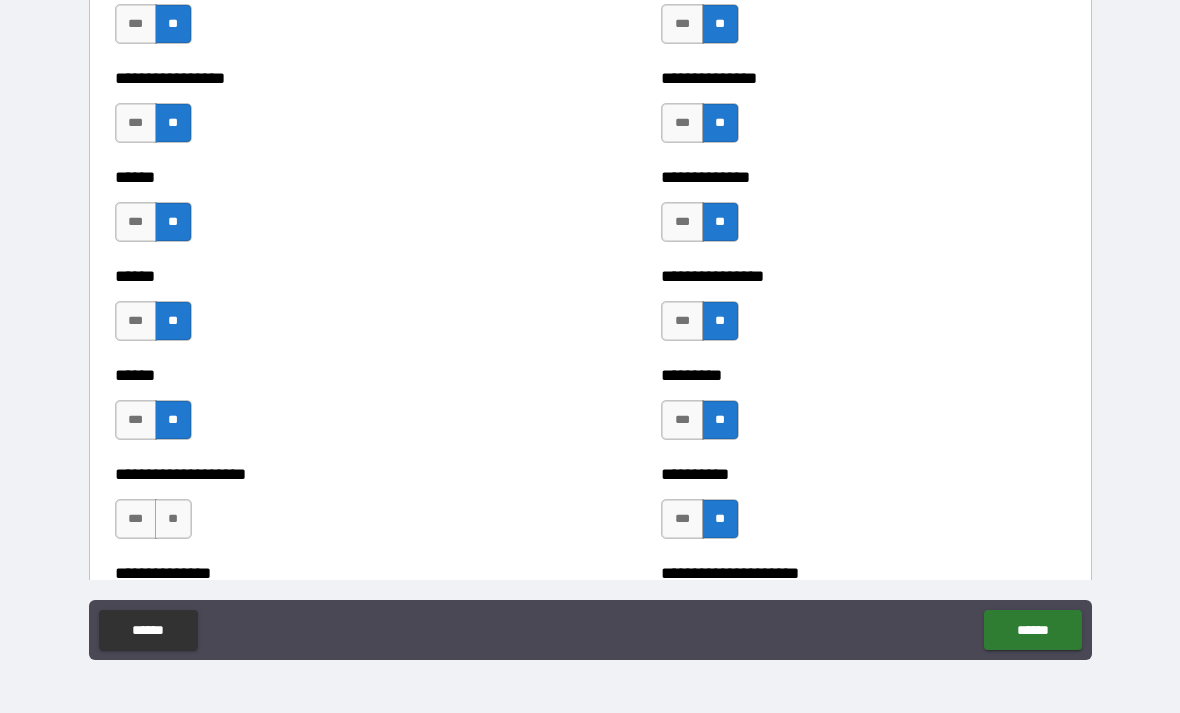 click on "**" at bounding box center [173, 519] 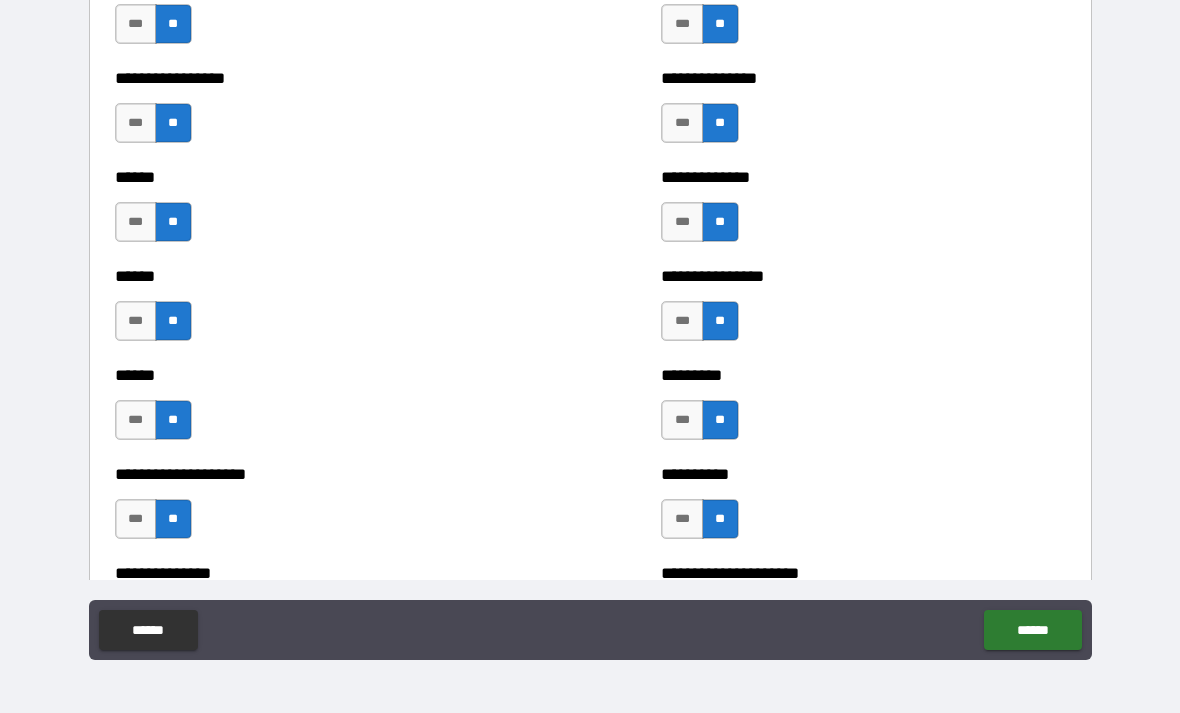 click on "***" at bounding box center [136, 519] 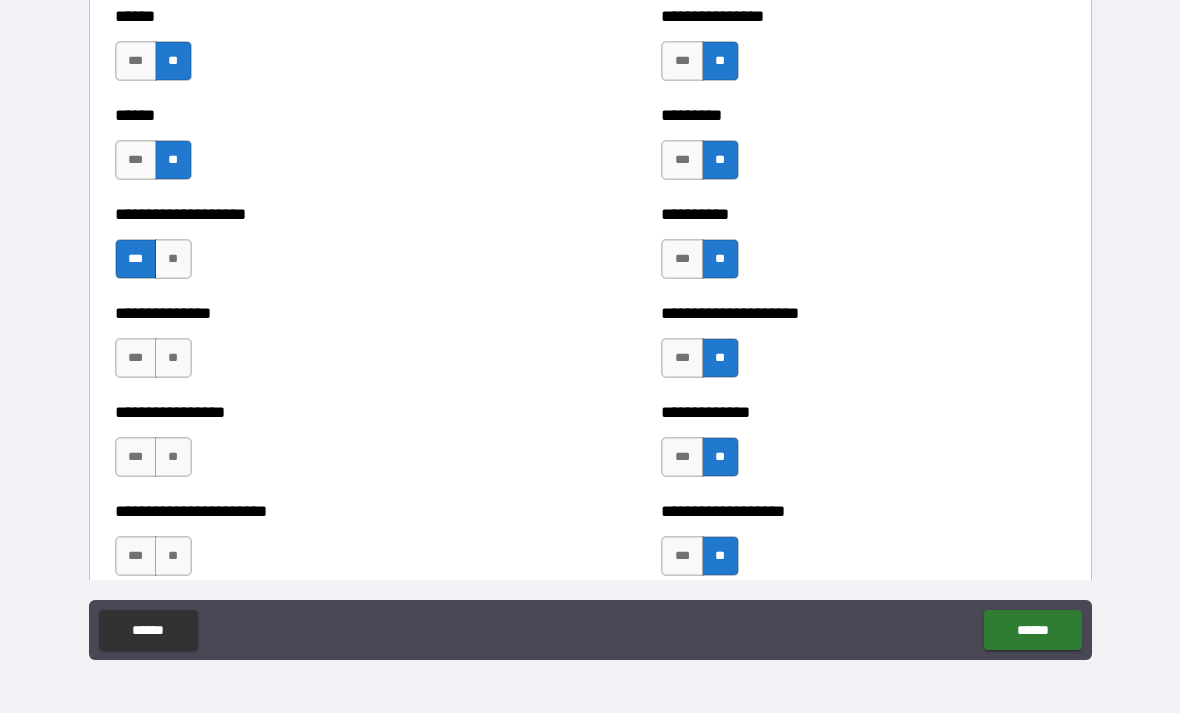 scroll, scrollTop: 3091, scrollLeft: 0, axis: vertical 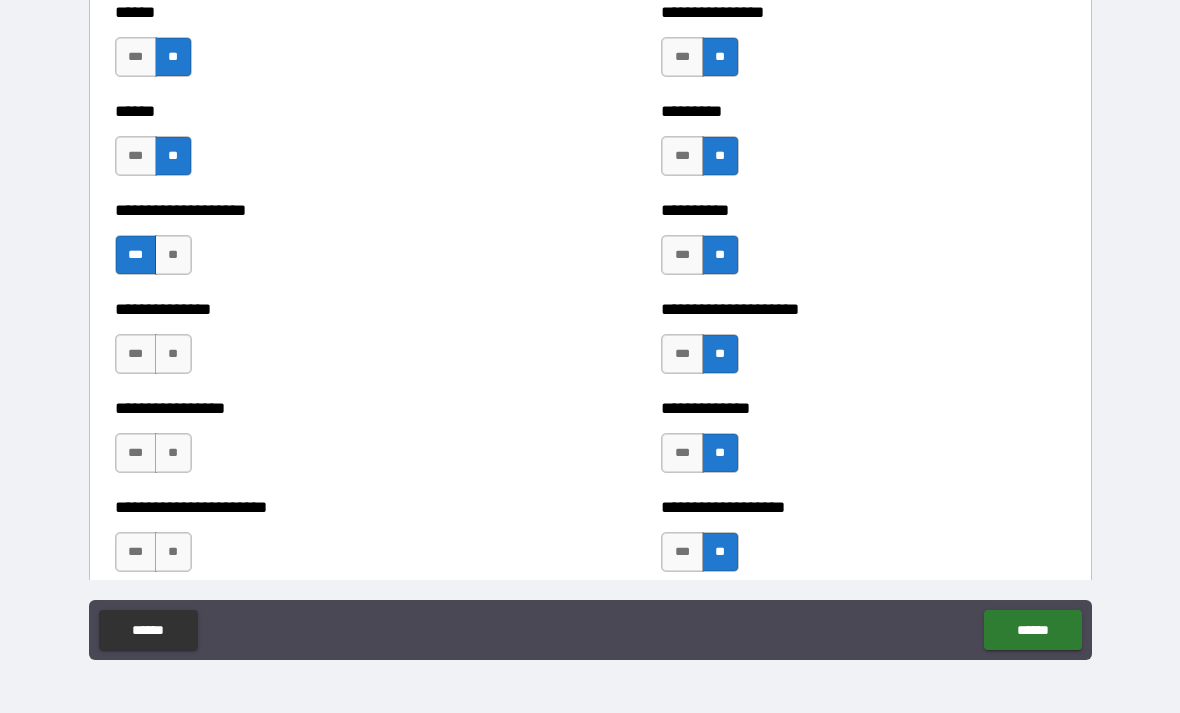 click on "***" at bounding box center [136, 354] 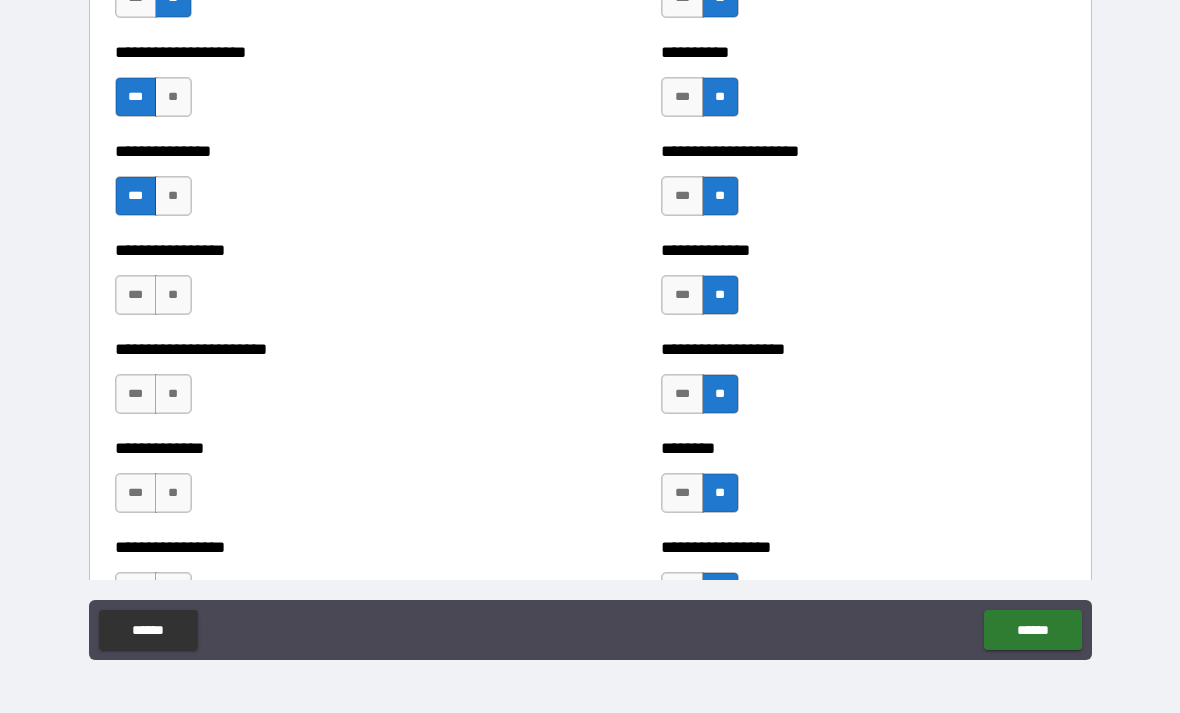scroll, scrollTop: 3264, scrollLeft: 0, axis: vertical 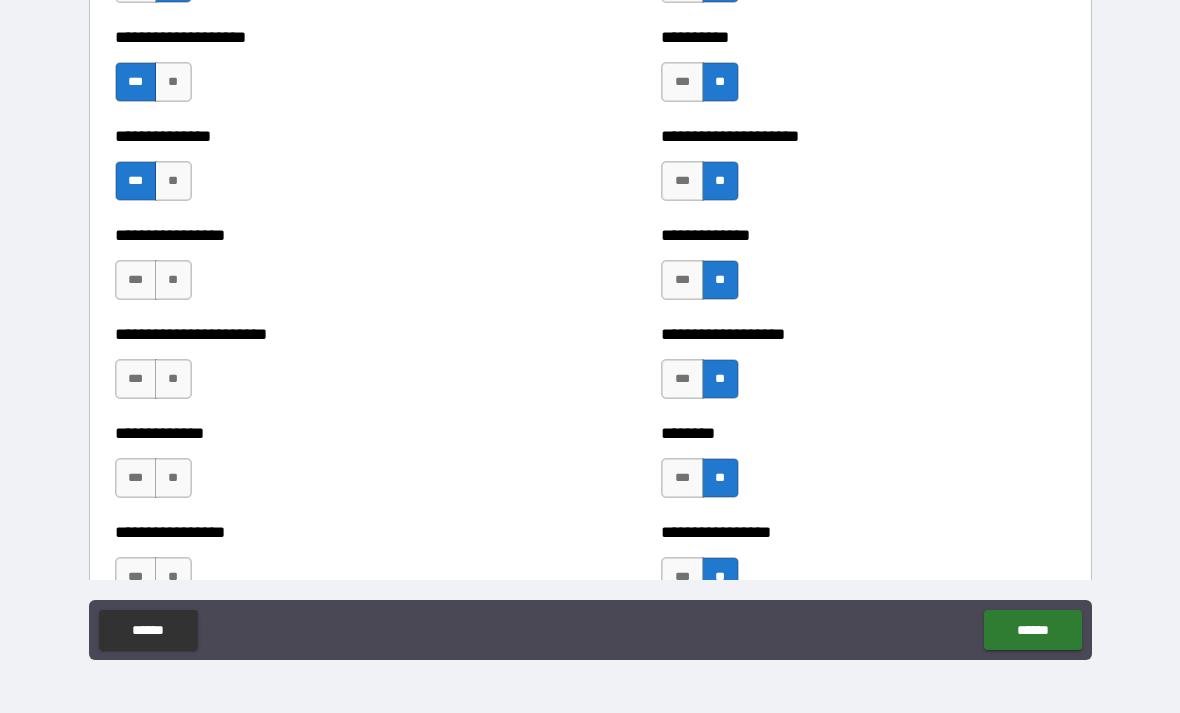 click on "**" at bounding box center [173, 280] 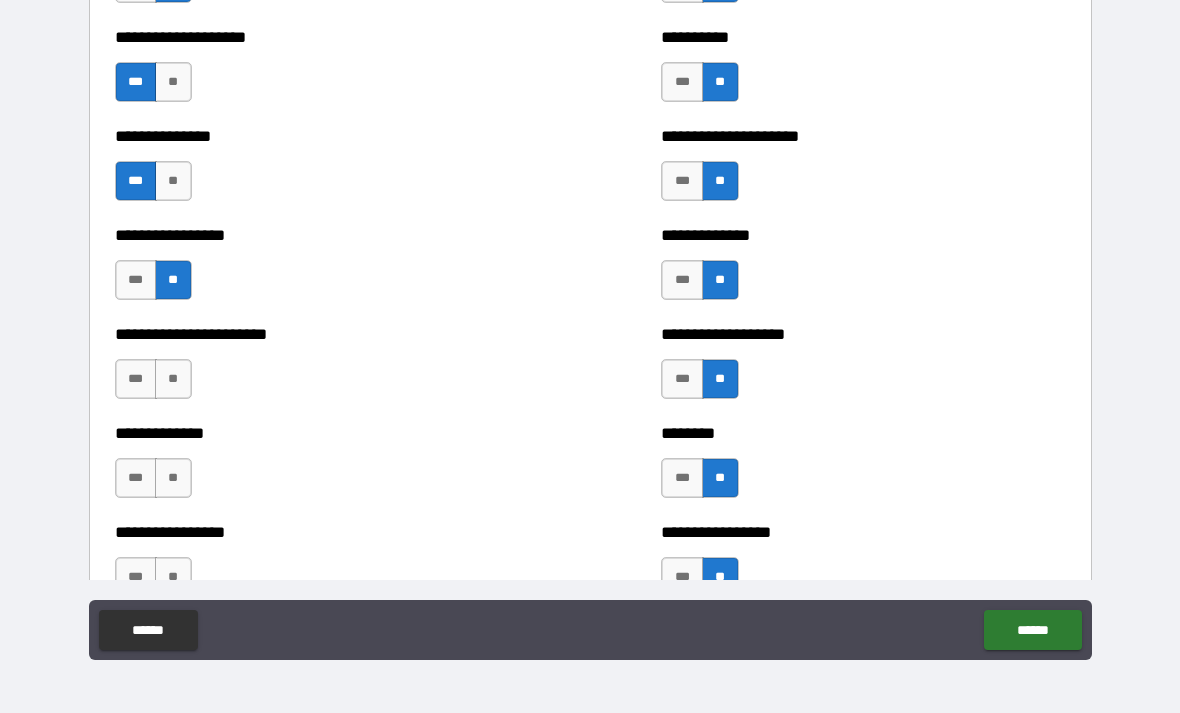 click on "**" at bounding box center [173, 379] 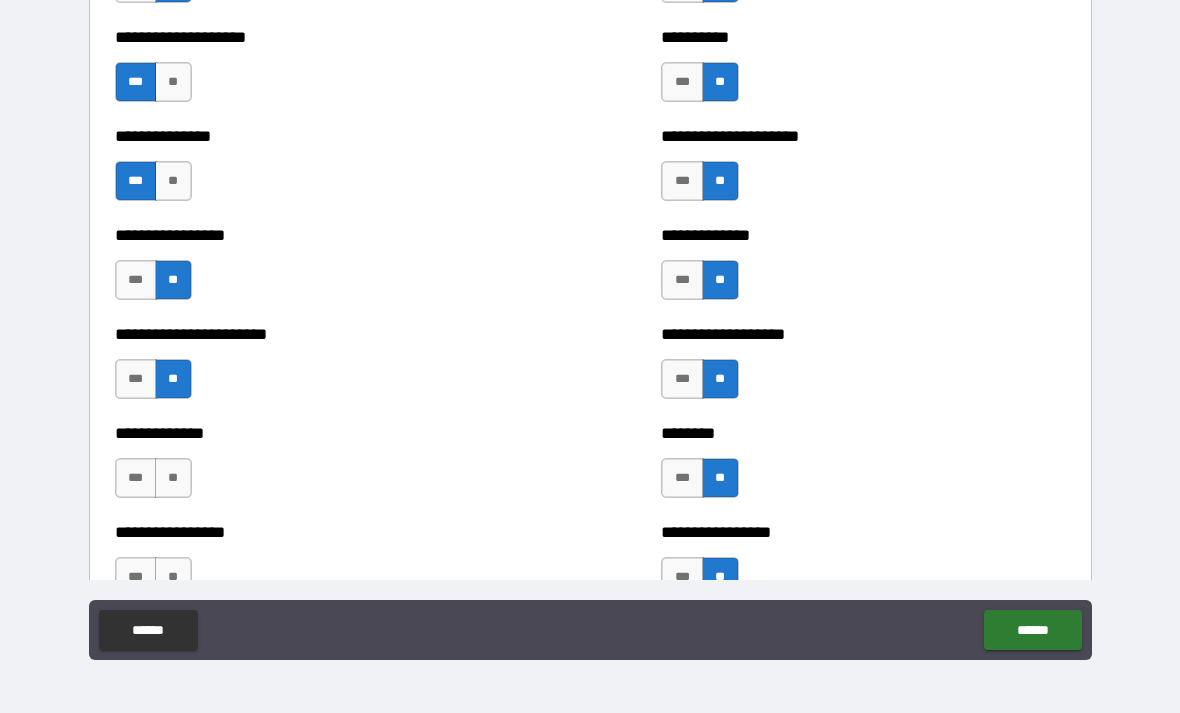 click on "**" at bounding box center (173, 478) 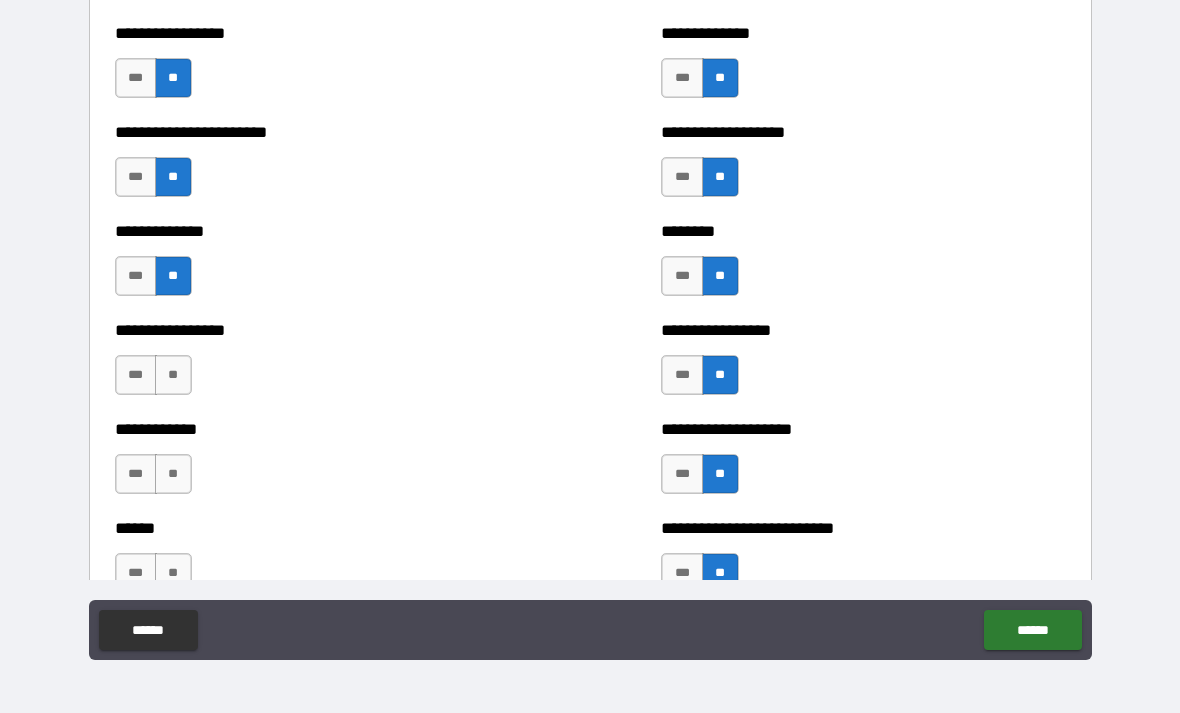 scroll, scrollTop: 3478, scrollLeft: 0, axis: vertical 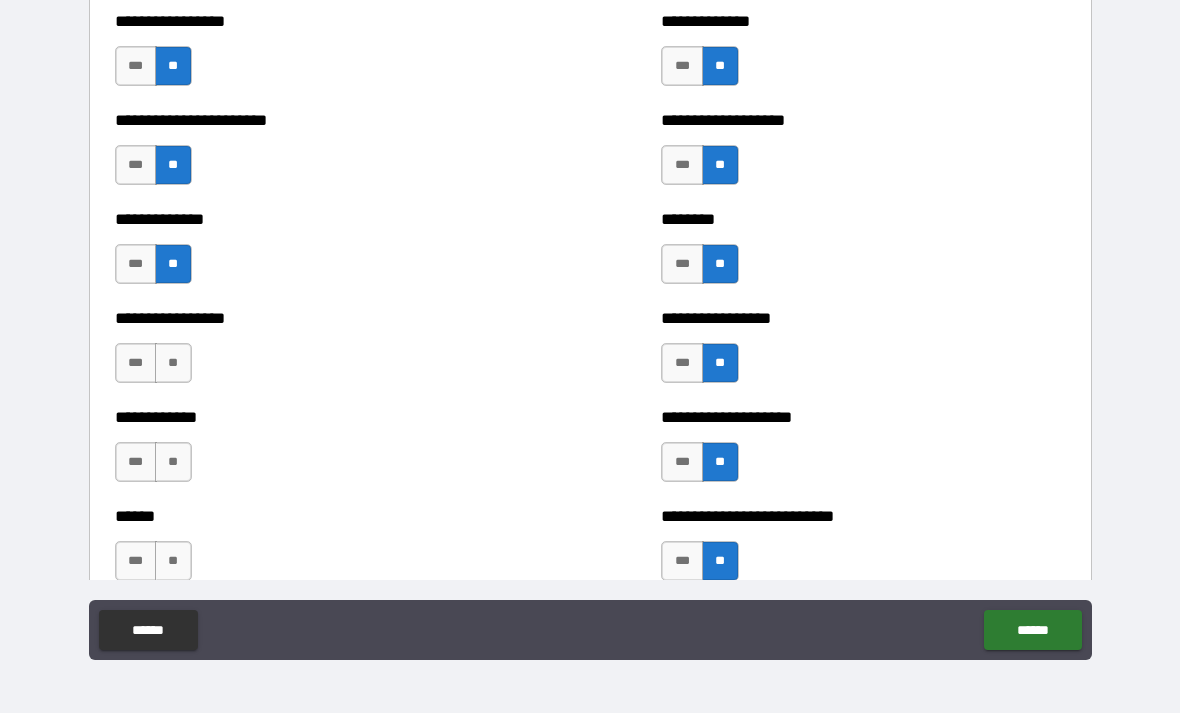 click on "**" at bounding box center [173, 363] 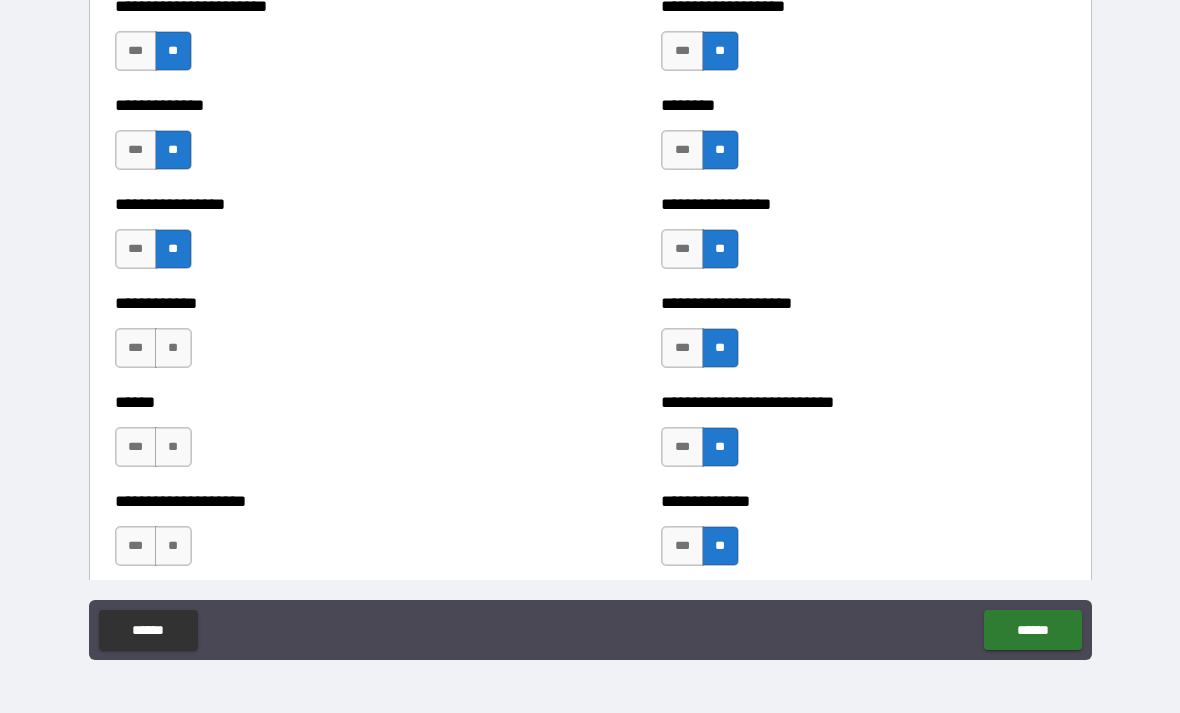 scroll, scrollTop: 3605, scrollLeft: 0, axis: vertical 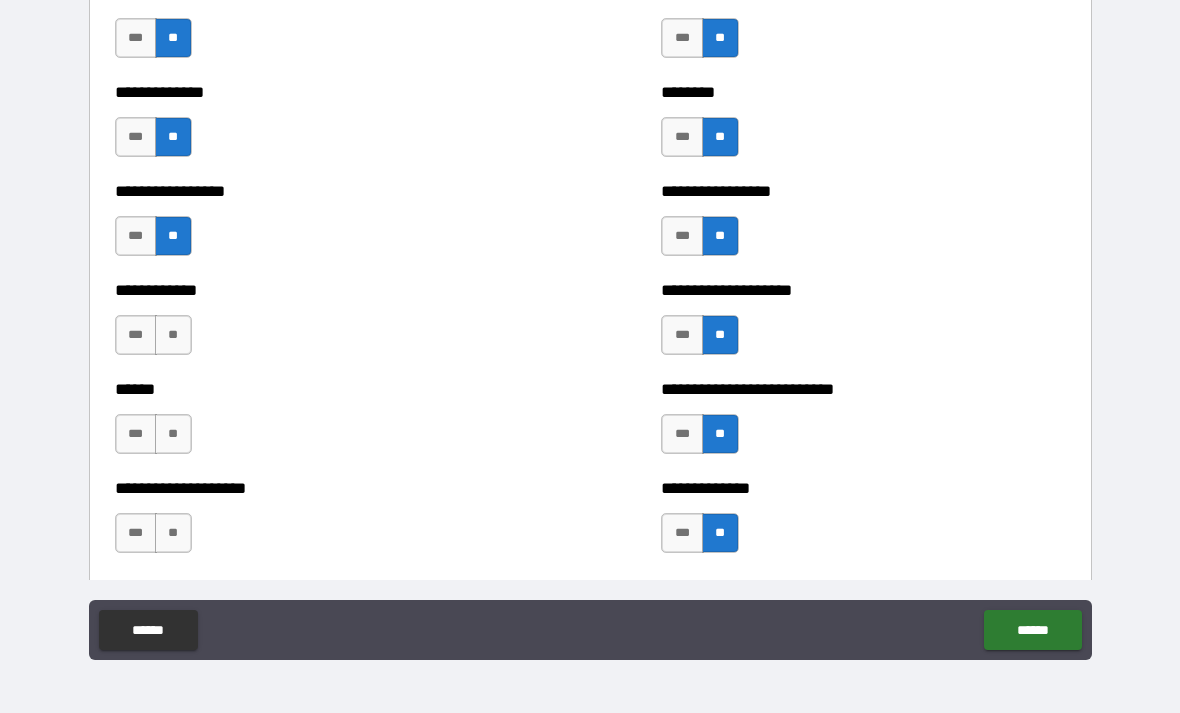 click on "**" at bounding box center [173, 335] 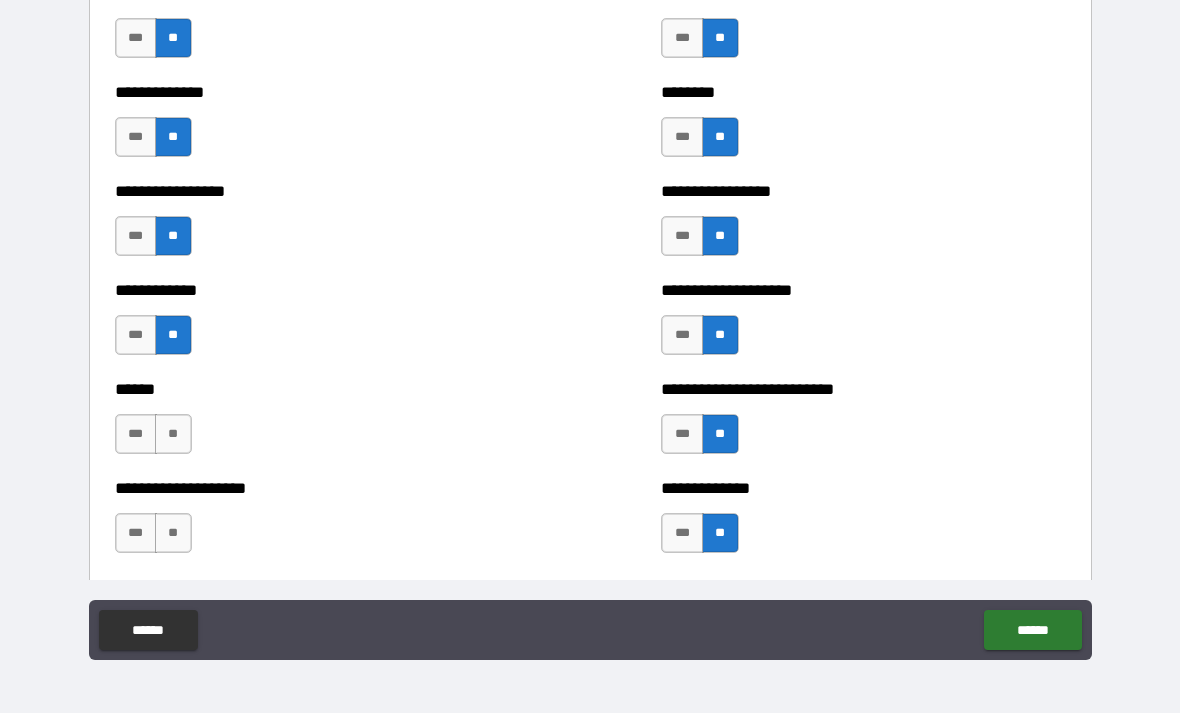 click on "**" at bounding box center (173, 434) 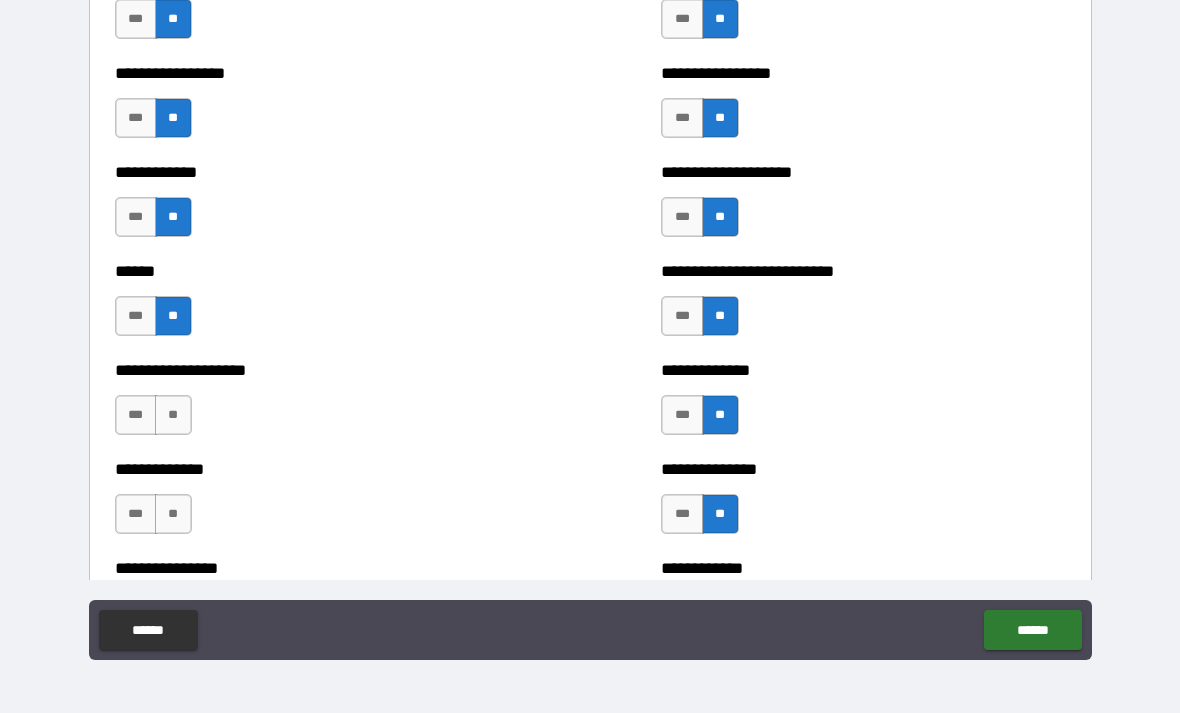 scroll, scrollTop: 3724, scrollLeft: 0, axis: vertical 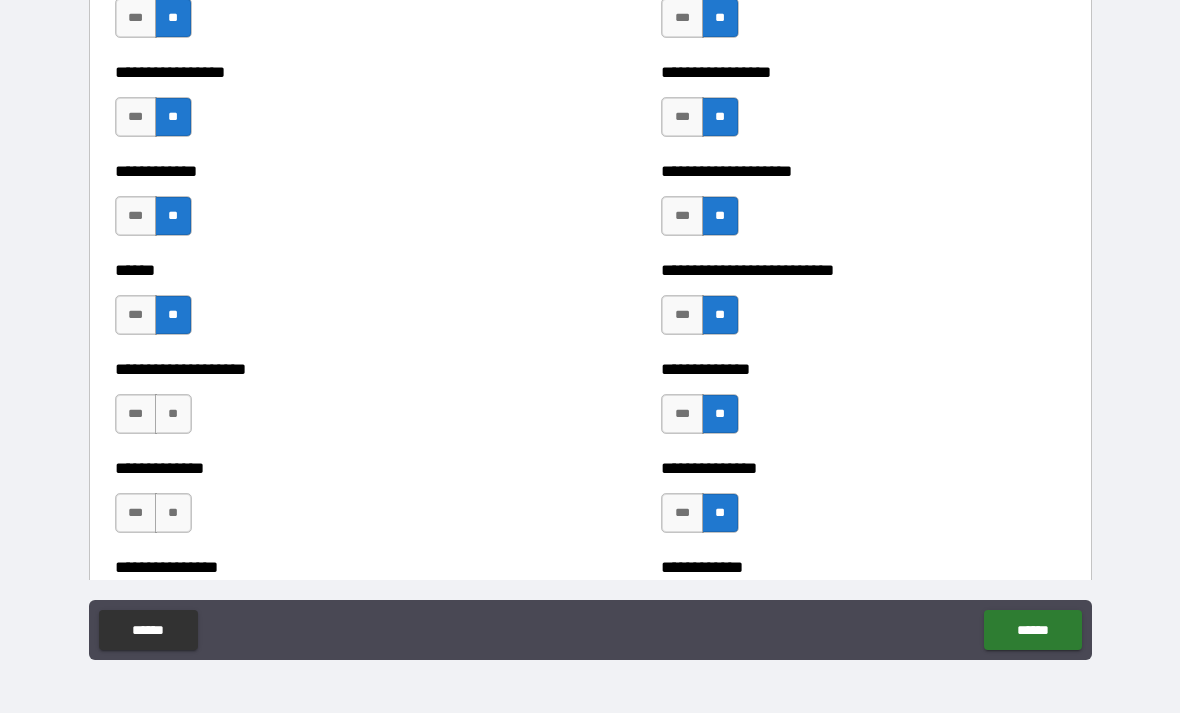 click on "**" at bounding box center [173, 414] 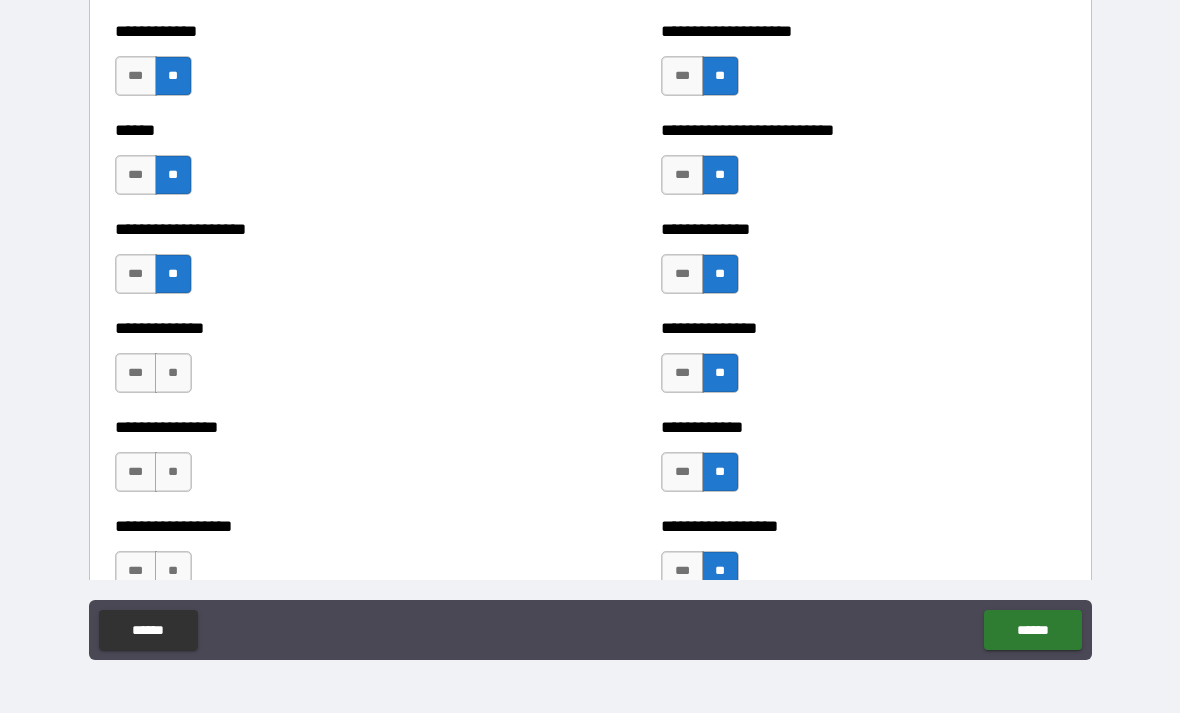 scroll, scrollTop: 3897, scrollLeft: 0, axis: vertical 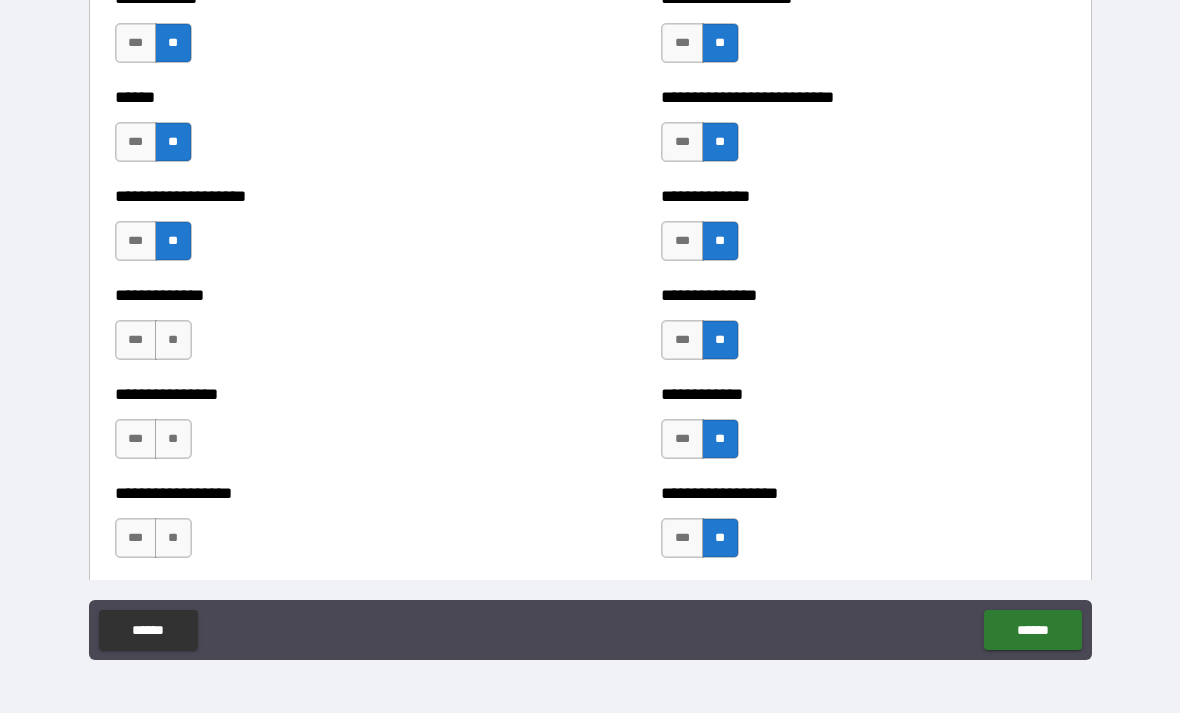 click on "**" at bounding box center (173, 340) 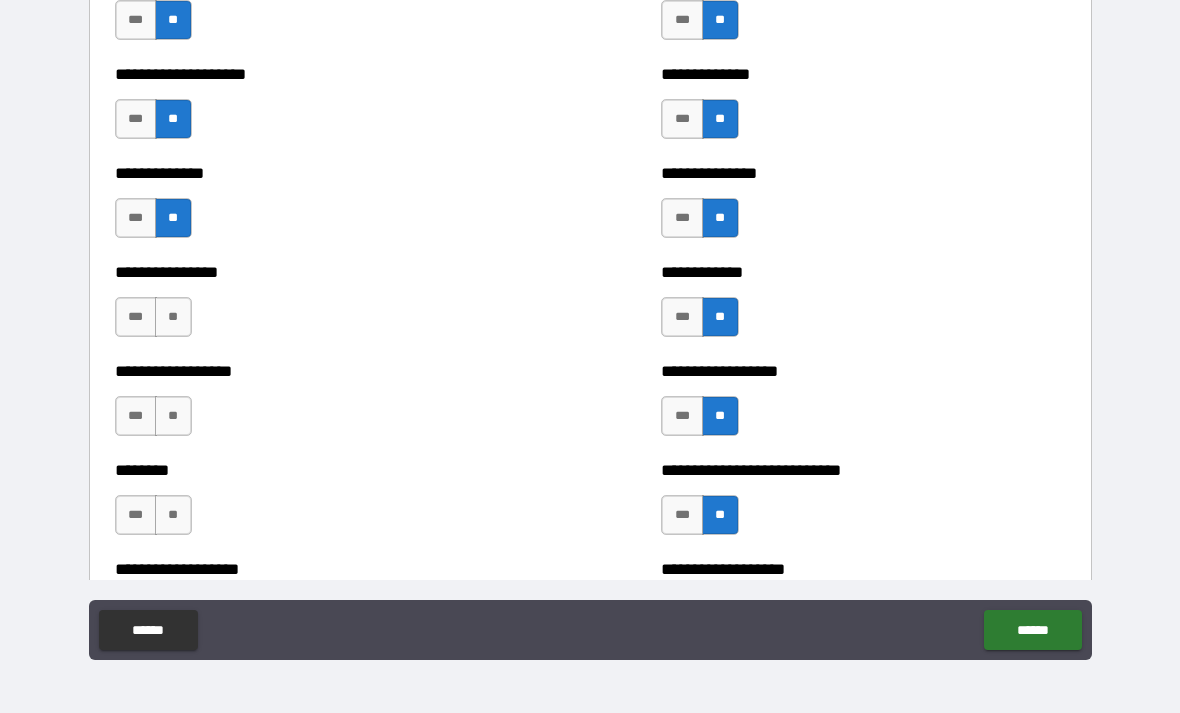 scroll, scrollTop: 4018, scrollLeft: 0, axis: vertical 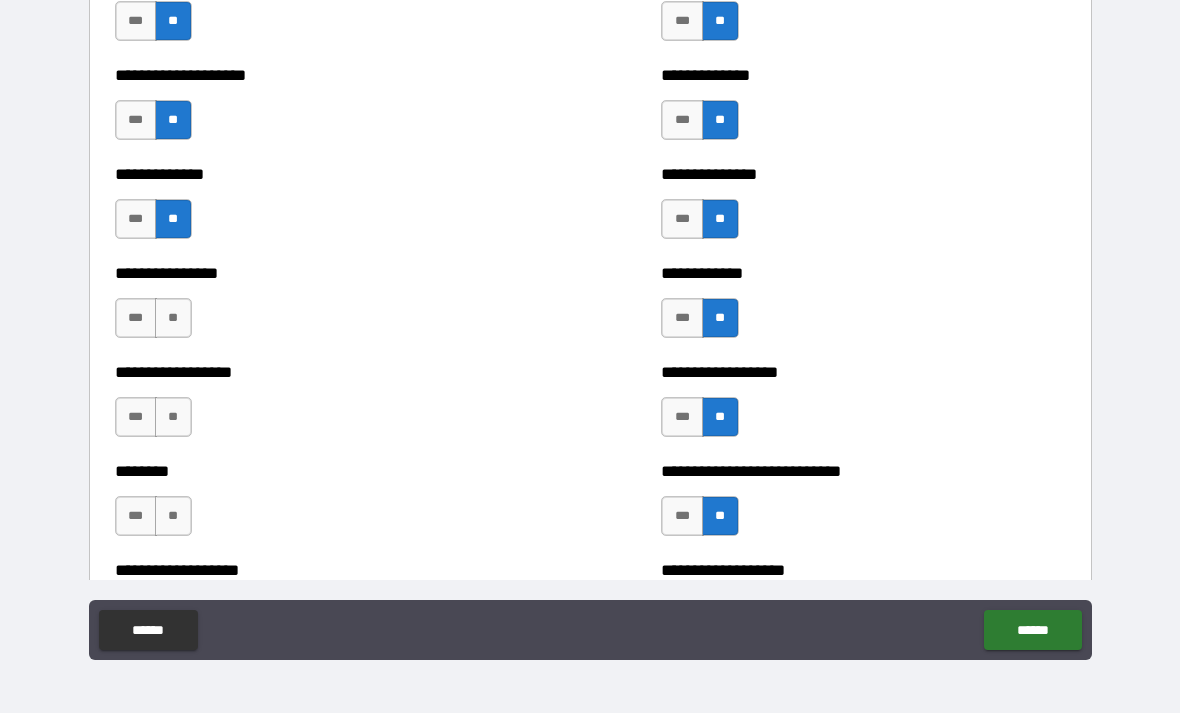 click on "**" at bounding box center (173, 318) 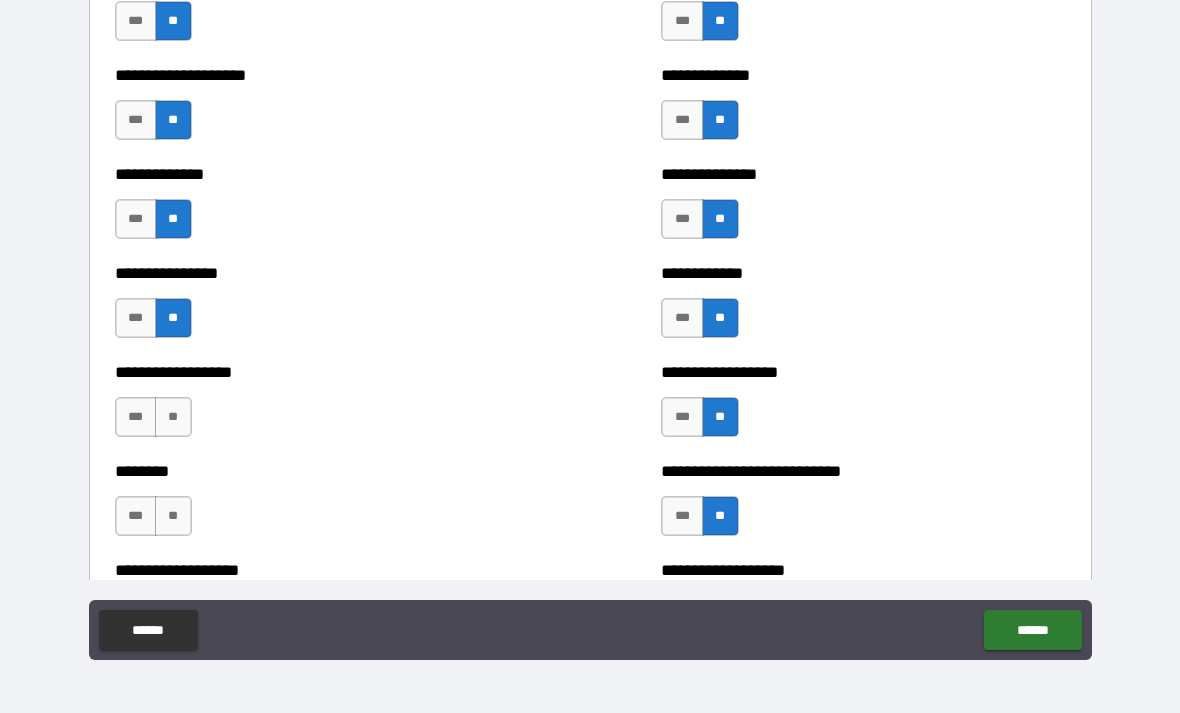 click on "**" at bounding box center [173, 417] 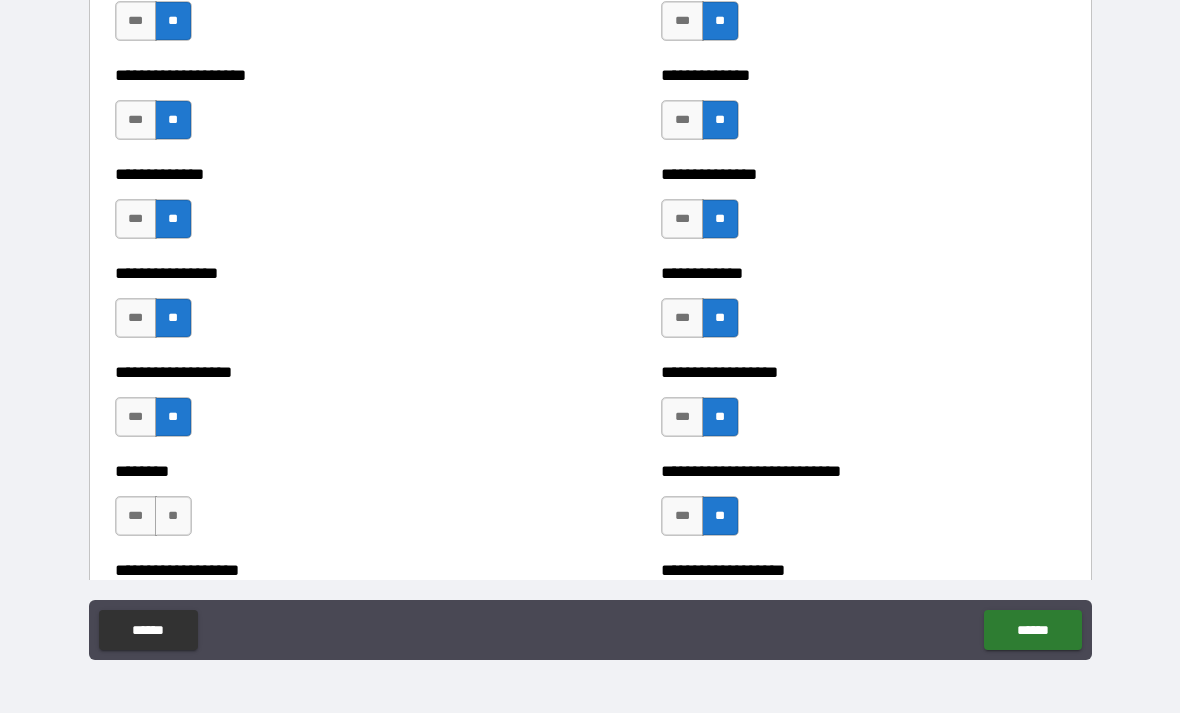 click on "**" at bounding box center (173, 516) 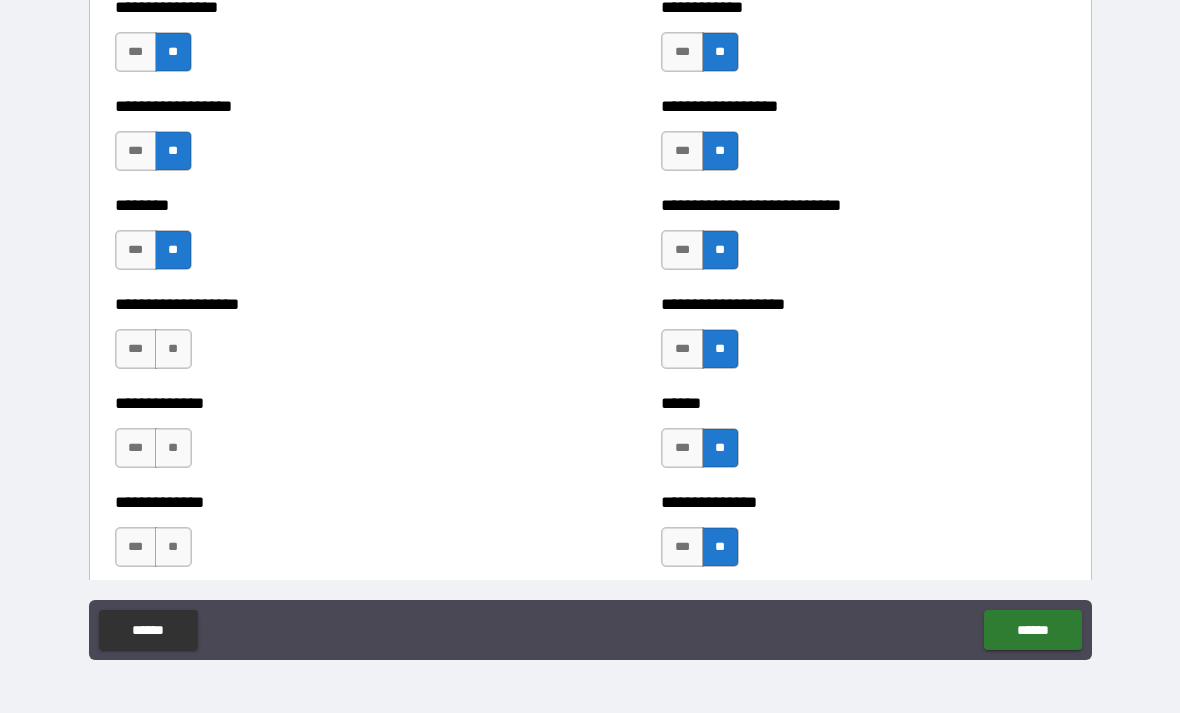 scroll, scrollTop: 4283, scrollLeft: 0, axis: vertical 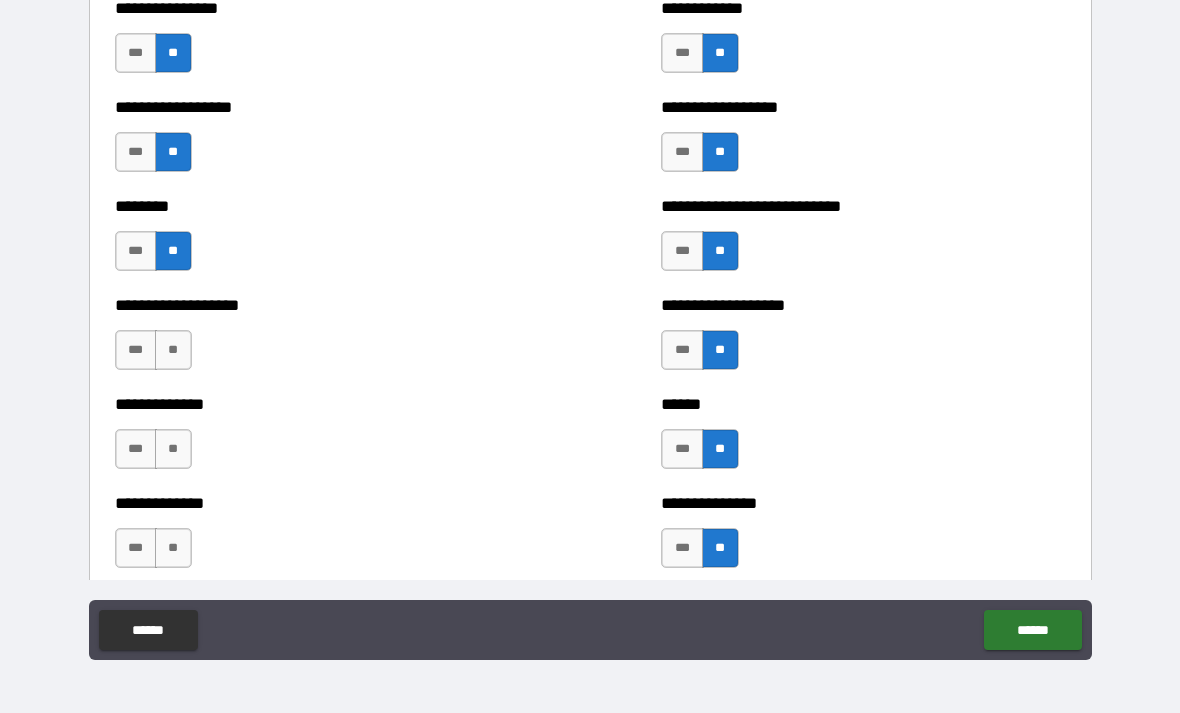 click on "**" at bounding box center (173, 350) 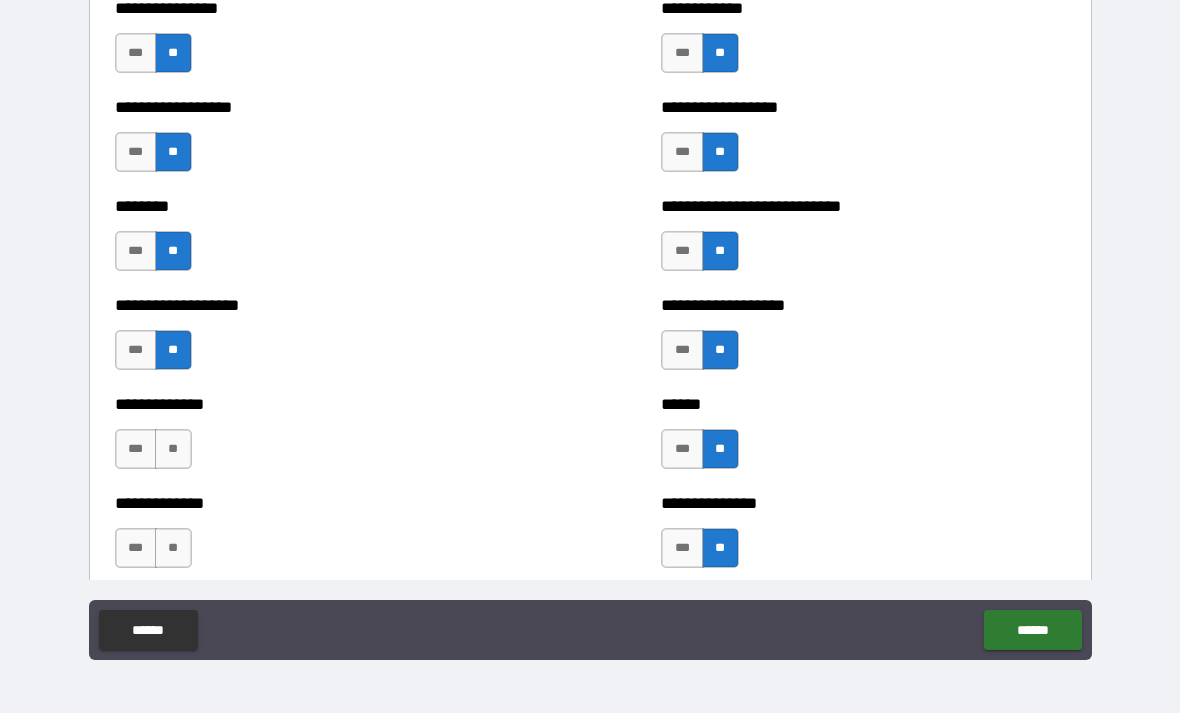 click on "**" at bounding box center (173, 449) 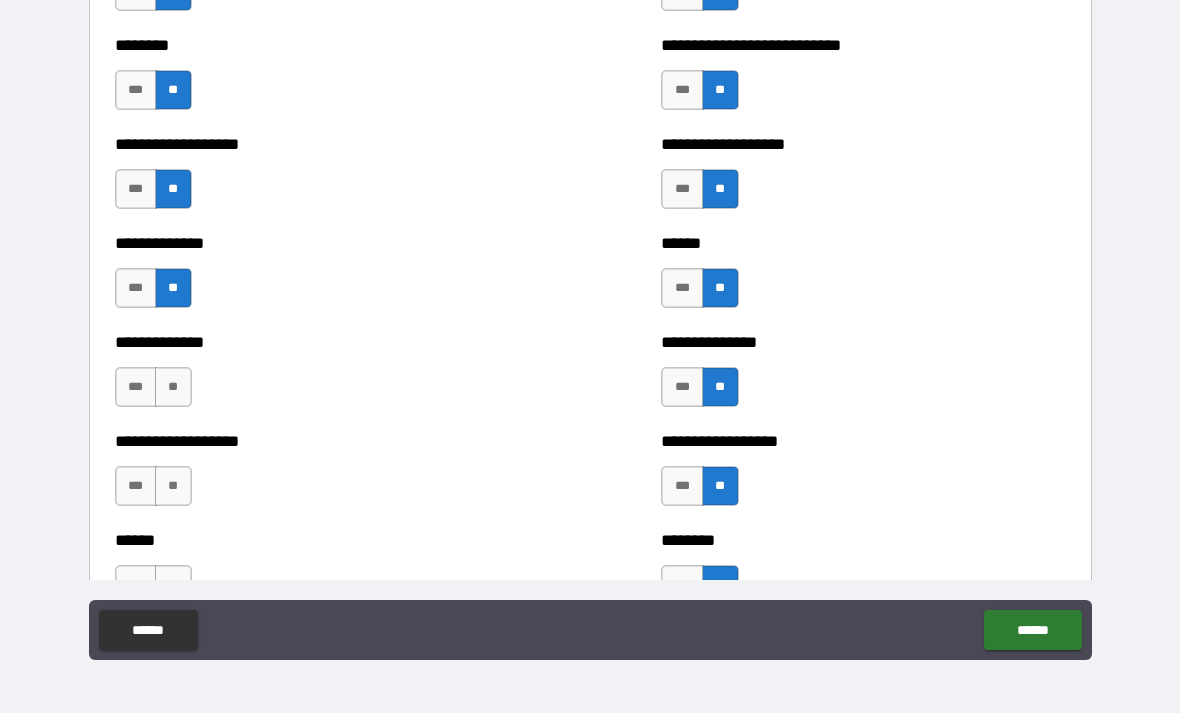 scroll, scrollTop: 4505, scrollLeft: 0, axis: vertical 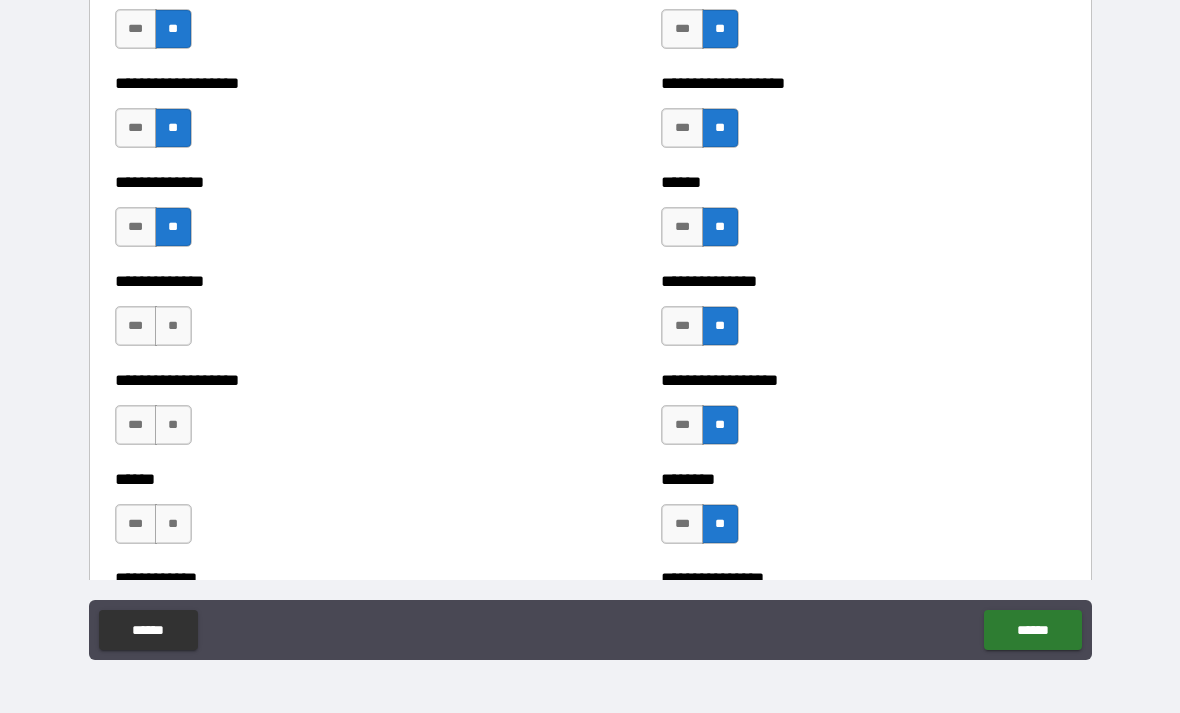 click on "**" at bounding box center (173, 326) 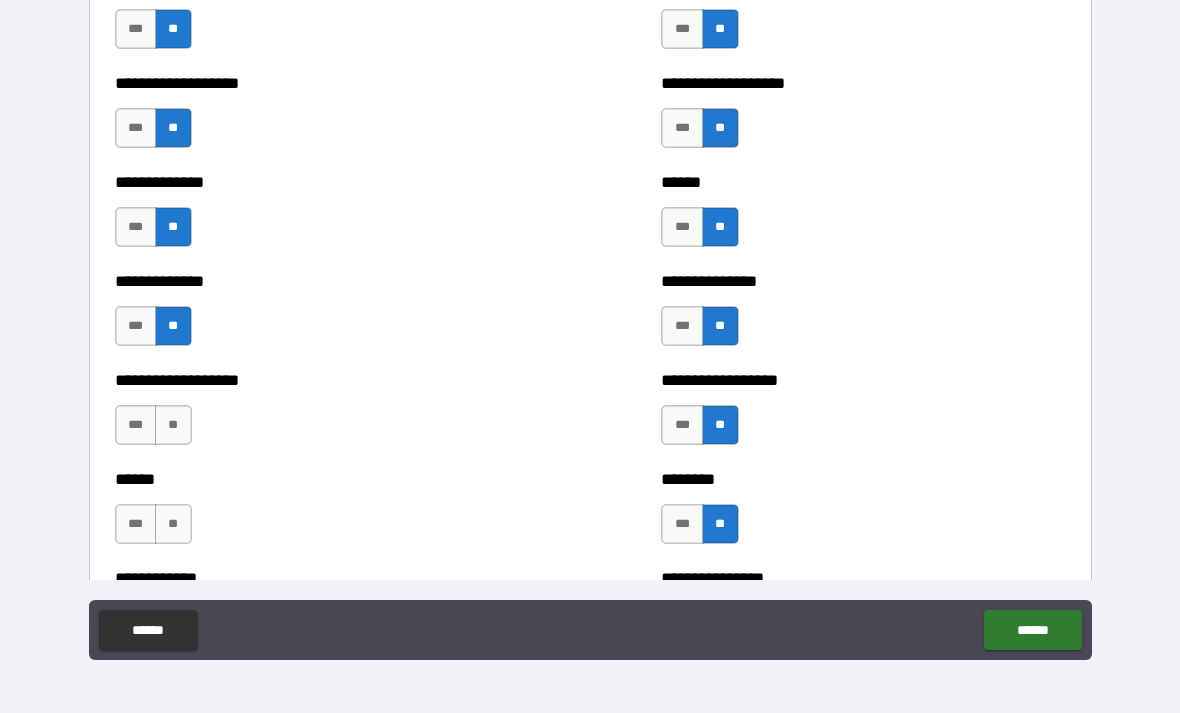click on "**" at bounding box center [173, 425] 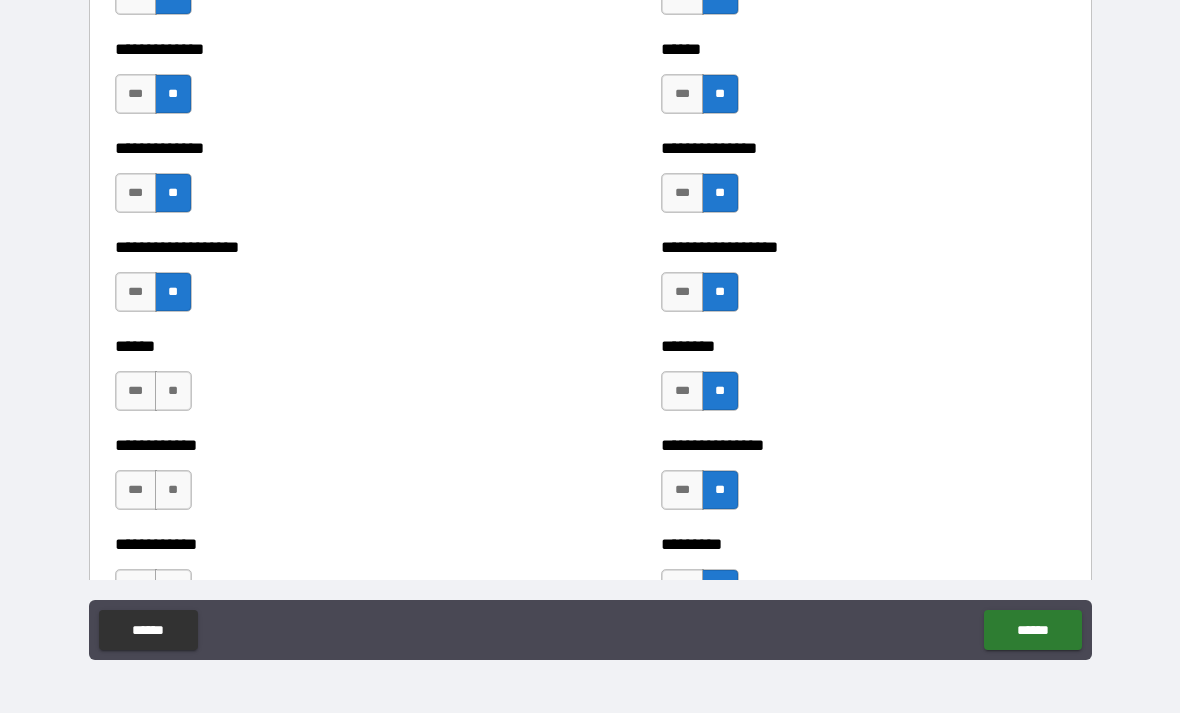 scroll, scrollTop: 4669, scrollLeft: 0, axis: vertical 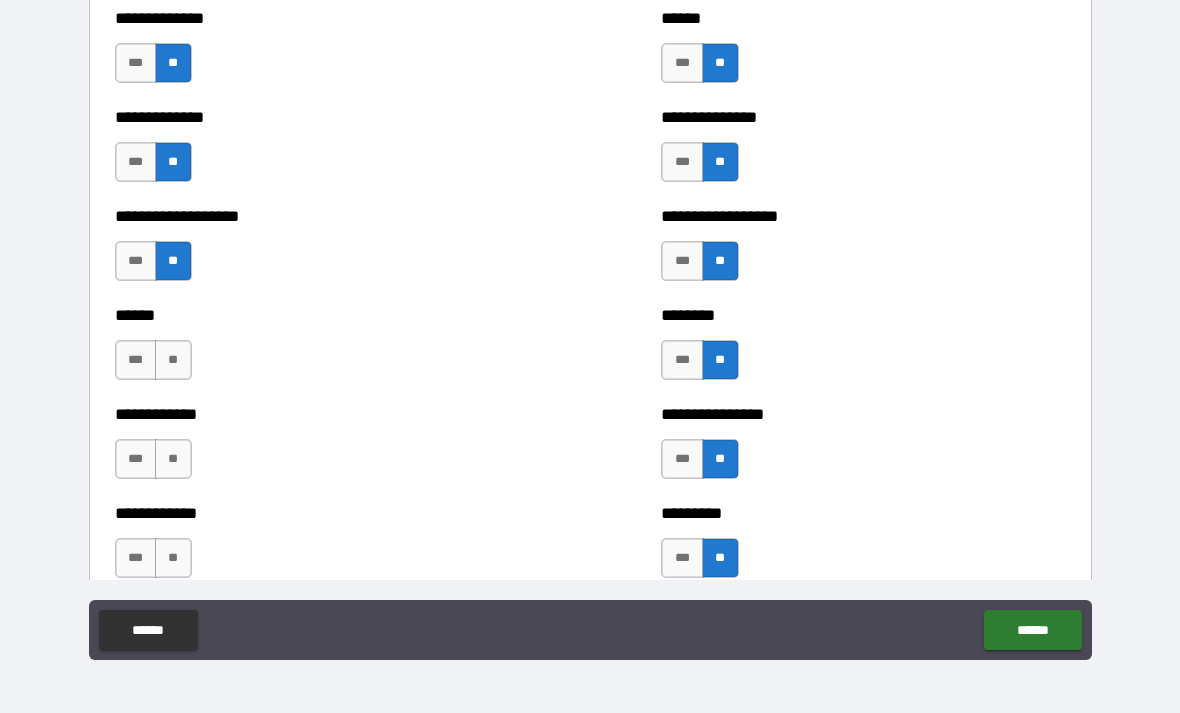 click on "**" at bounding box center (173, 360) 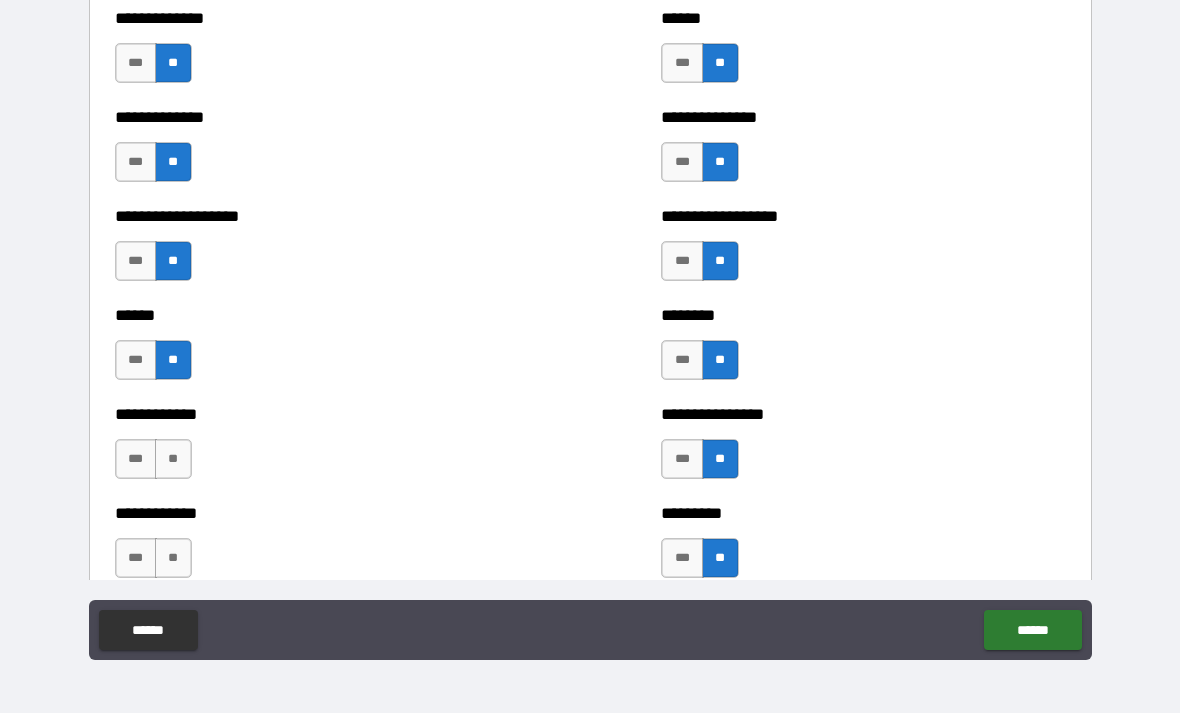 click on "**" at bounding box center (173, 459) 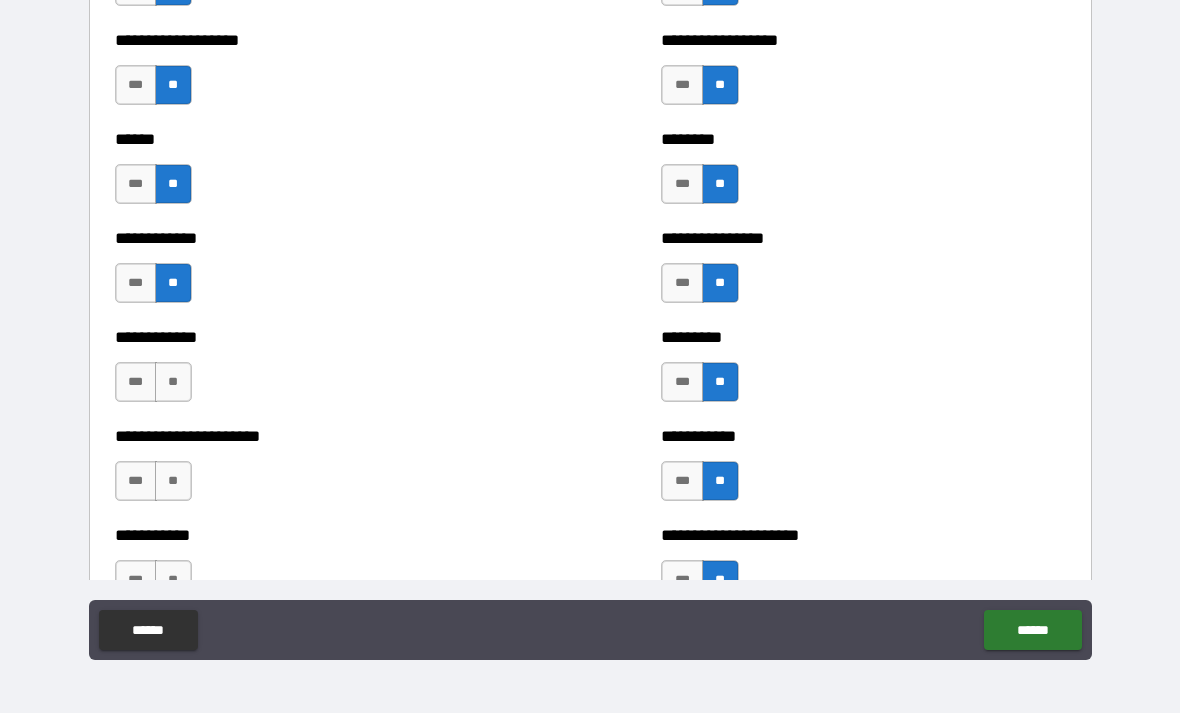 scroll, scrollTop: 4844, scrollLeft: 0, axis: vertical 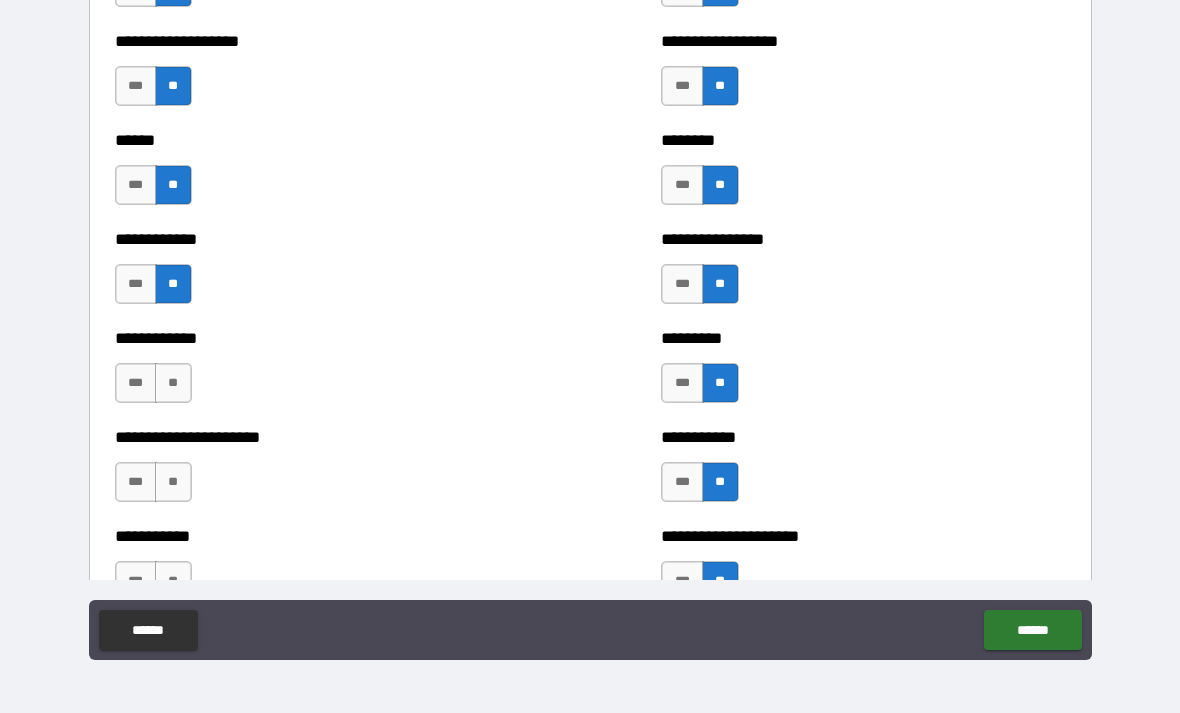 click on "**" at bounding box center [173, 383] 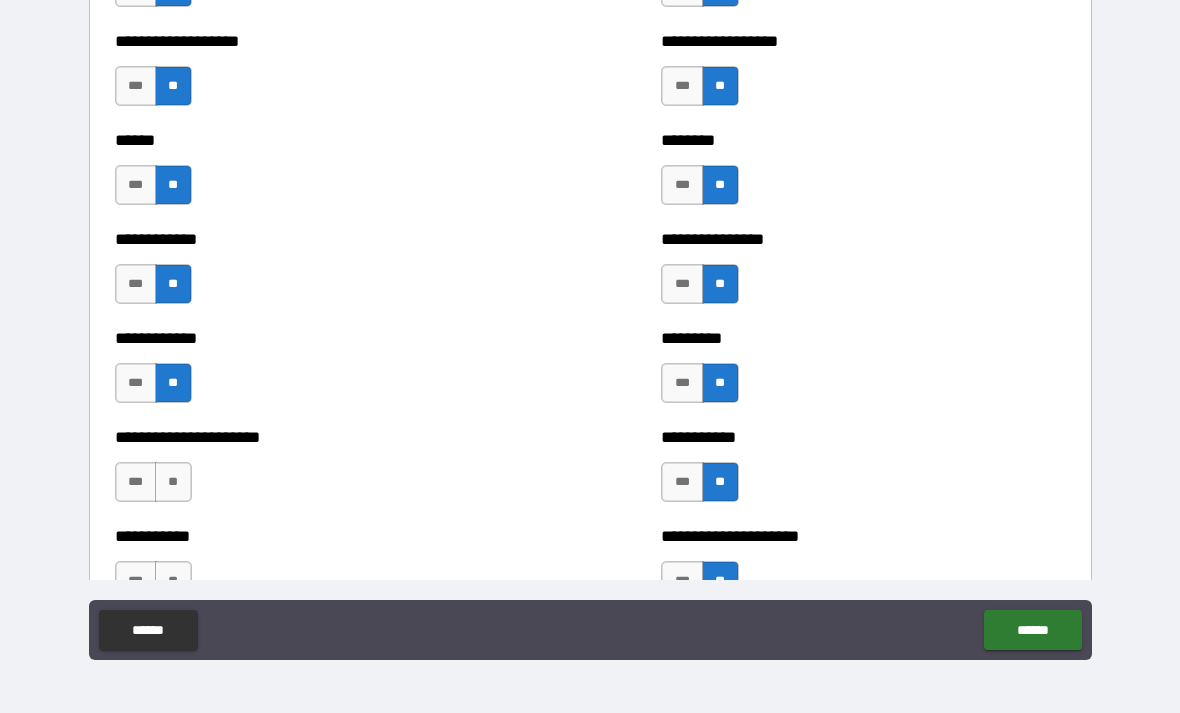 click on "**" at bounding box center (173, 482) 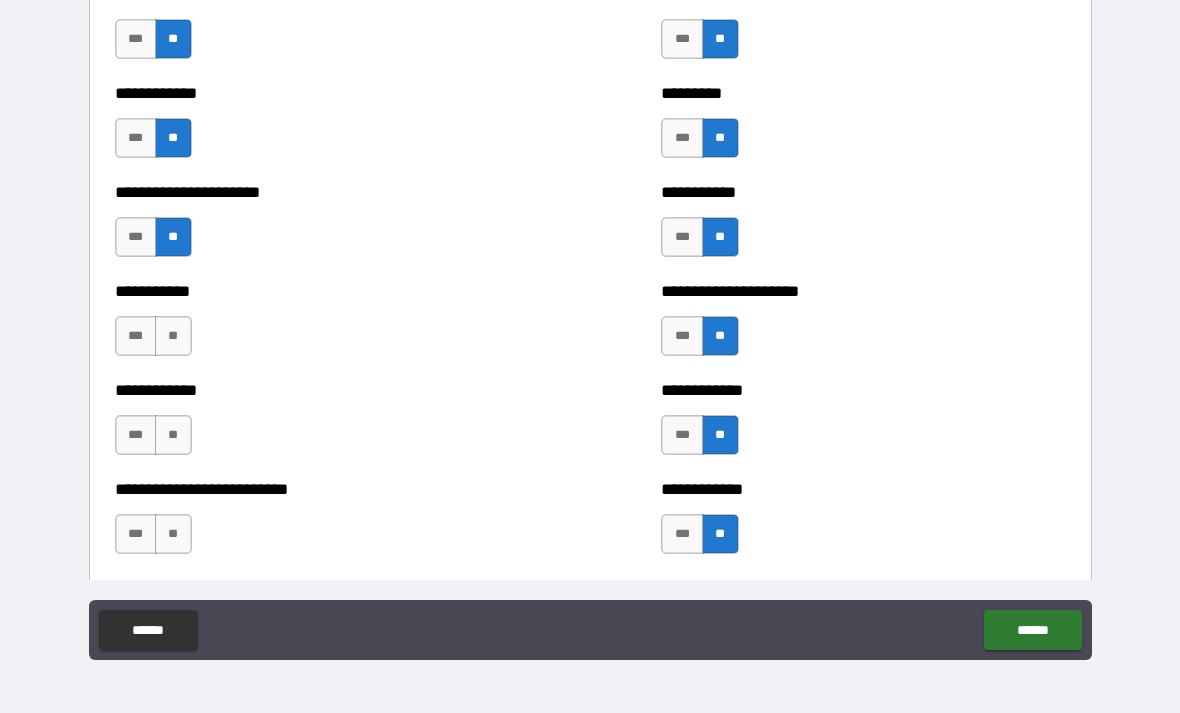 scroll, scrollTop: 5091, scrollLeft: 0, axis: vertical 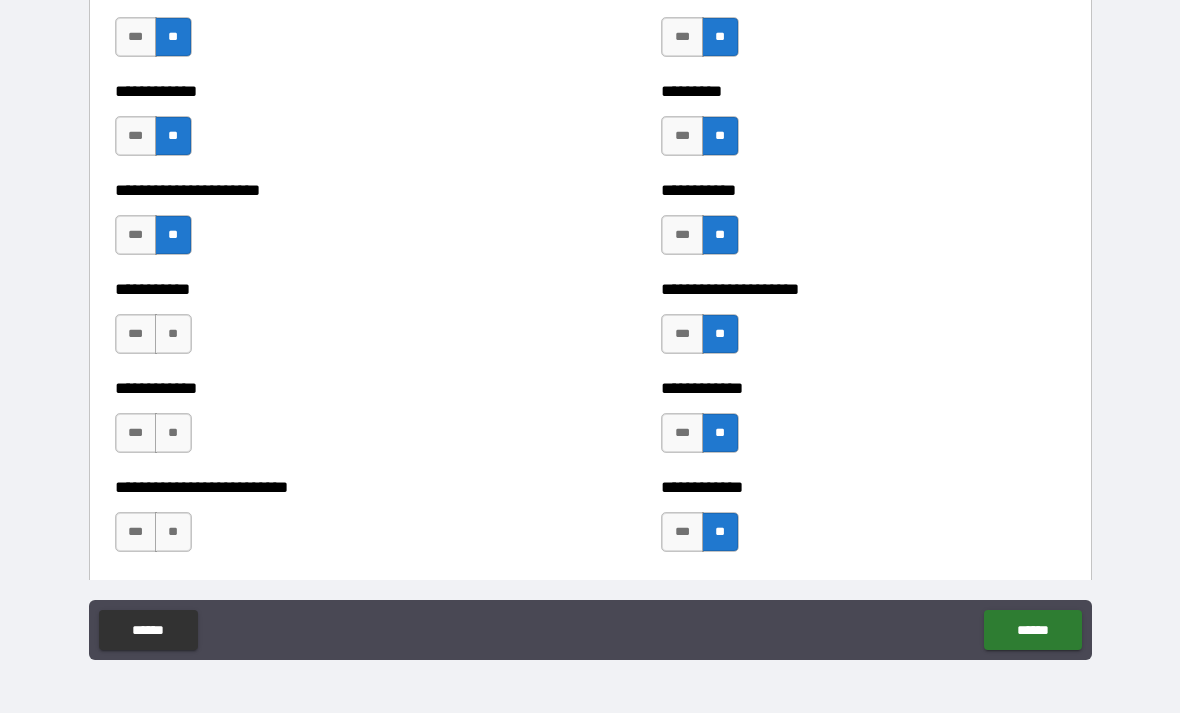 click on "**" at bounding box center [173, 334] 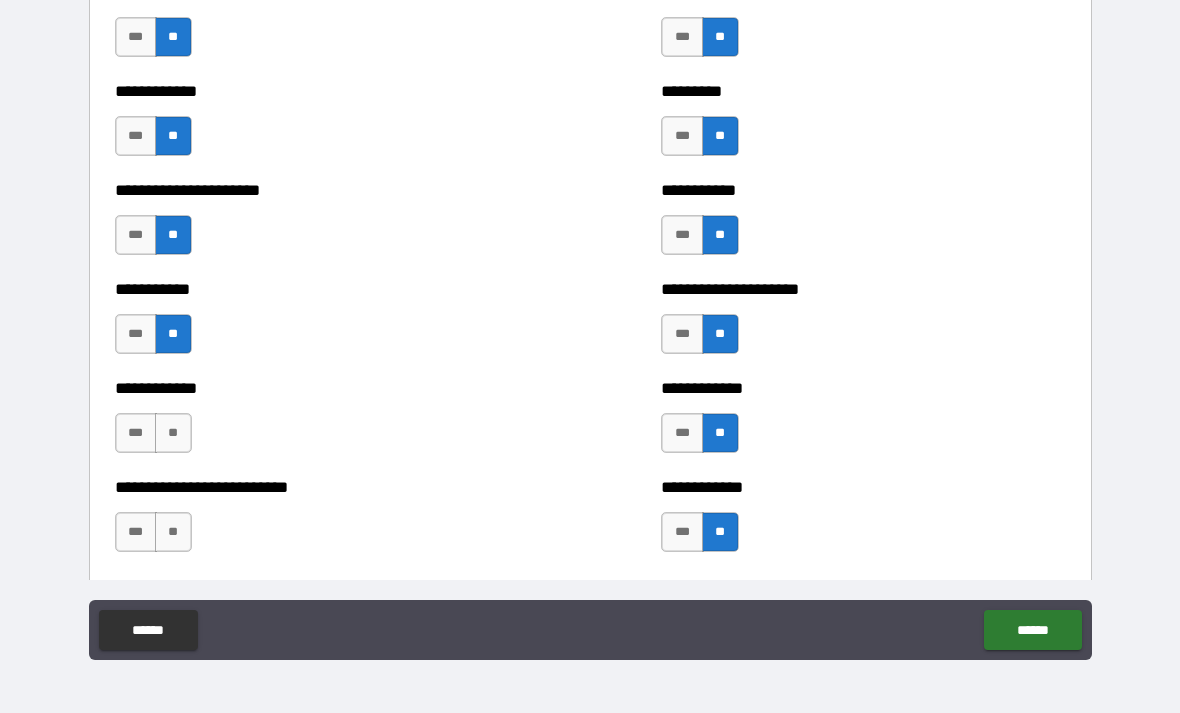 click on "**" at bounding box center (173, 433) 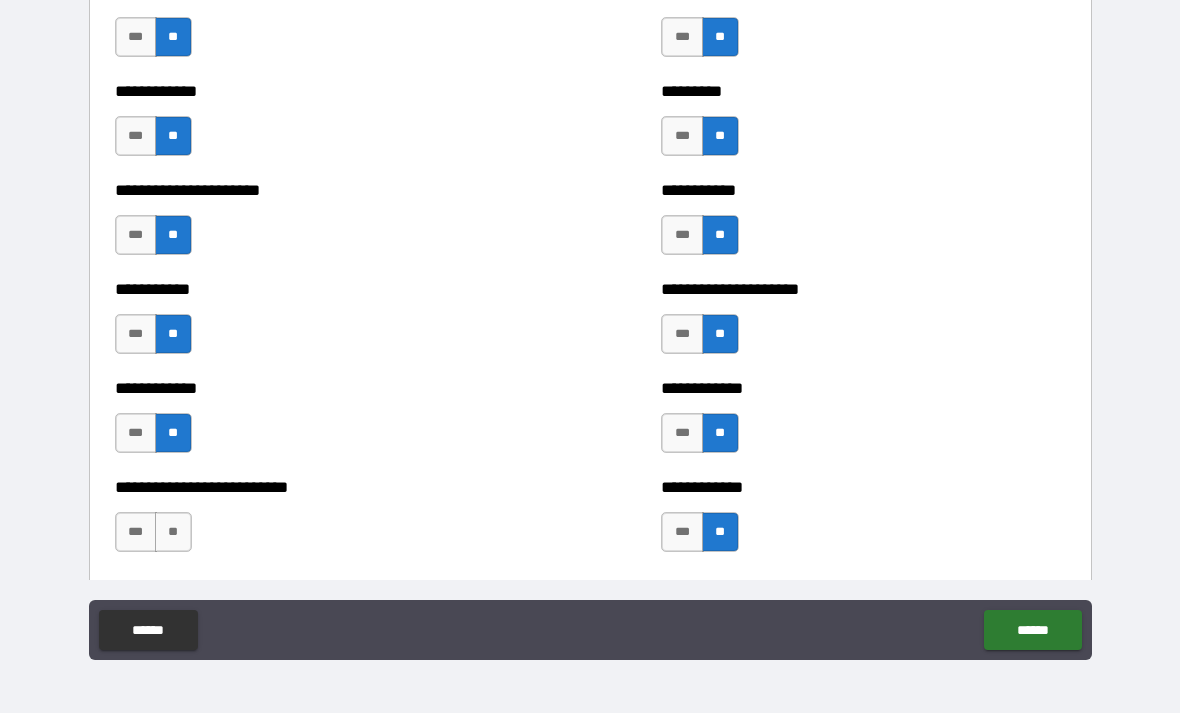 click on "**" at bounding box center (173, 532) 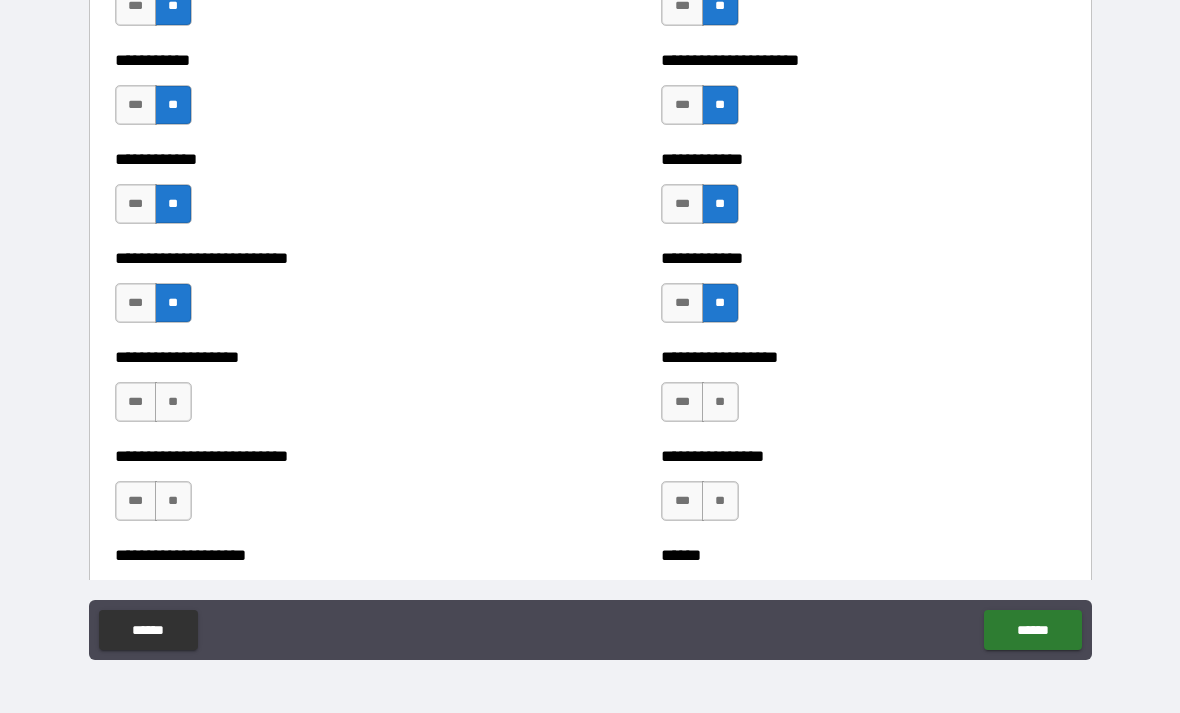 scroll, scrollTop: 5321, scrollLeft: 0, axis: vertical 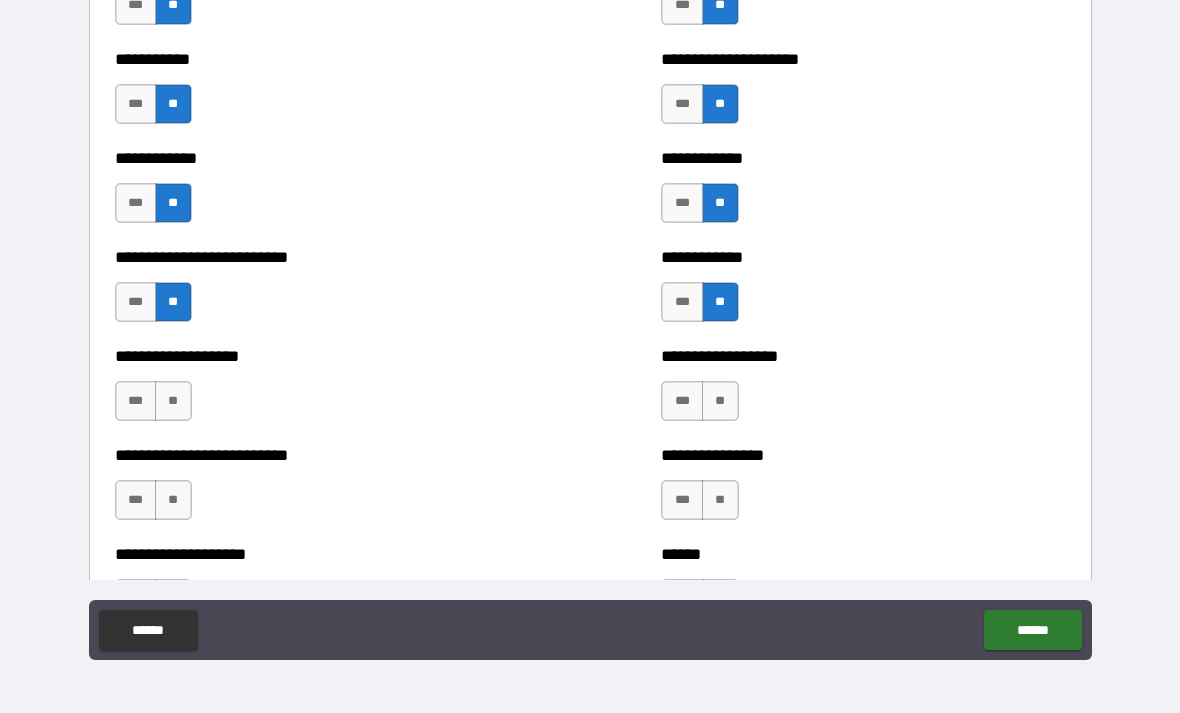 click on "**" at bounding box center [173, 401] 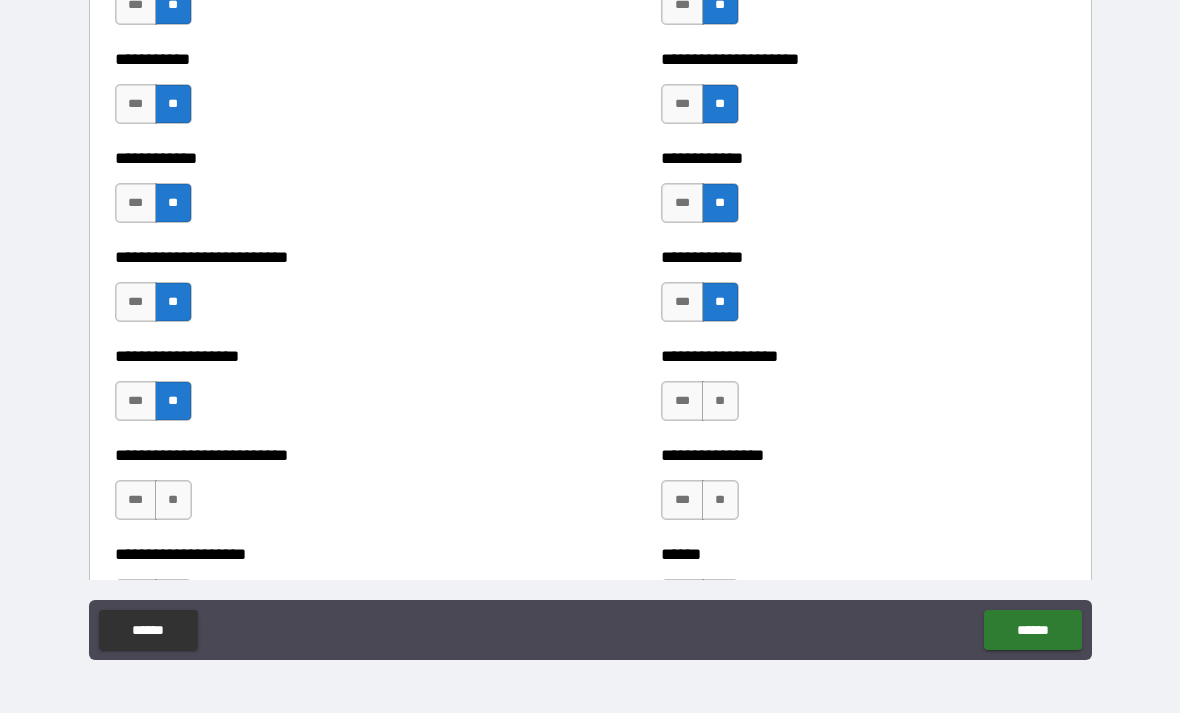 click on "**" at bounding box center (173, 500) 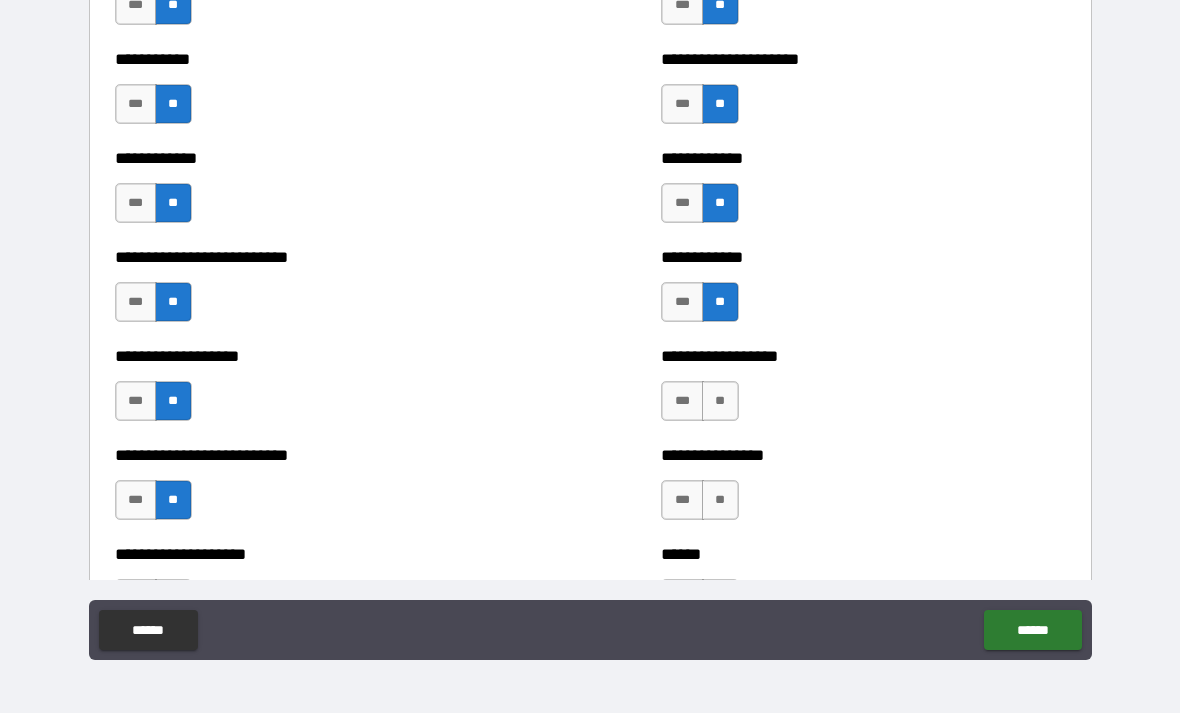click on "**" at bounding box center (720, 401) 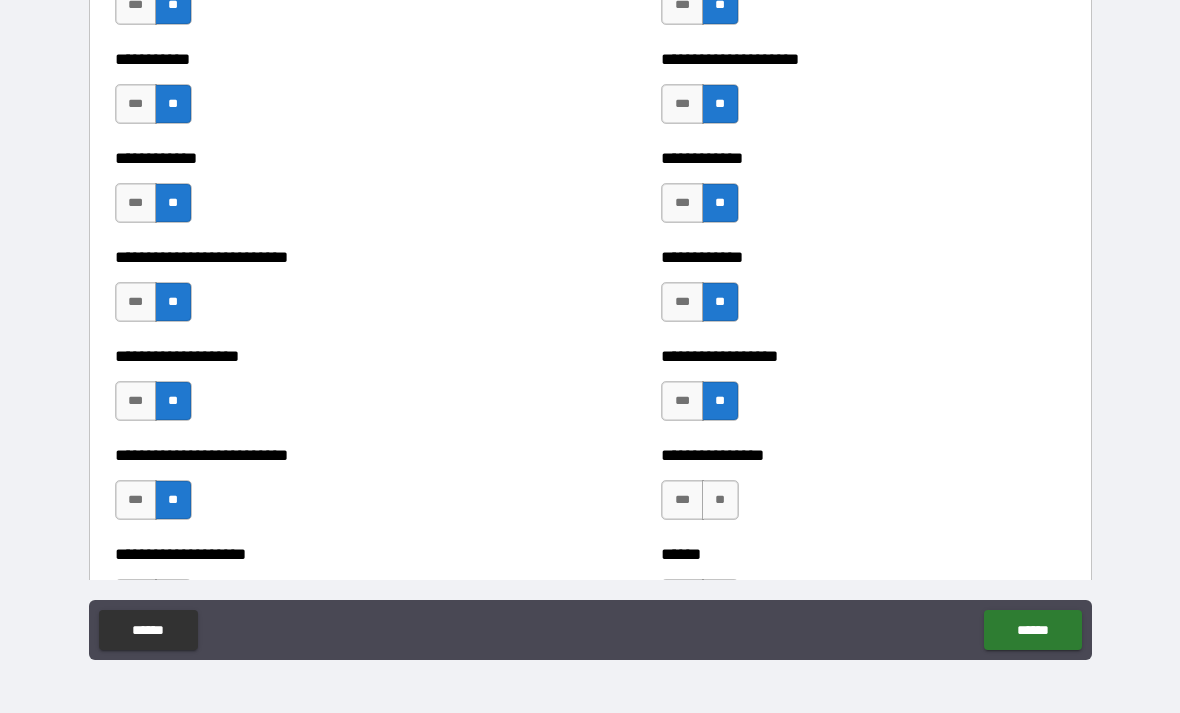 click on "**" at bounding box center (720, 500) 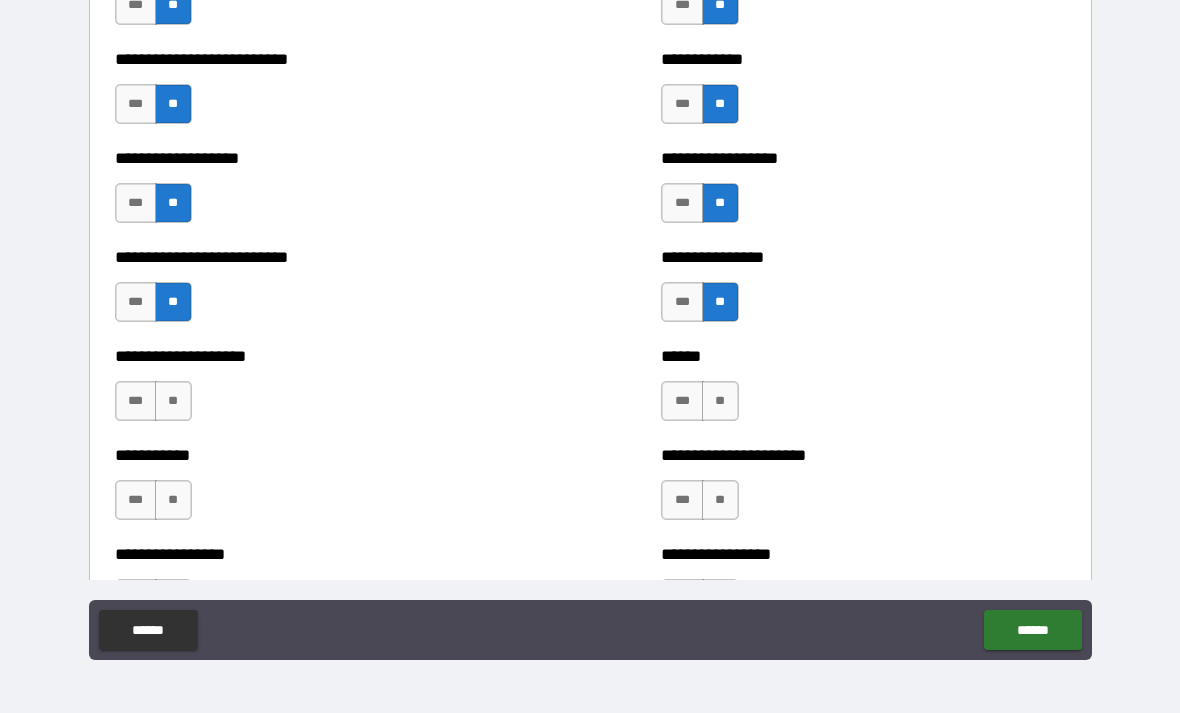scroll, scrollTop: 5524, scrollLeft: 0, axis: vertical 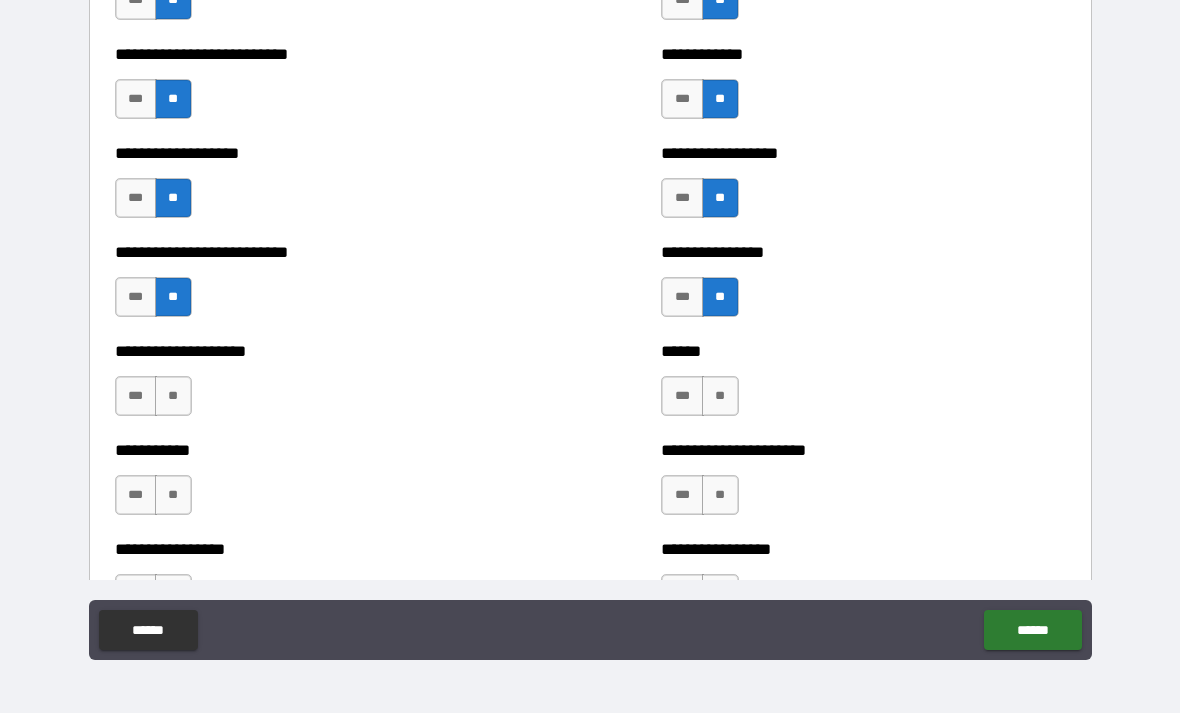 click on "**" at bounding box center (720, 396) 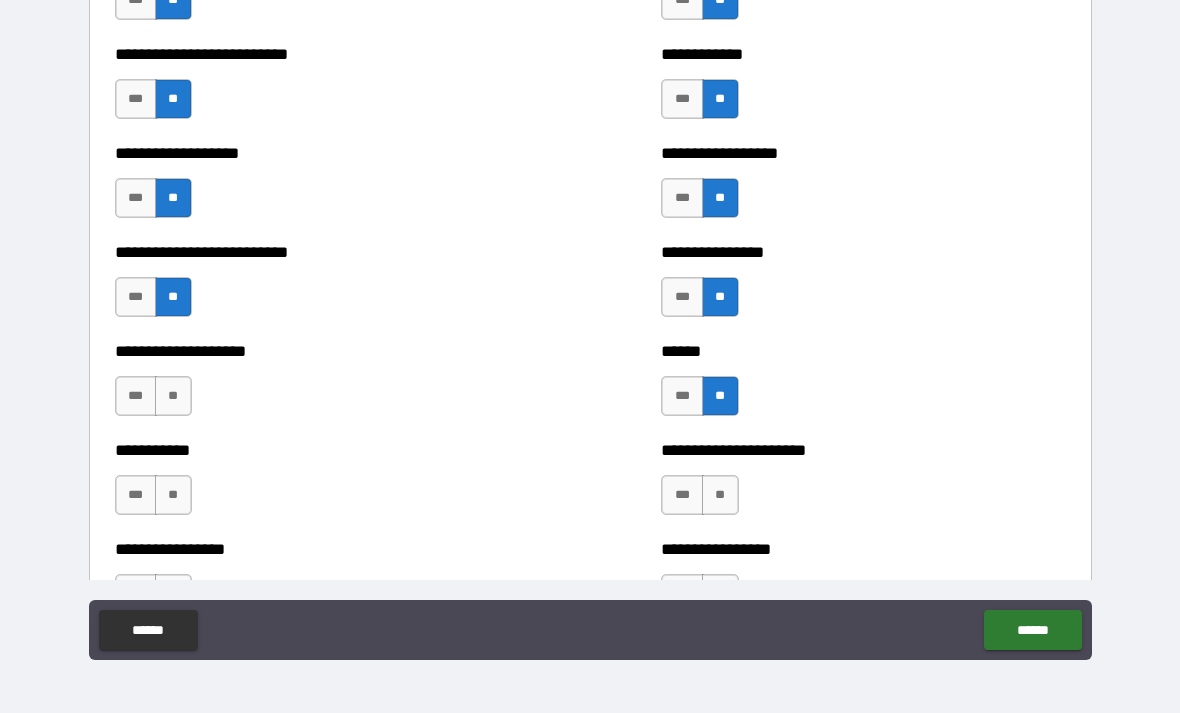 click on "**" at bounding box center [720, 495] 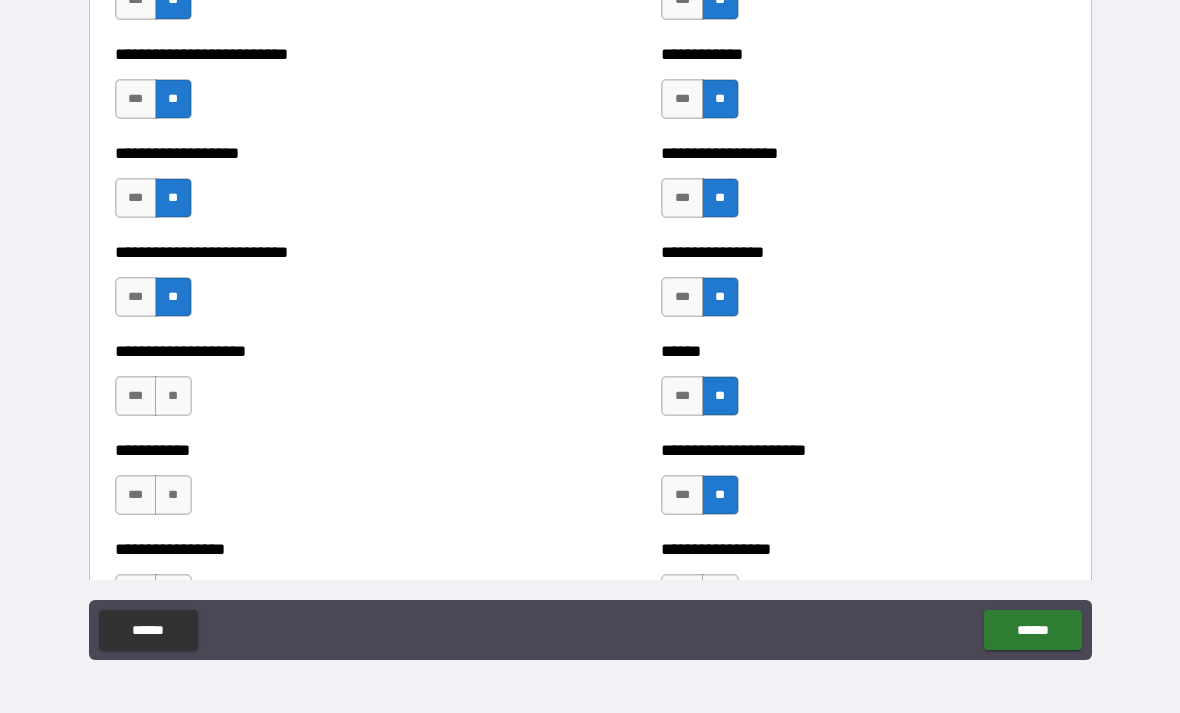click on "**" at bounding box center (173, 396) 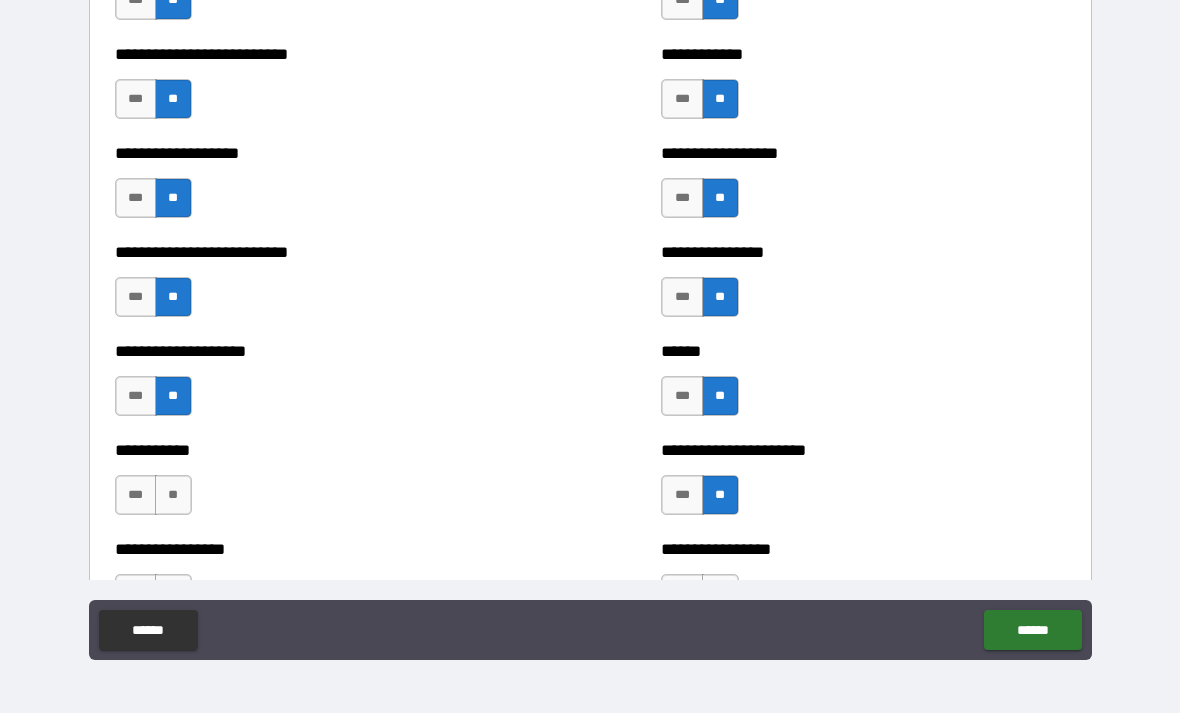 click on "**" at bounding box center (173, 495) 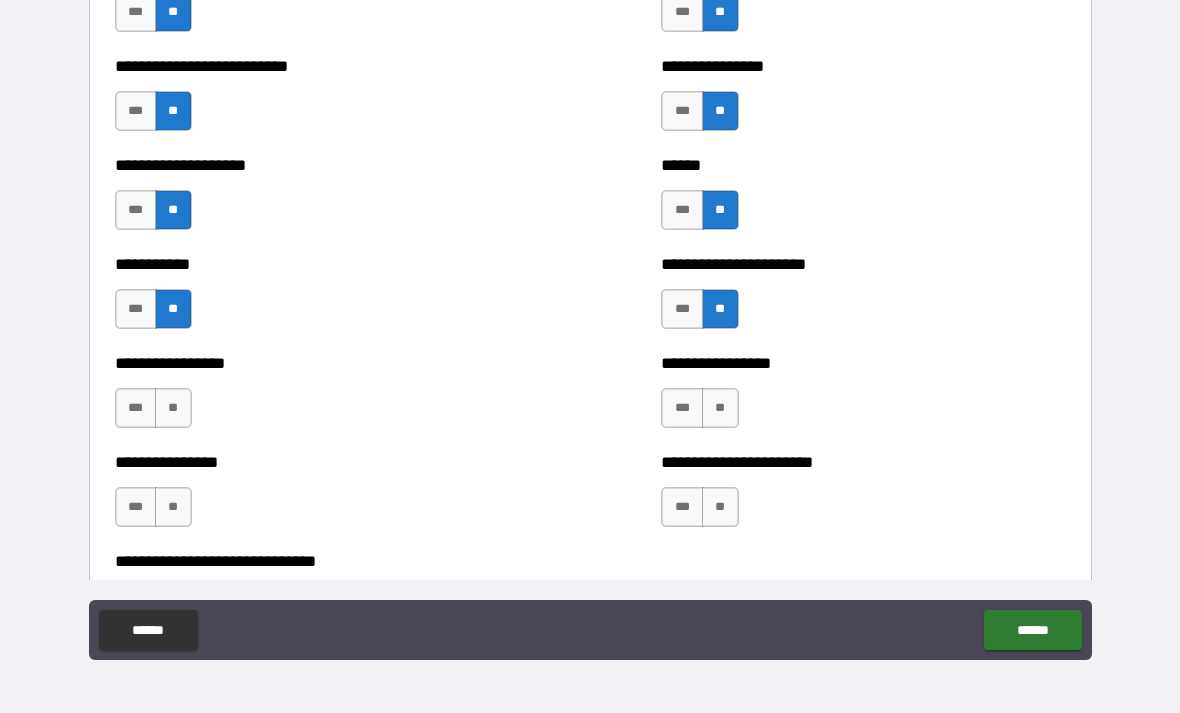 scroll, scrollTop: 5719, scrollLeft: 0, axis: vertical 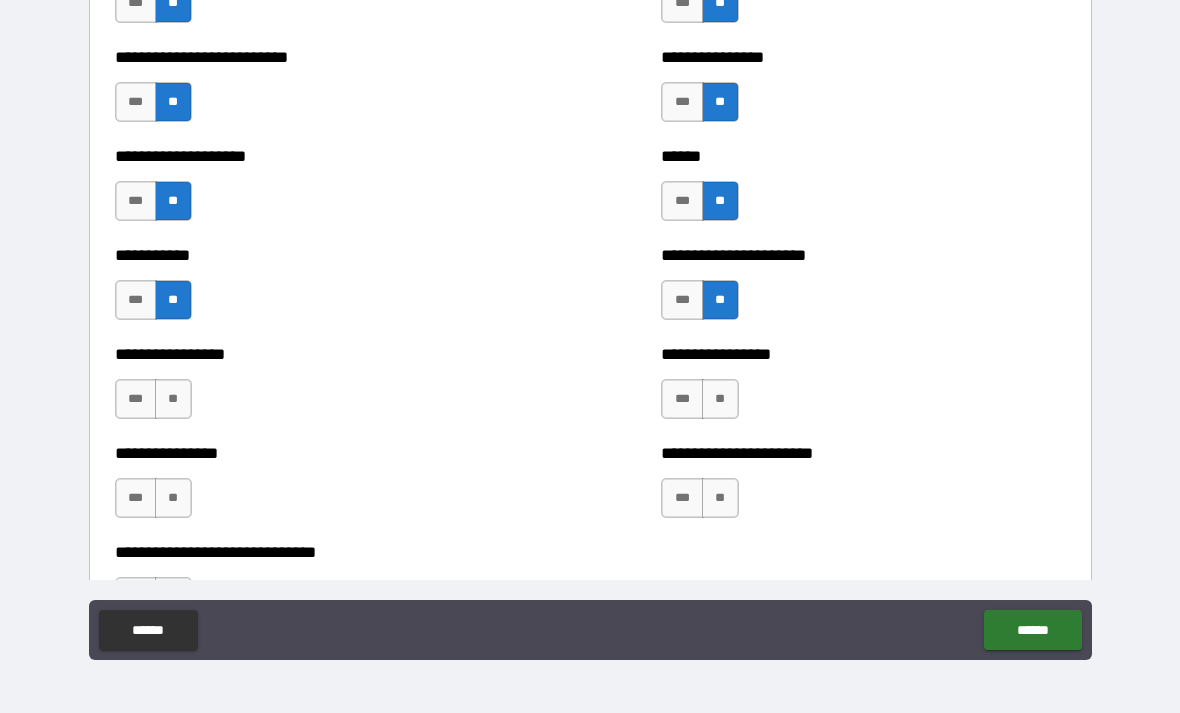 click on "**" at bounding box center (720, 399) 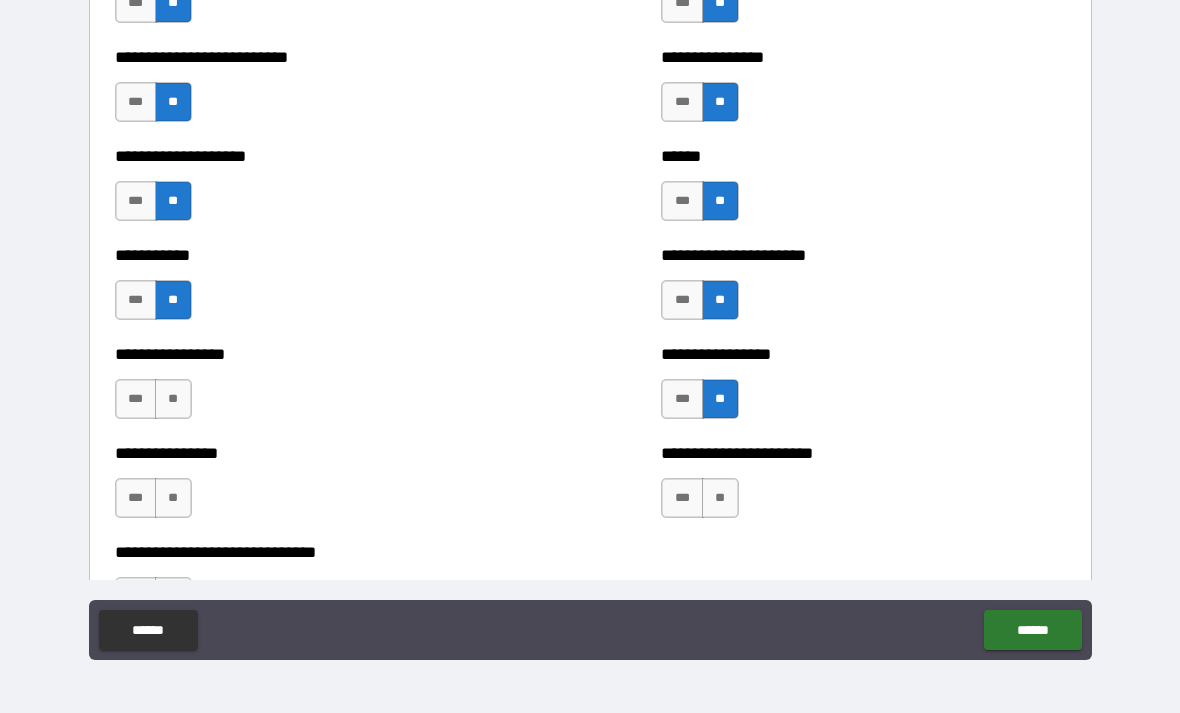click on "**" at bounding box center (720, 498) 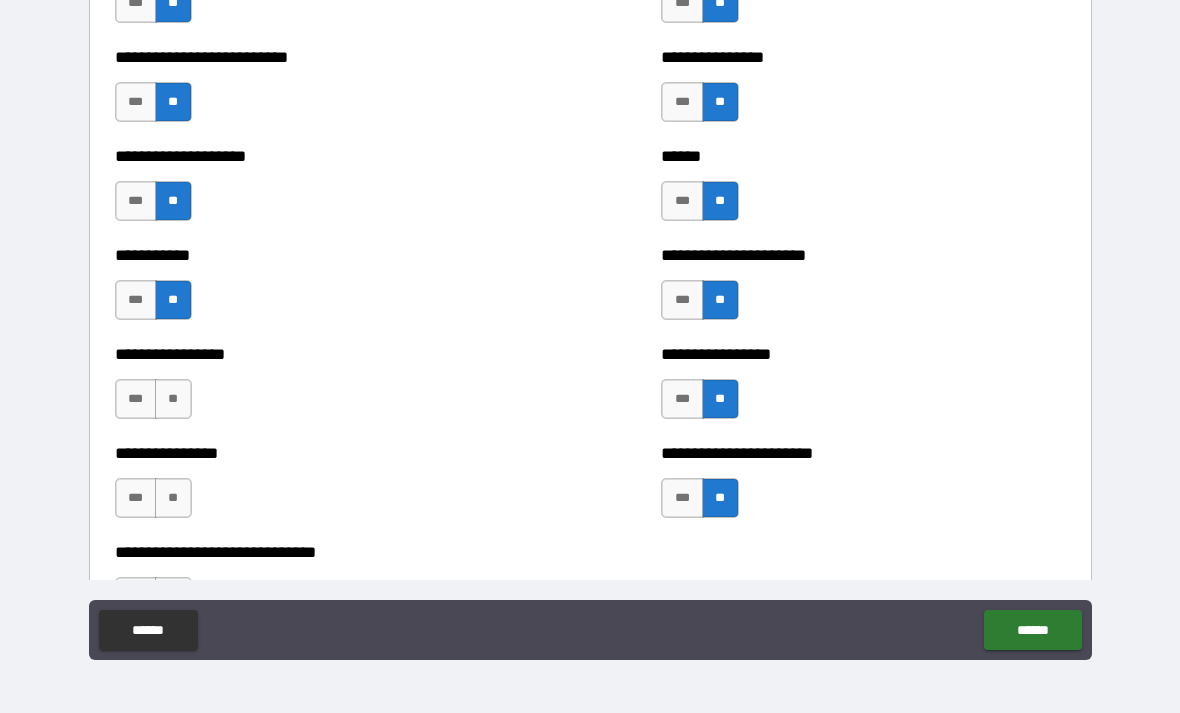 click on "**" at bounding box center (173, 498) 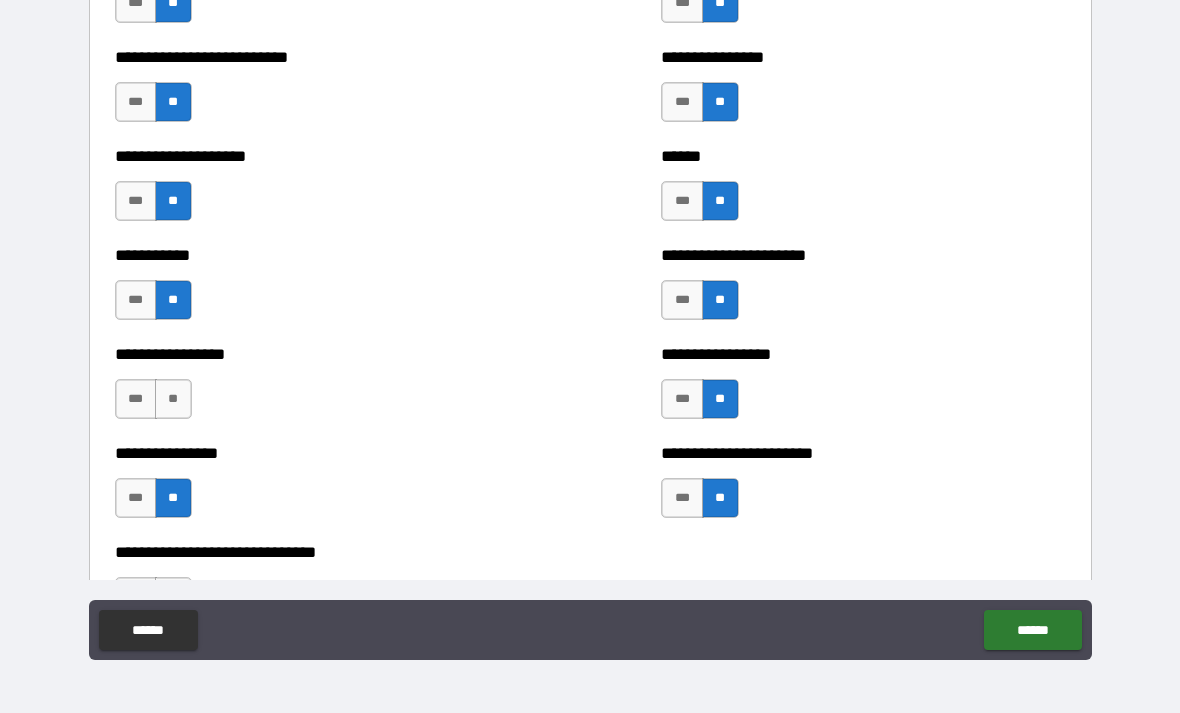click on "**" at bounding box center (173, 399) 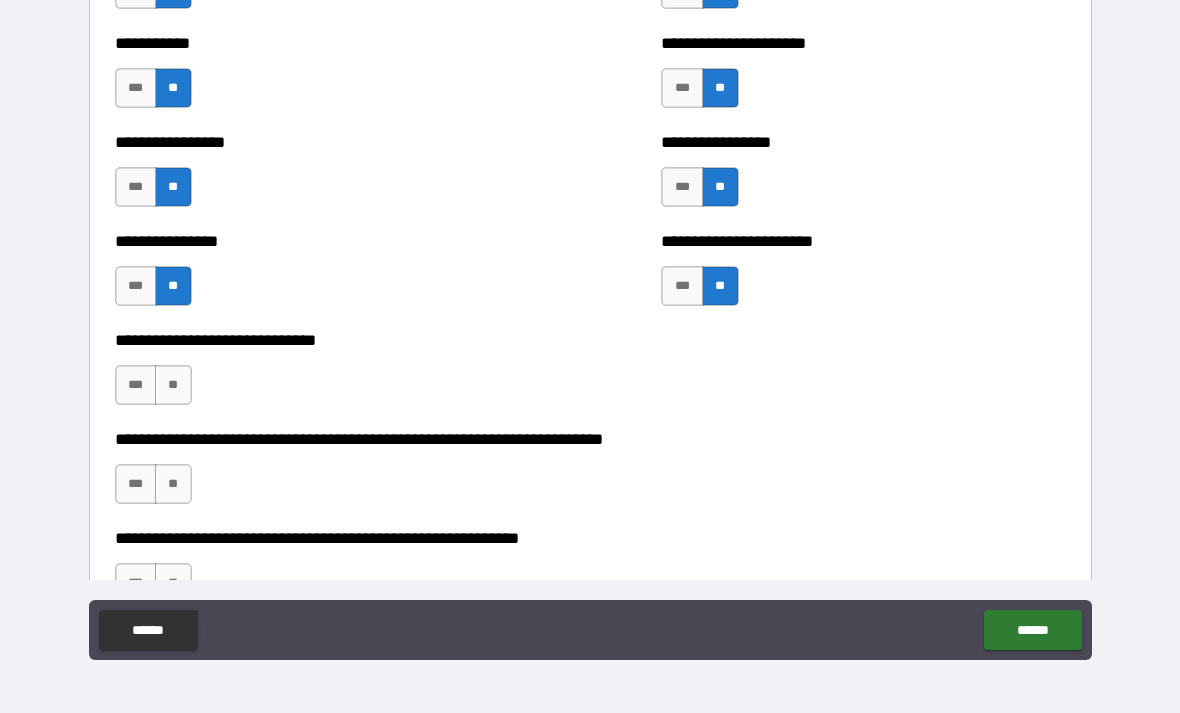 scroll, scrollTop: 5932, scrollLeft: 0, axis: vertical 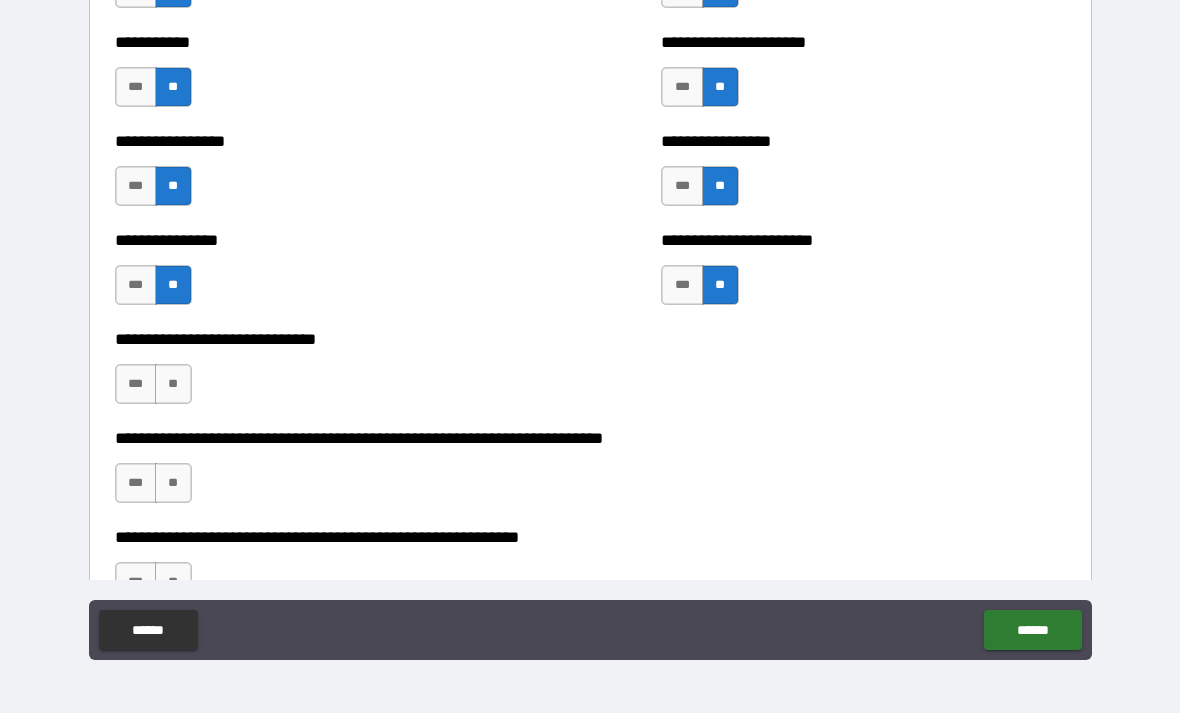click on "***" at bounding box center (136, 384) 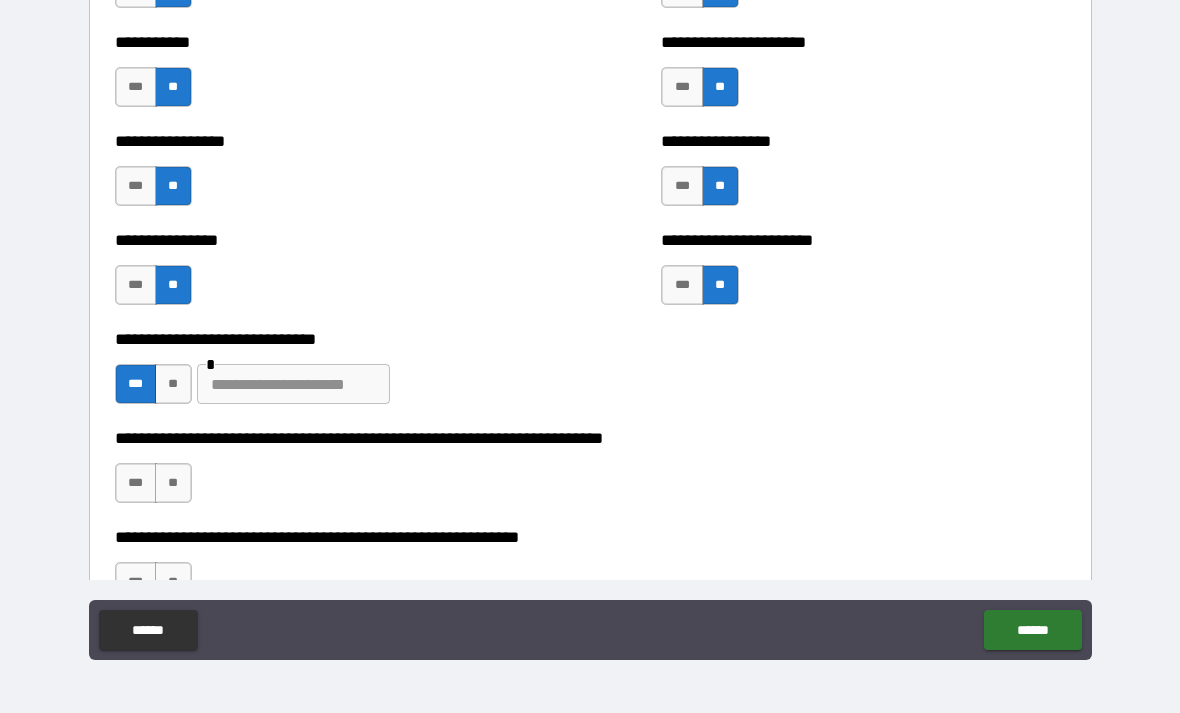 click at bounding box center [293, 384] 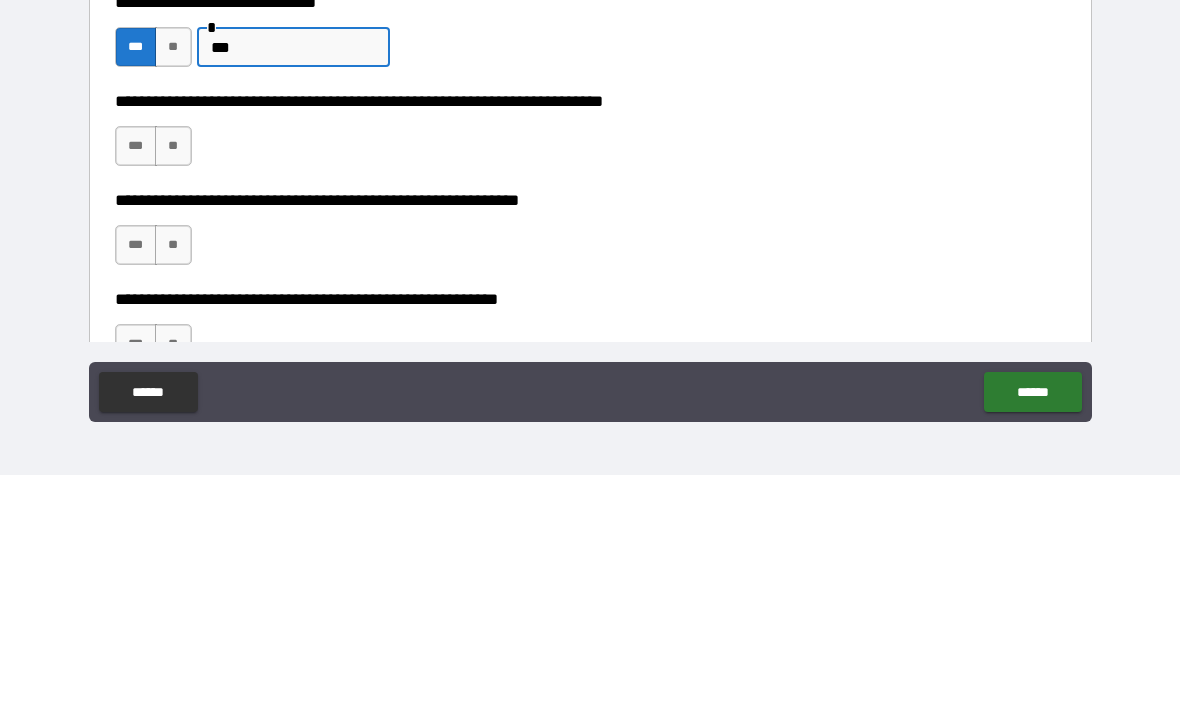 scroll, scrollTop: 6028, scrollLeft: 0, axis: vertical 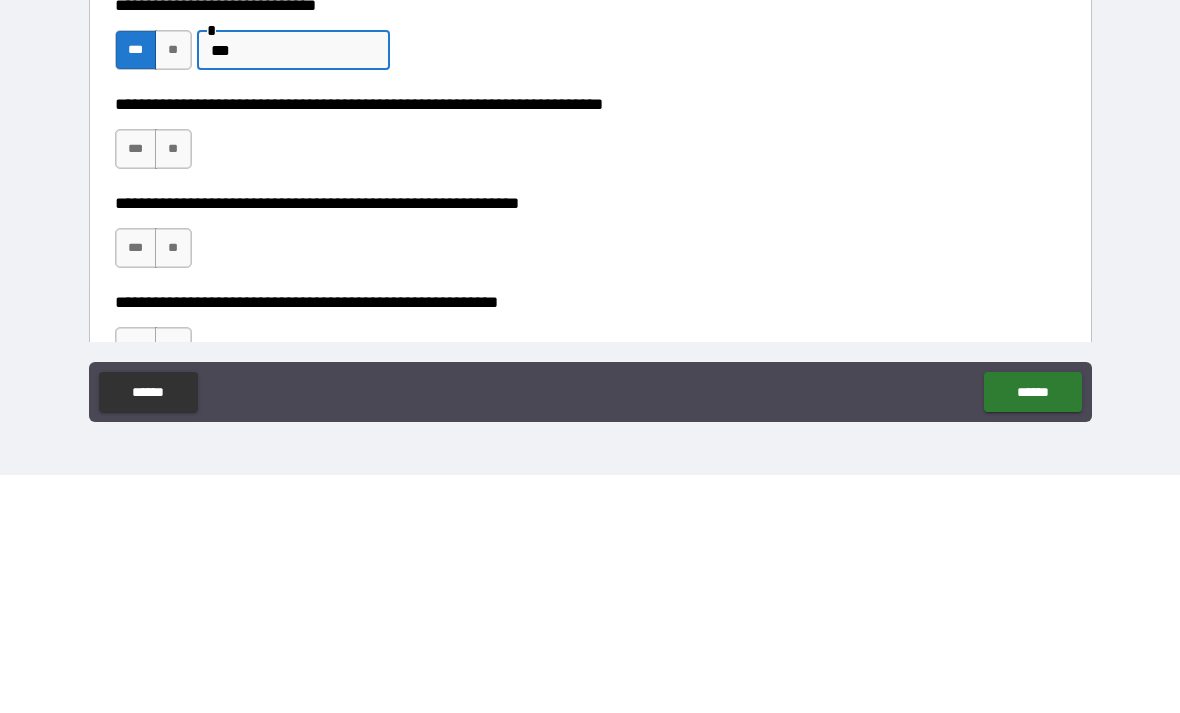 type on "***" 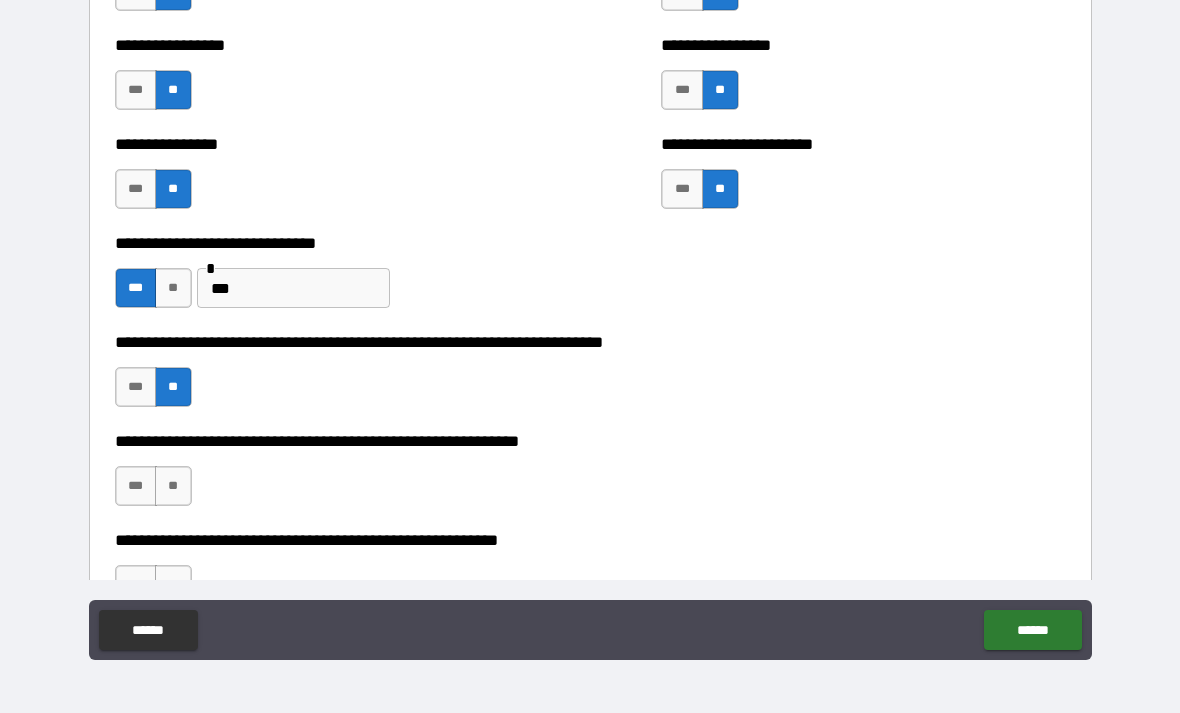 click on "**" at bounding box center (173, 486) 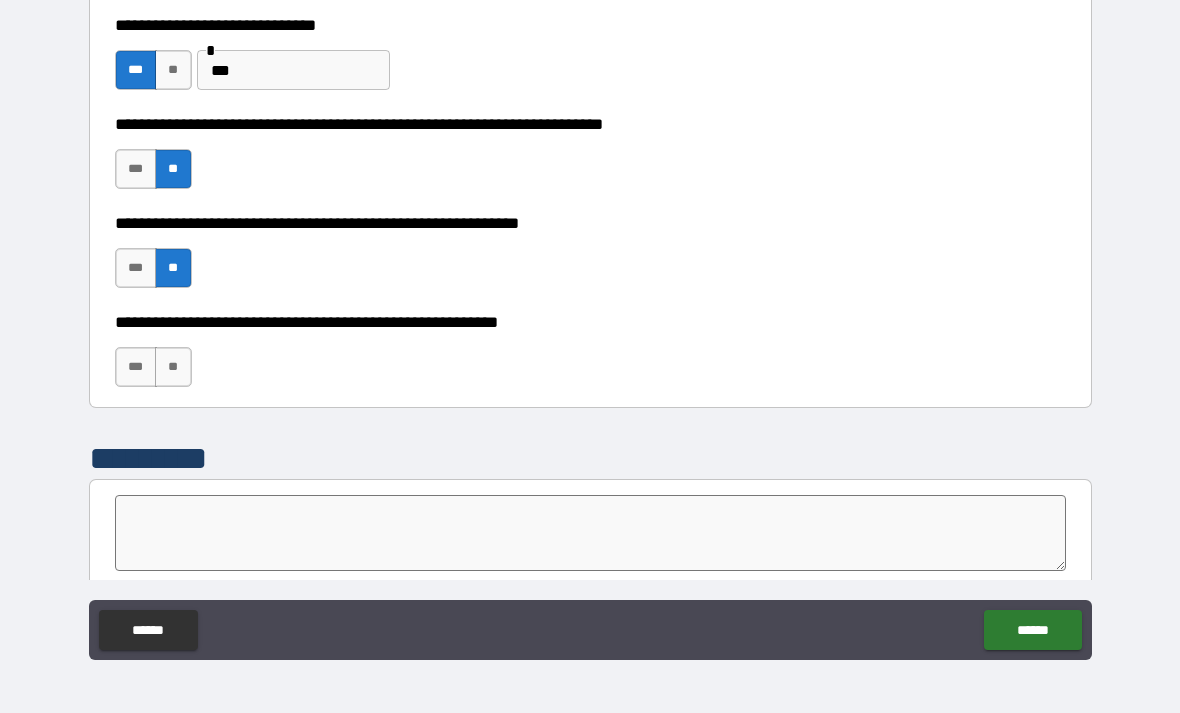 scroll, scrollTop: 6269, scrollLeft: 0, axis: vertical 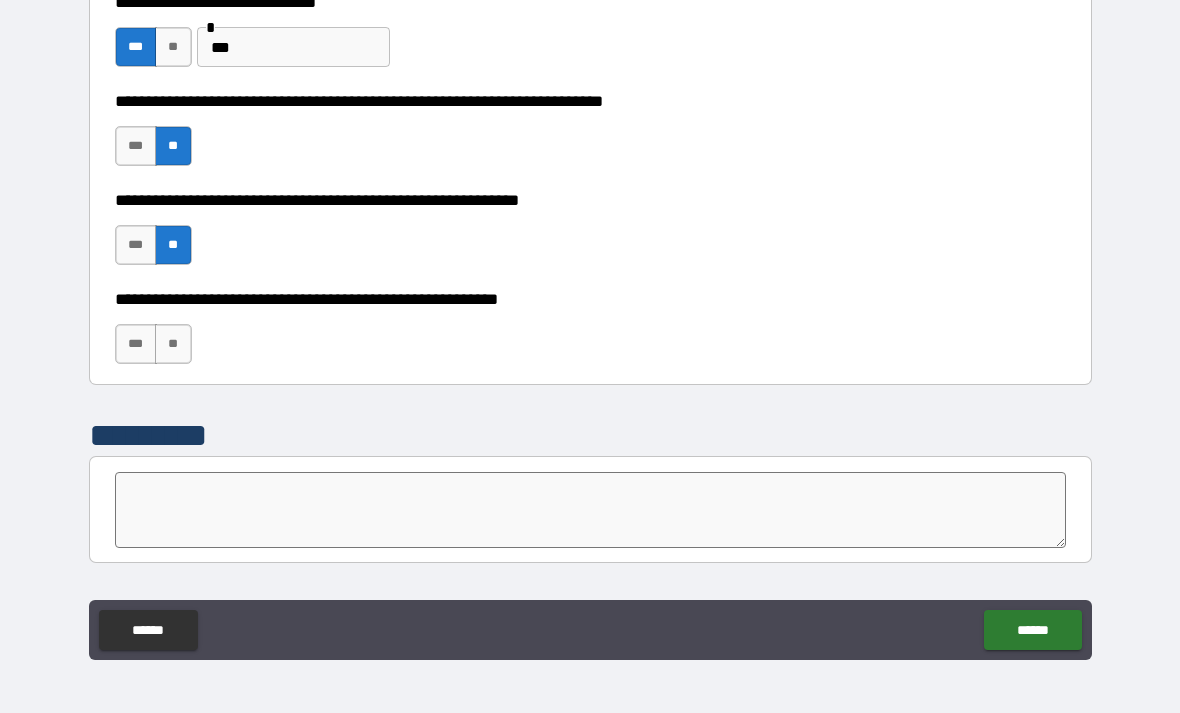 click on "**" at bounding box center (173, 344) 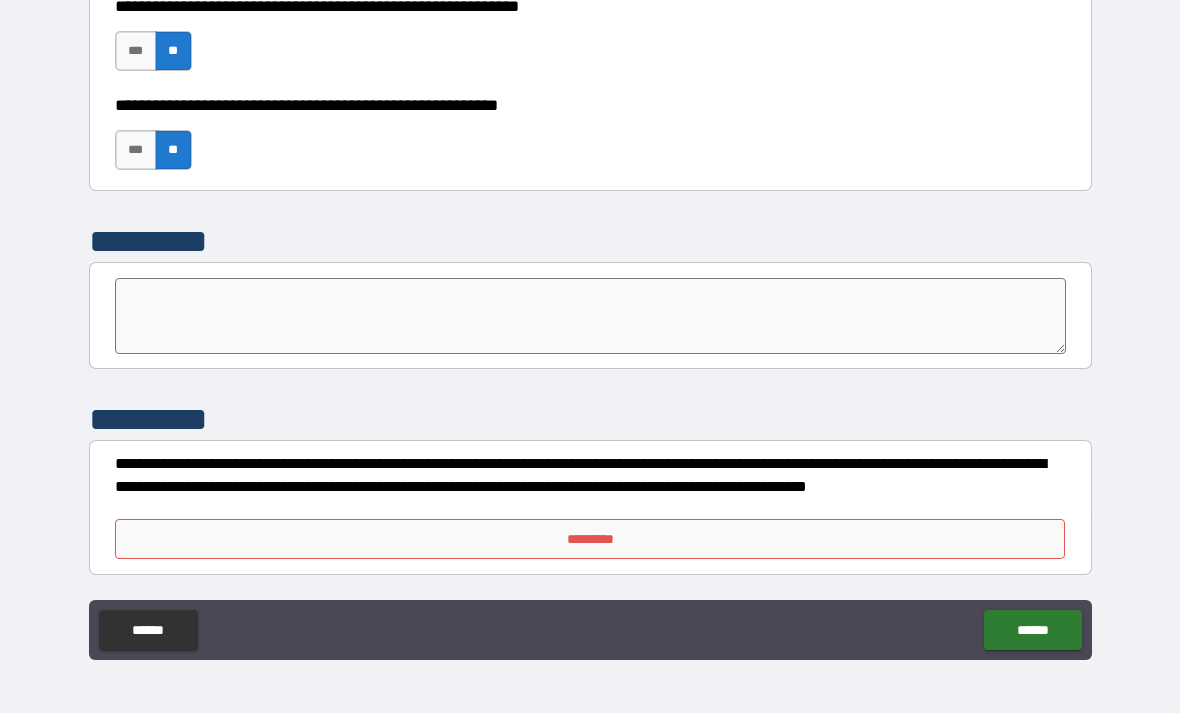 scroll, scrollTop: 6463, scrollLeft: 0, axis: vertical 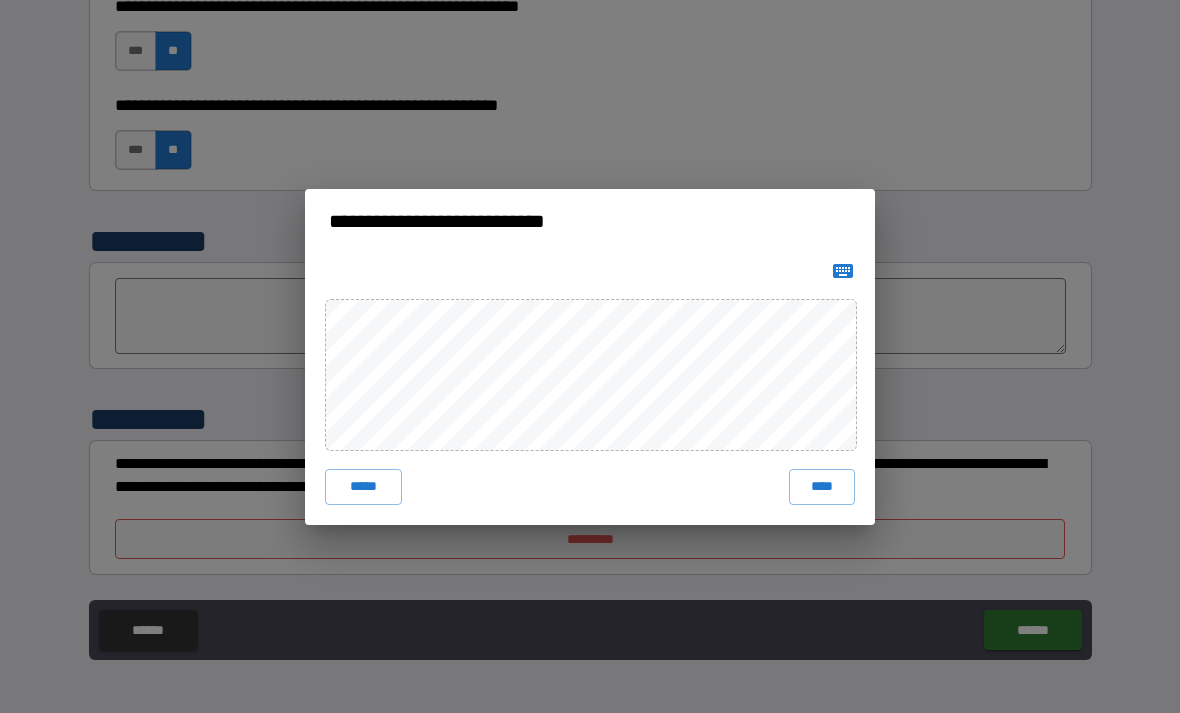click on "****" at bounding box center (822, 487) 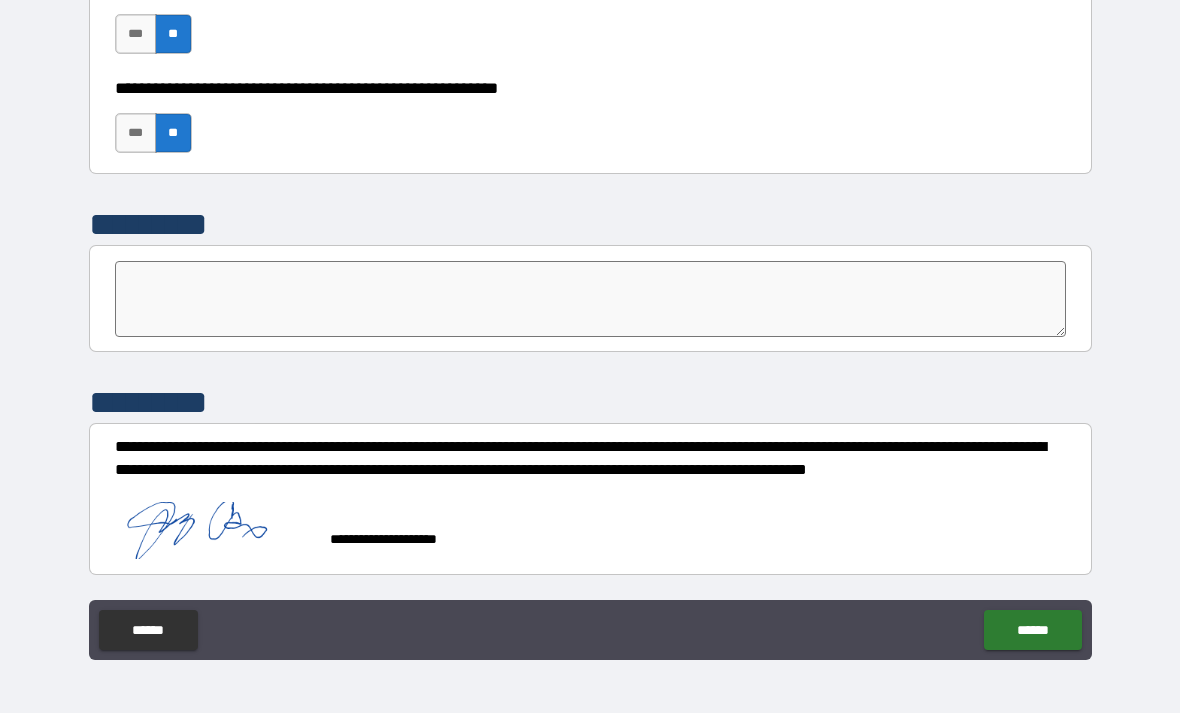 scroll, scrollTop: 6480, scrollLeft: 0, axis: vertical 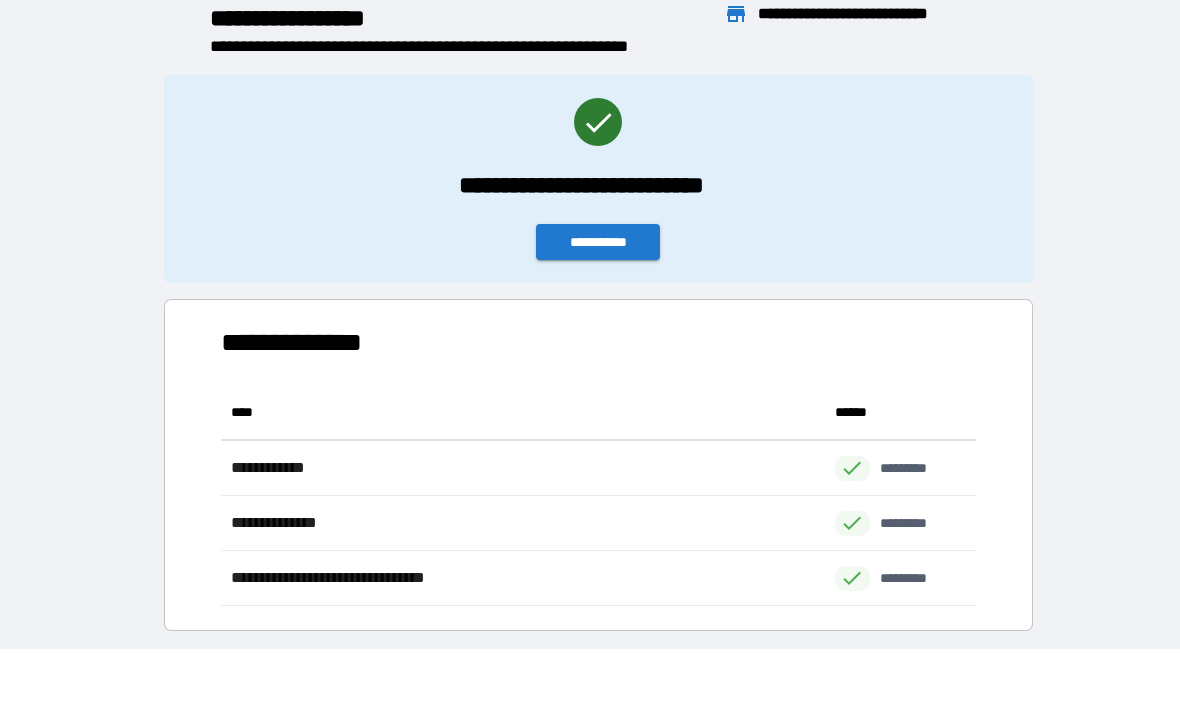 click on "**********" at bounding box center [598, 242] 